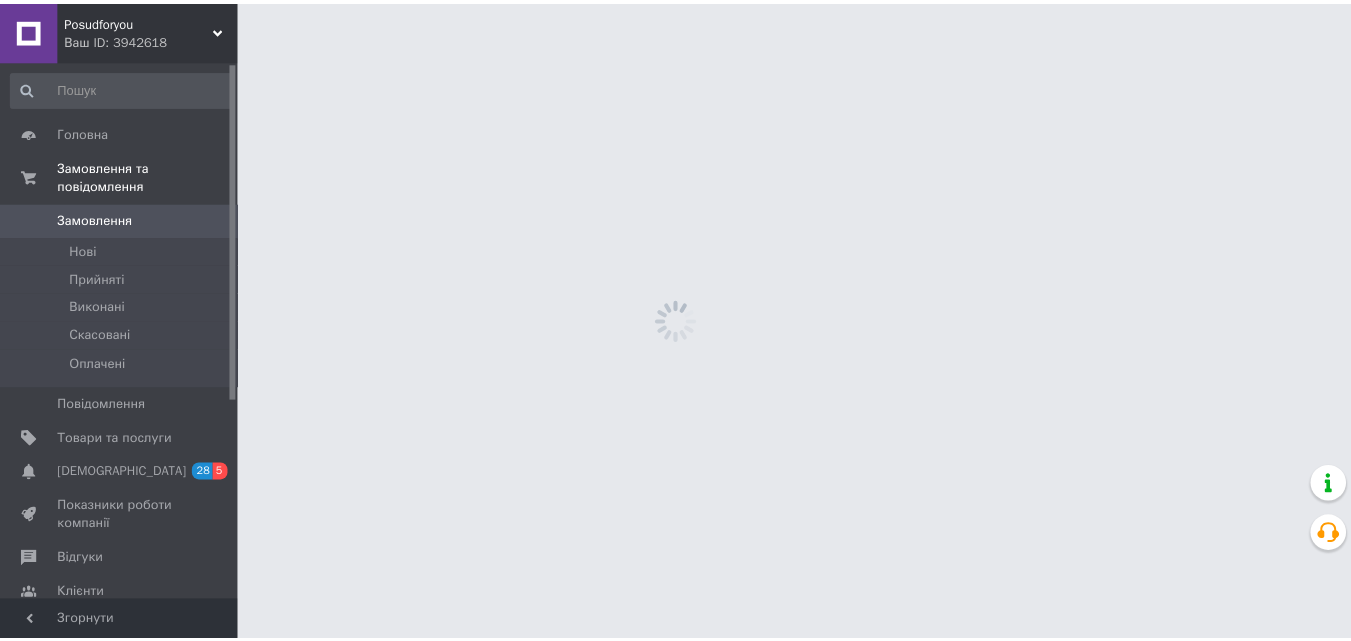 scroll, scrollTop: 0, scrollLeft: 0, axis: both 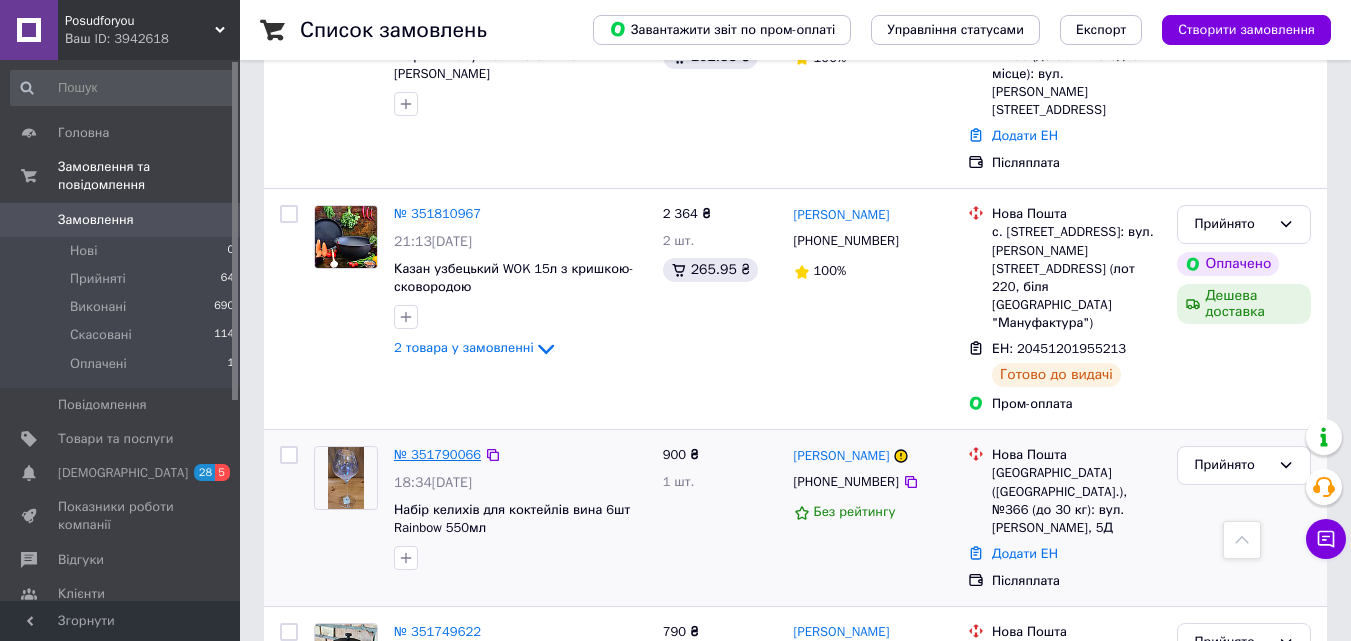 click on "№ 351790066" at bounding box center (437, 454) 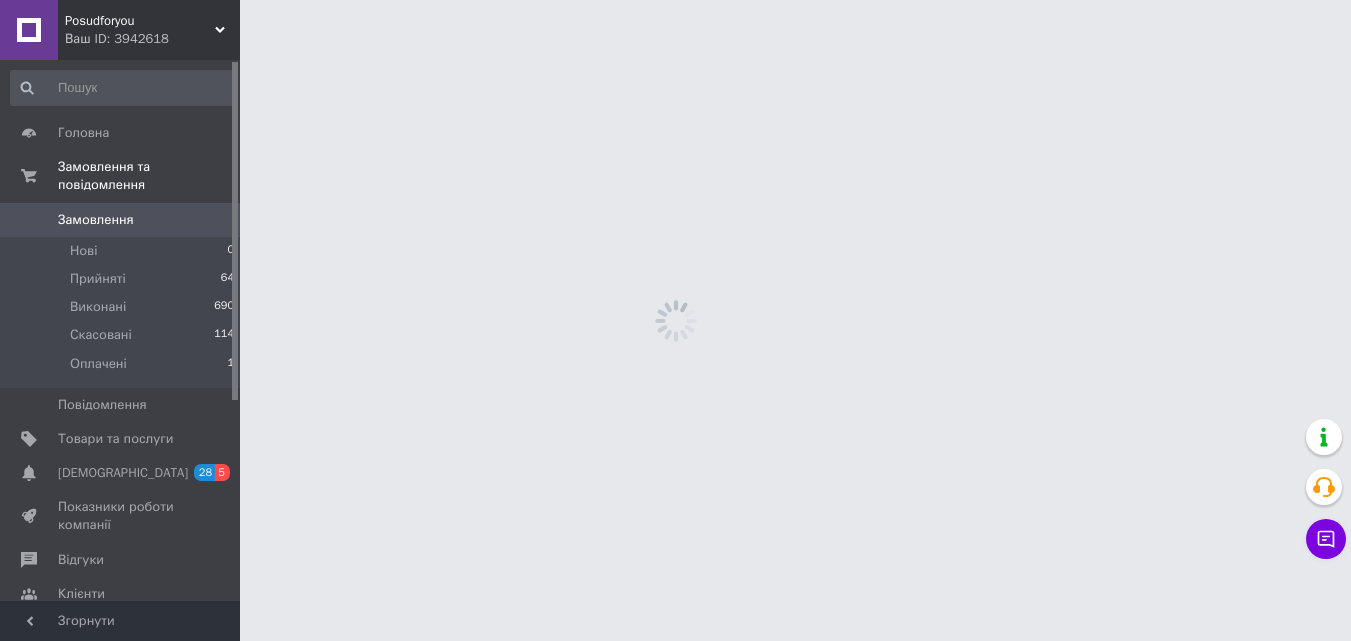 scroll, scrollTop: 0, scrollLeft: 0, axis: both 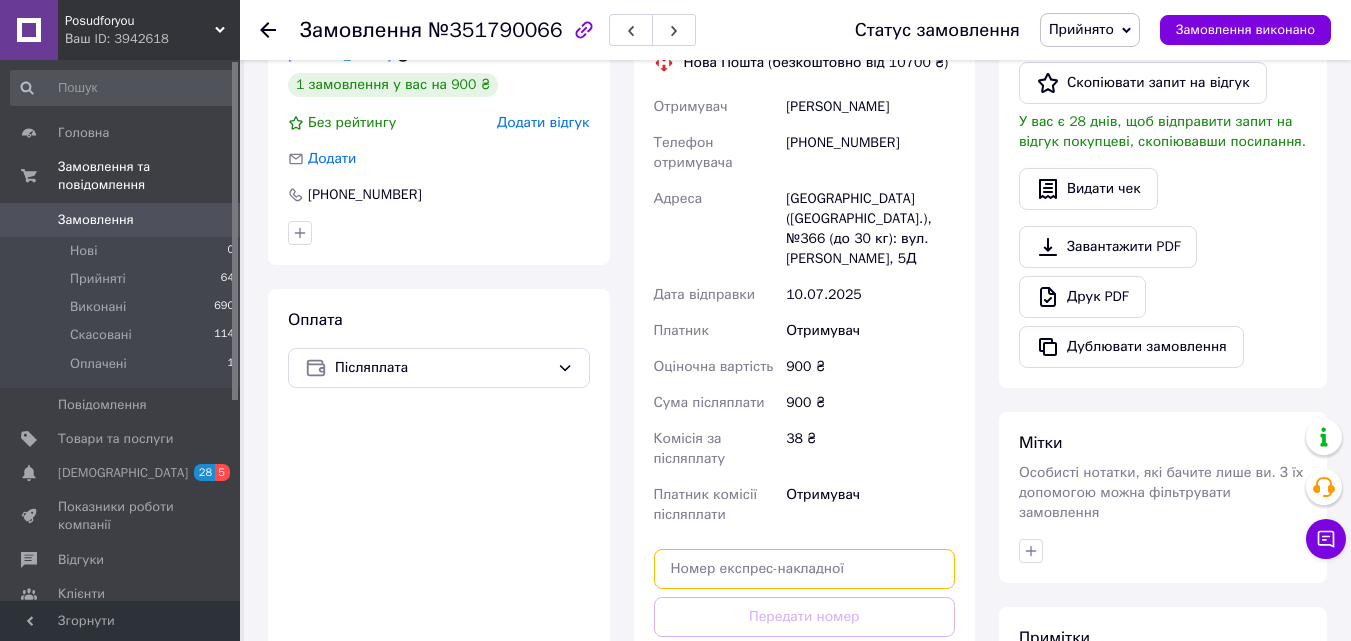 click at bounding box center [805, 569] 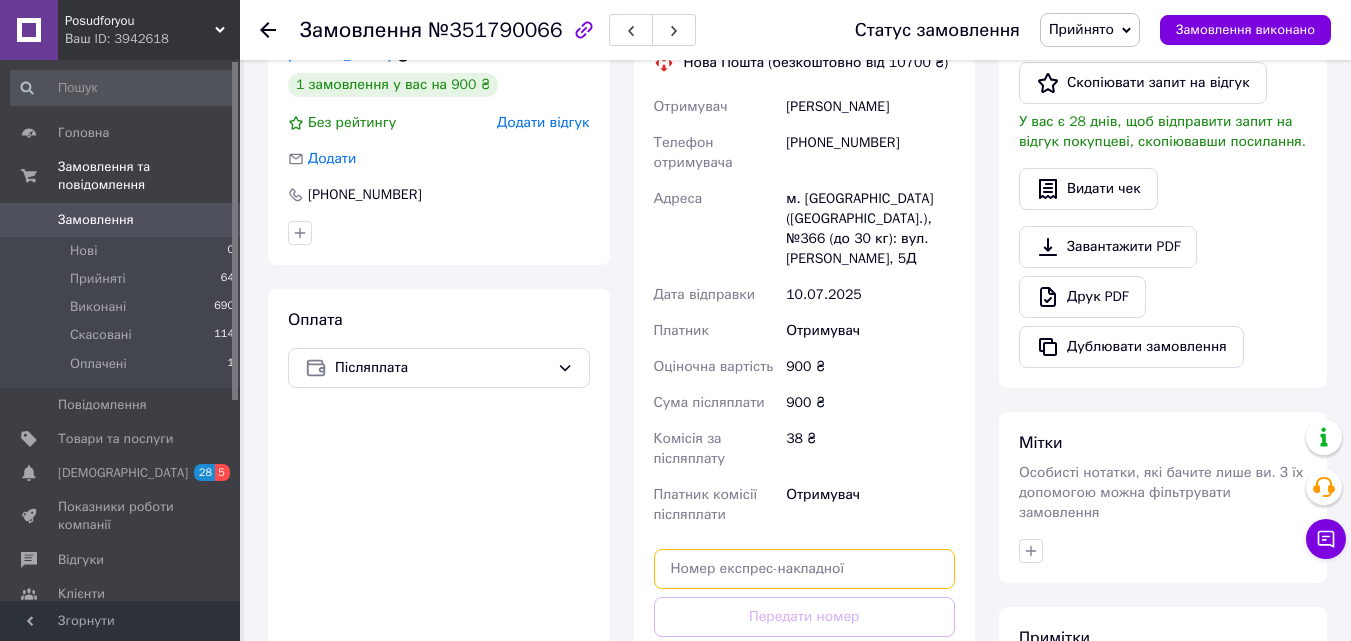 paste on "20451202741568" 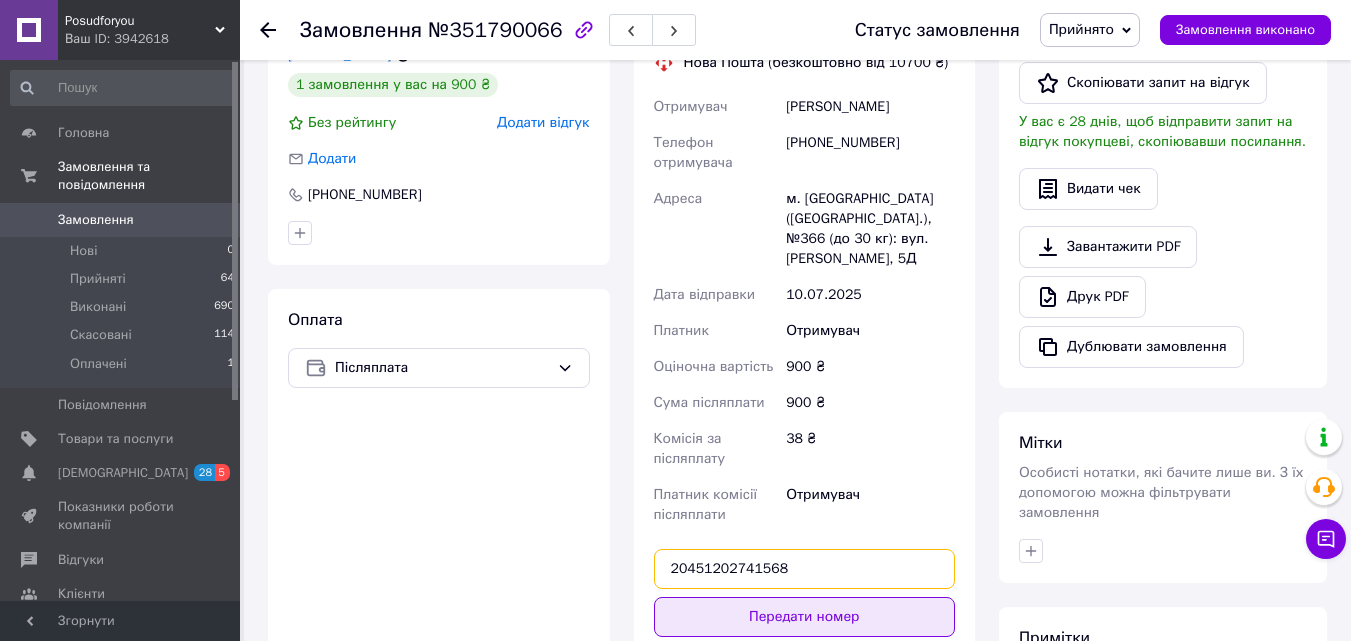 type on "20451202741568" 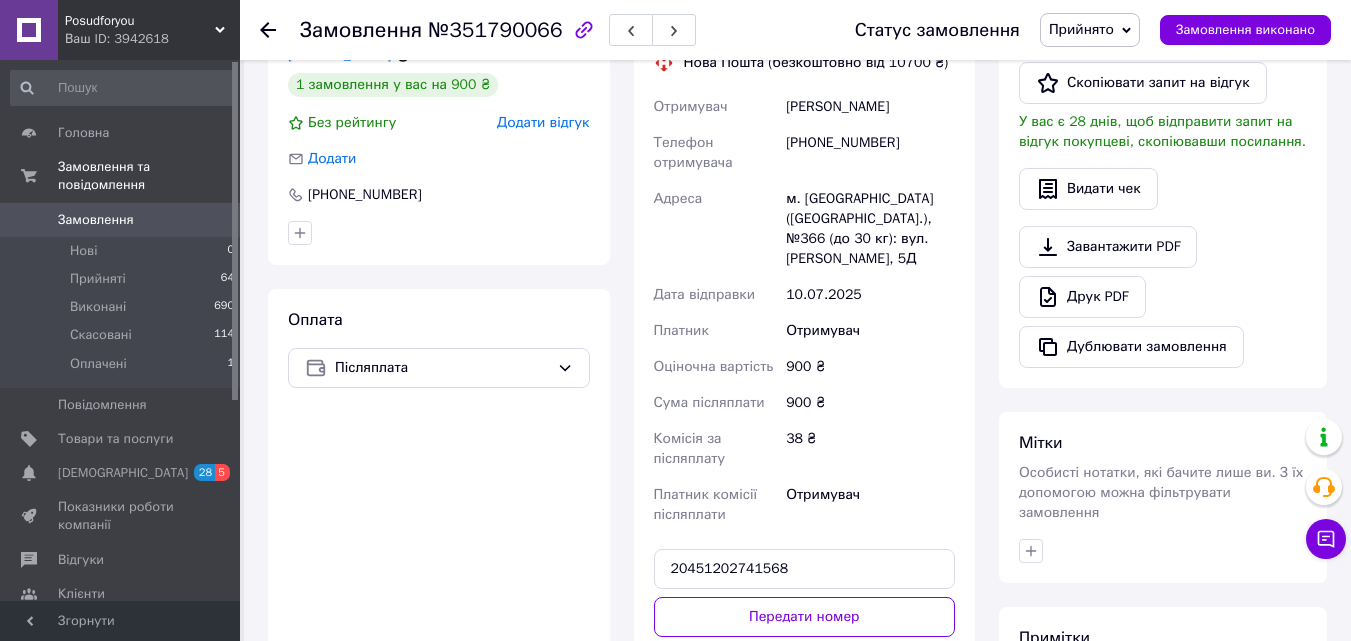 drag, startPoint x: 840, startPoint y: 556, endPoint x: 834, endPoint y: 565, distance: 10.816654 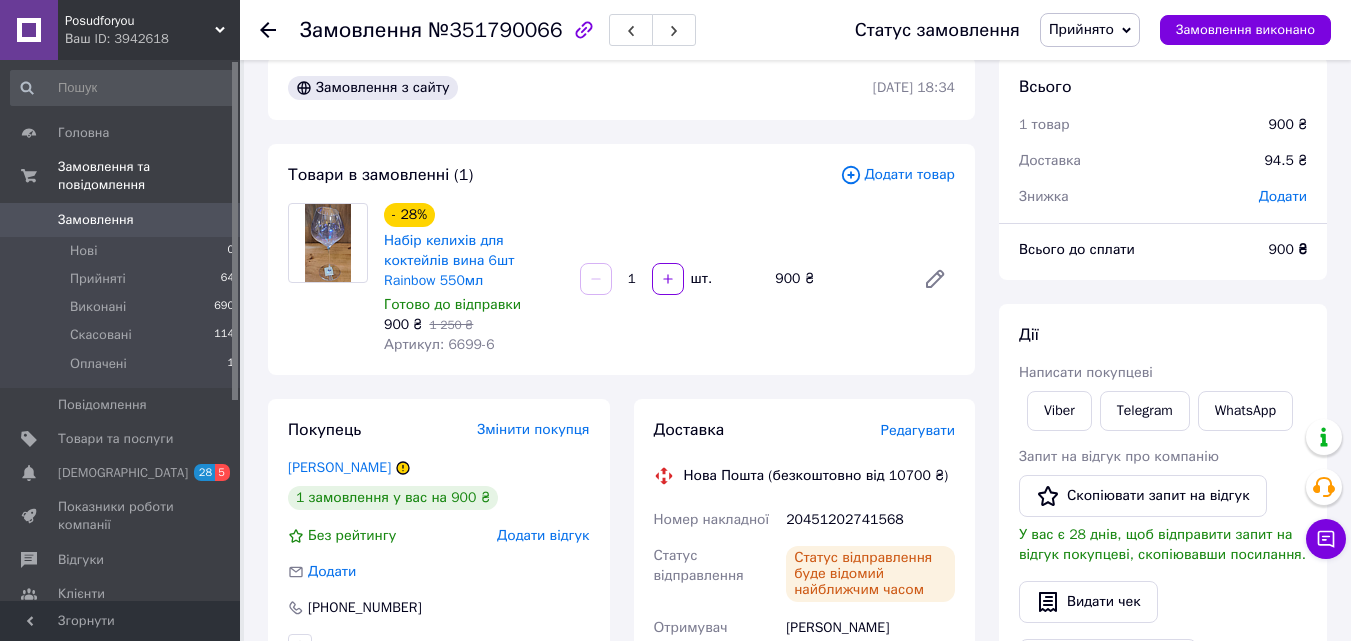 scroll, scrollTop: 0, scrollLeft: 0, axis: both 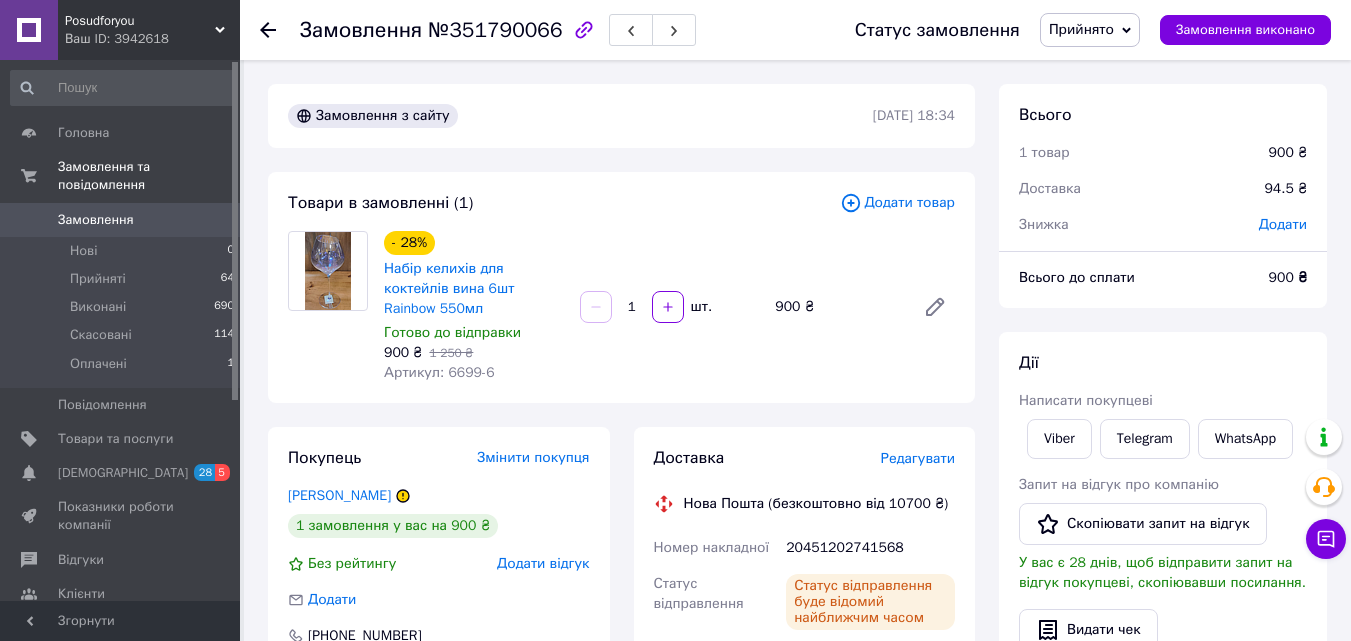 click at bounding box center [268, 30] 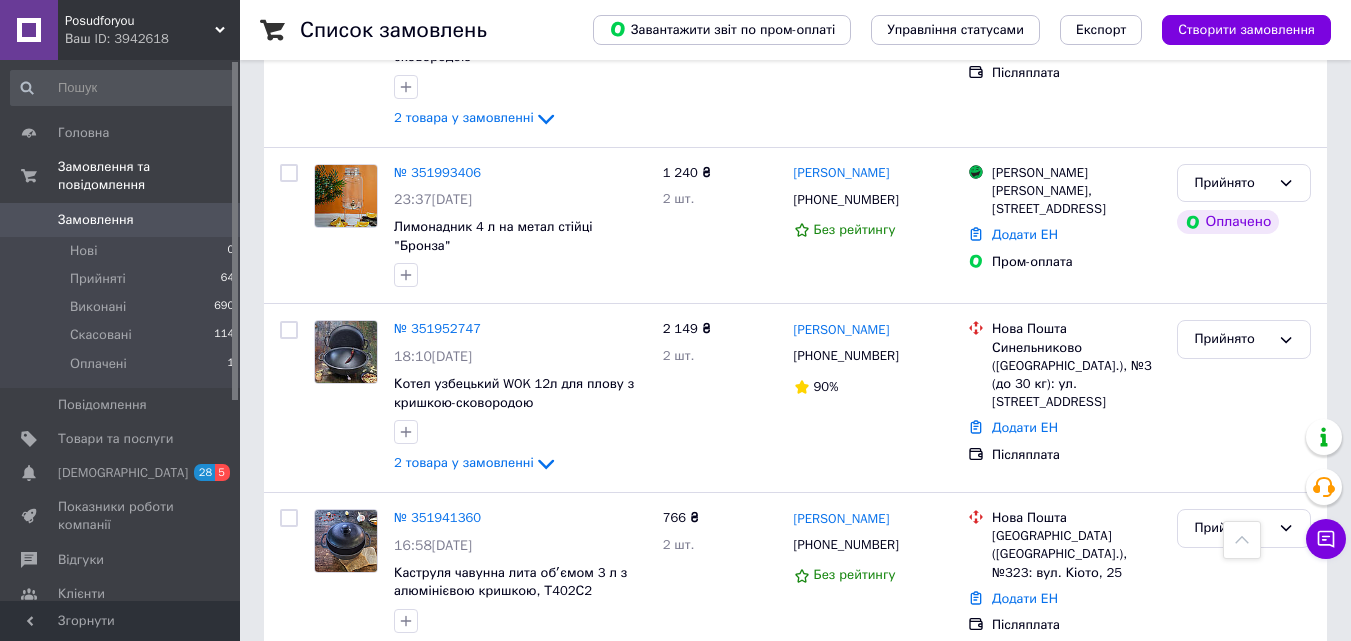scroll, scrollTop: 212, scrollLeft: 0, axis: vertical 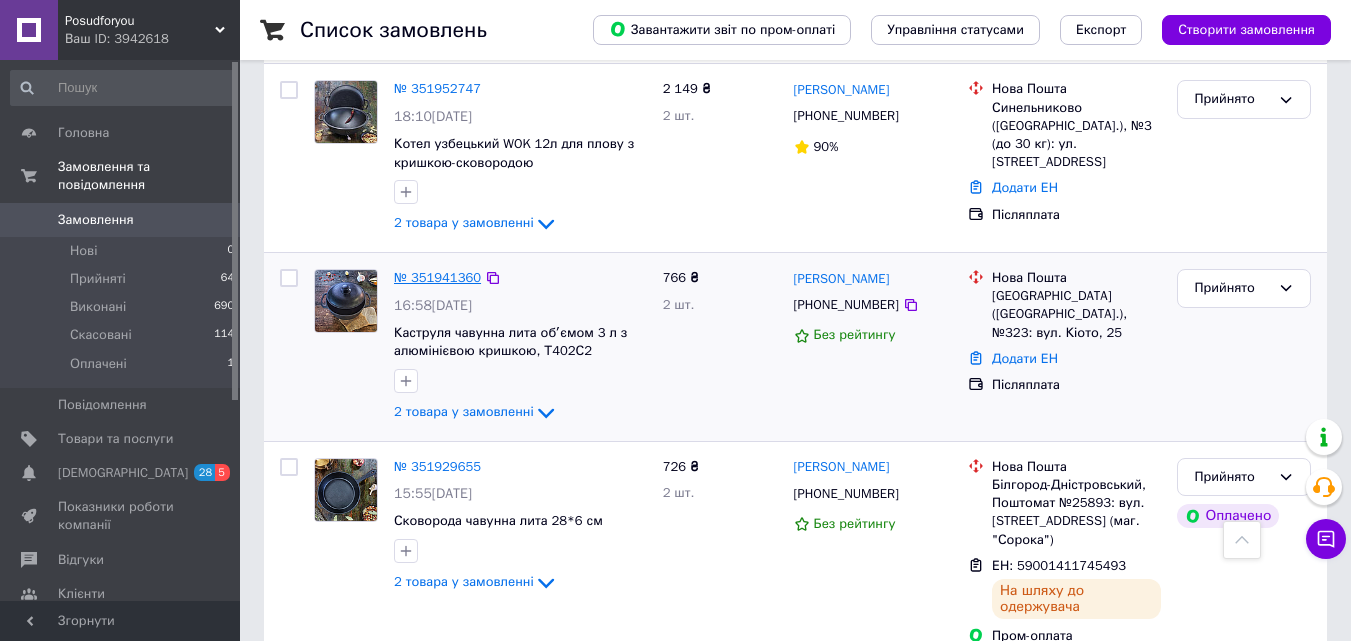 click on "№ 351941360" at bounding box center (437, 277) 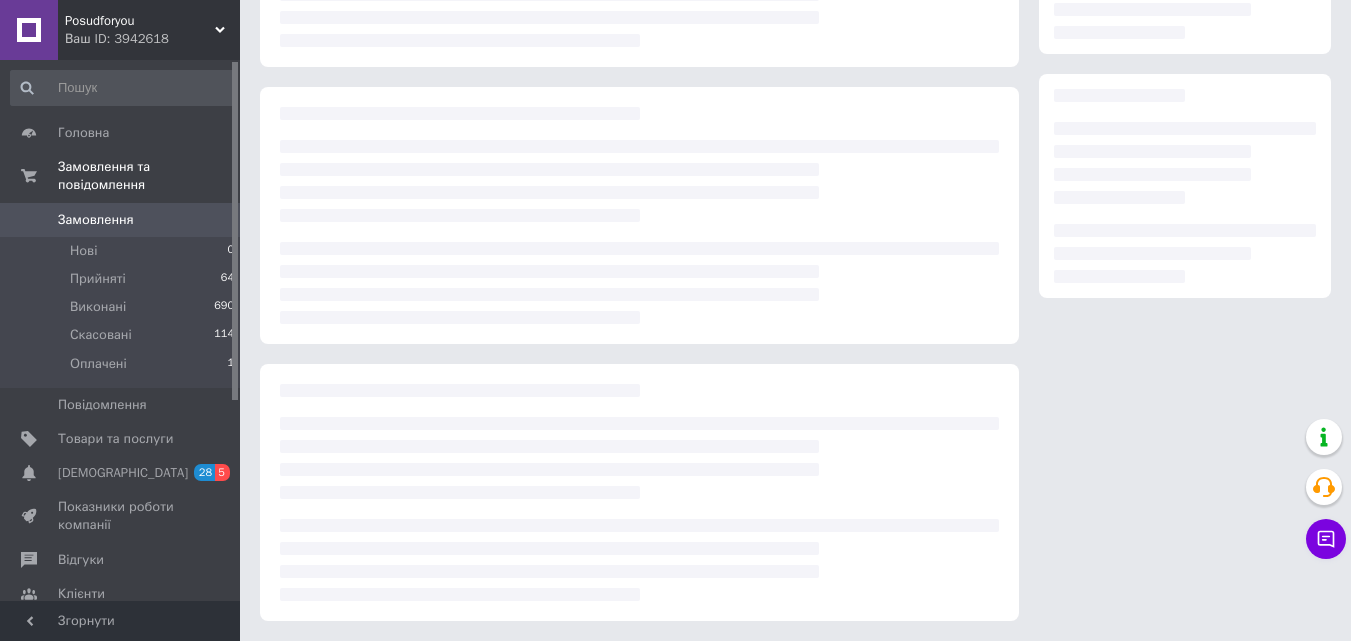 scroll, scrollTop: 273, scrollLeft: 0, axis: vertical 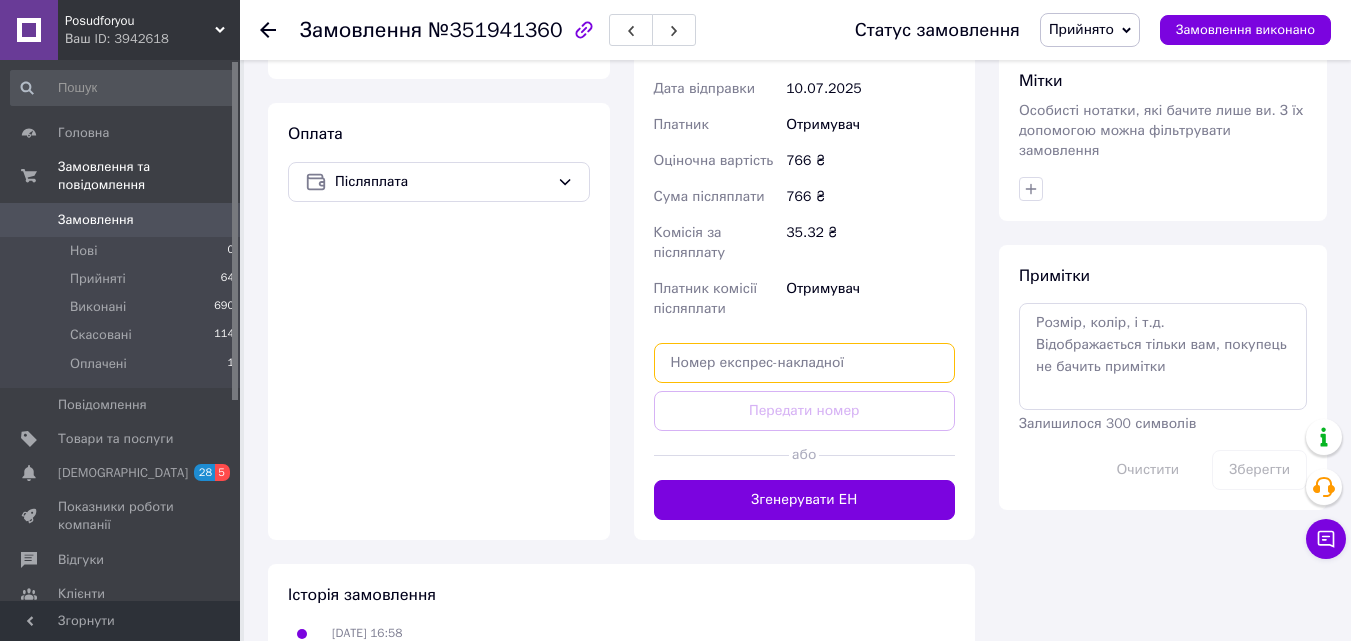 click at bounding box center (805, 363) 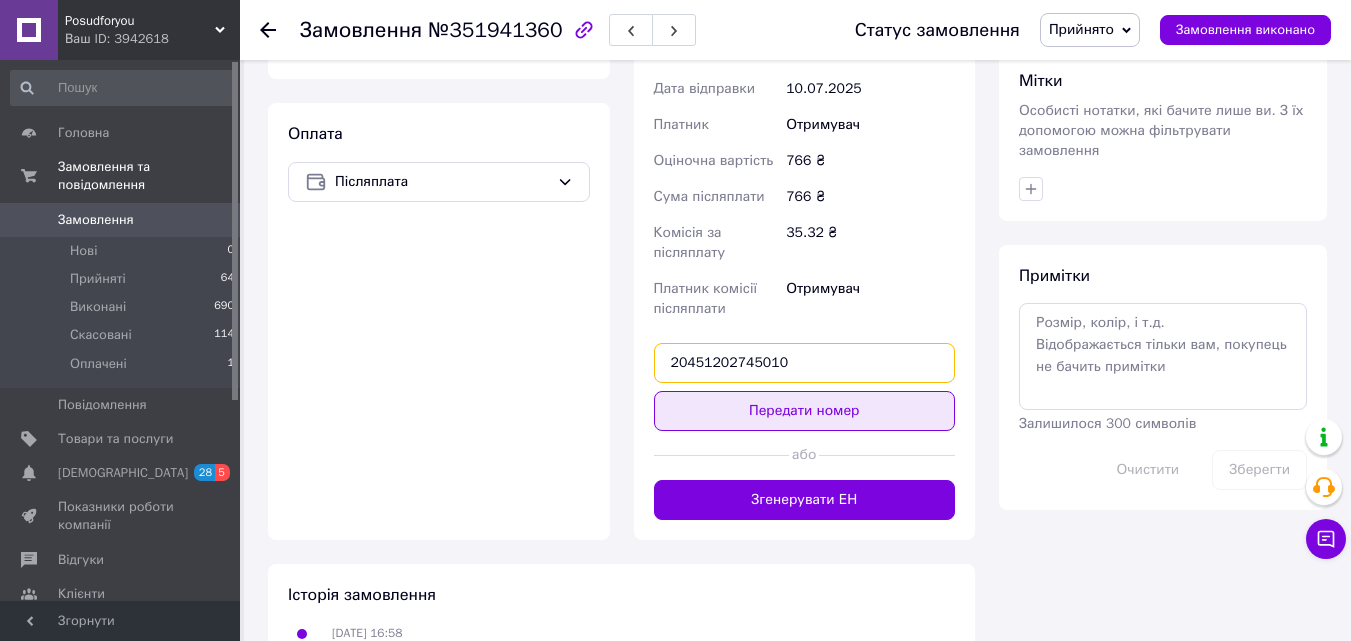 type on "20451202745010" 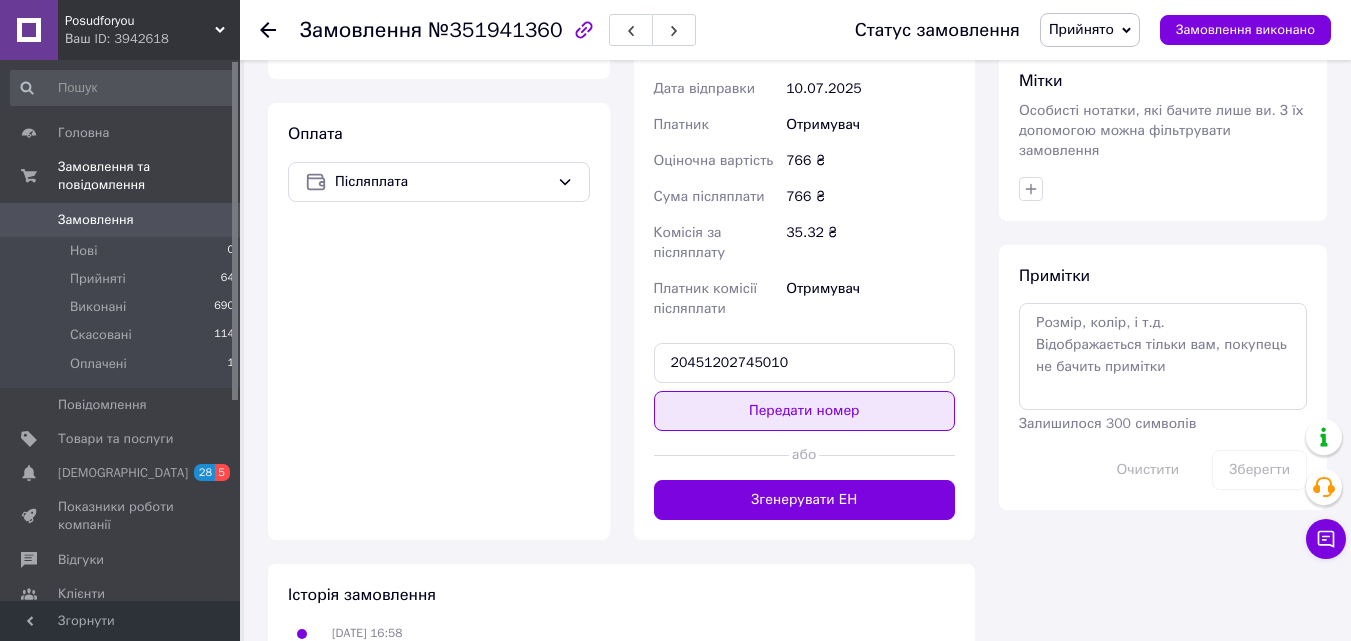 click on "Передати номер" at bounding box center (805, 411) 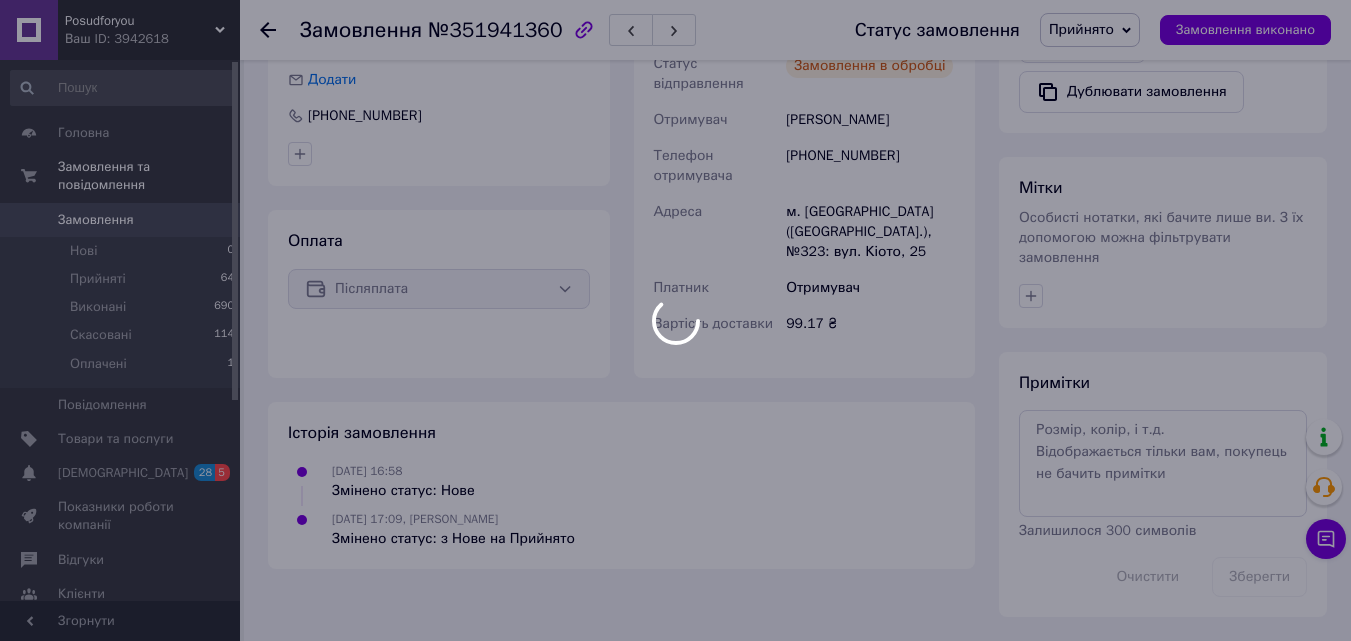 scroll, scrollTop: 676, scrollLeft: 0, axis: vertical 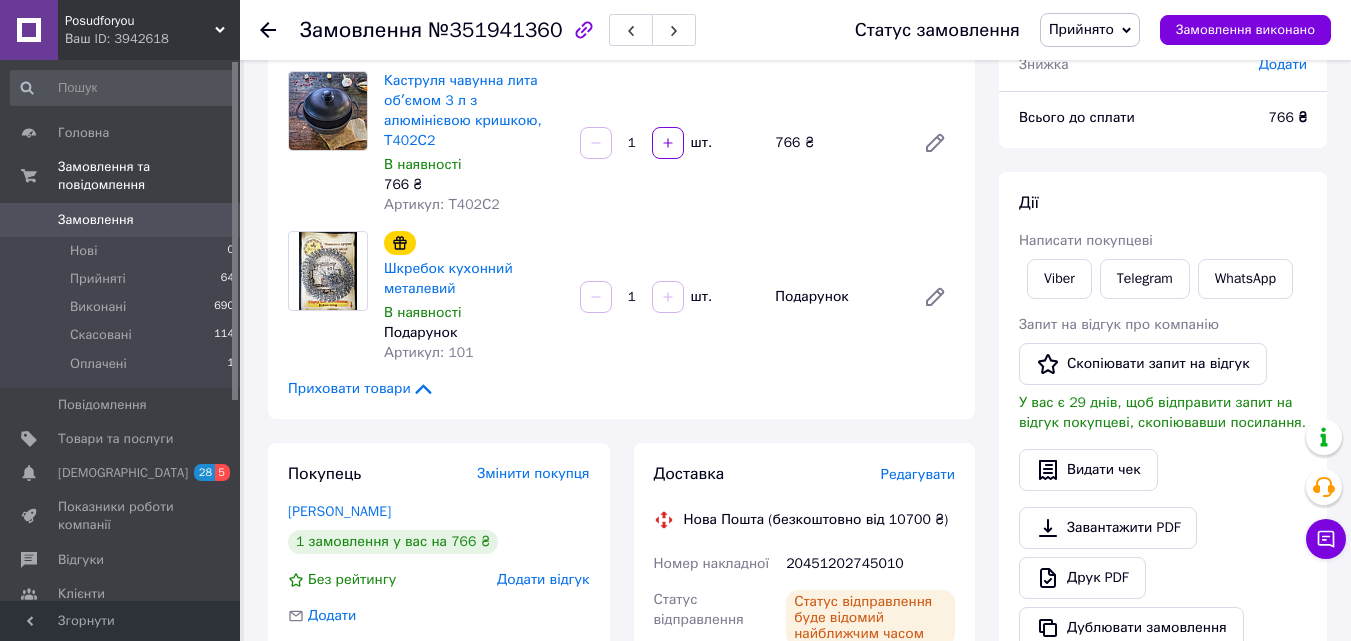 click 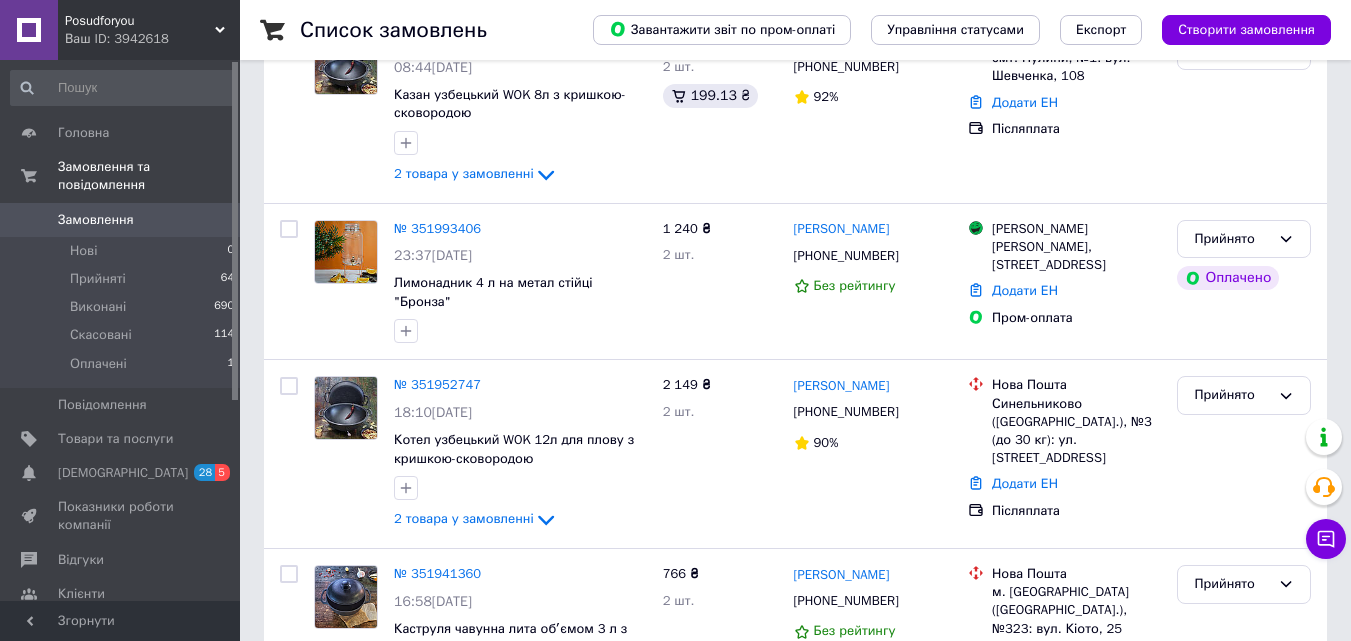 scroll, scrollTop: 411, scrollLeft: 0, axis: vertical 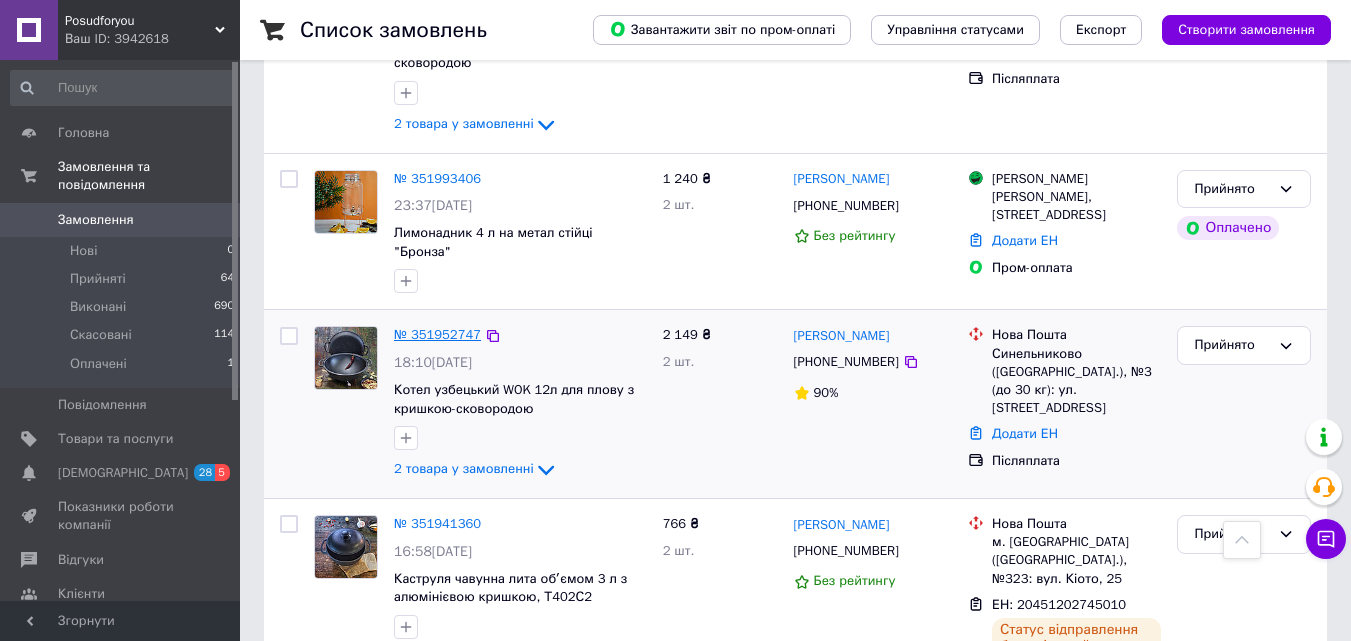 click on "№ 351952747" at bounding box center [437, 334] 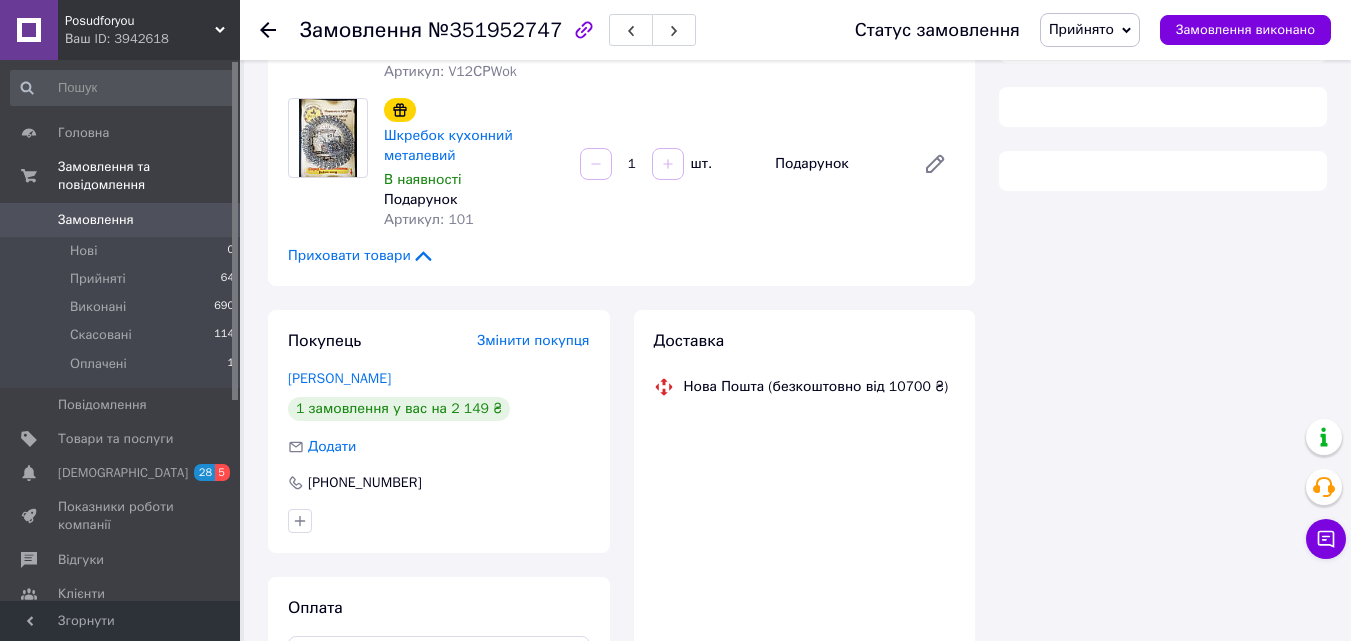 scroll, scrollTop: 411, scrollLeft: 0, axis: vertical 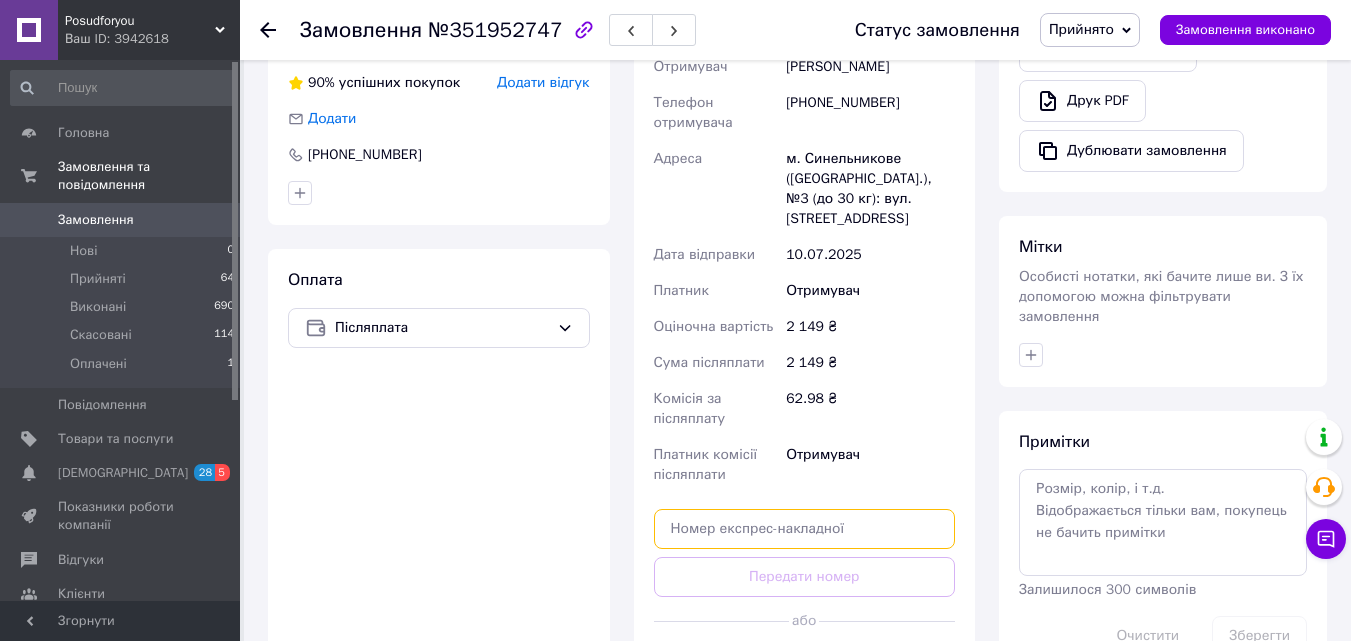 click at bounding box center (805, 529) 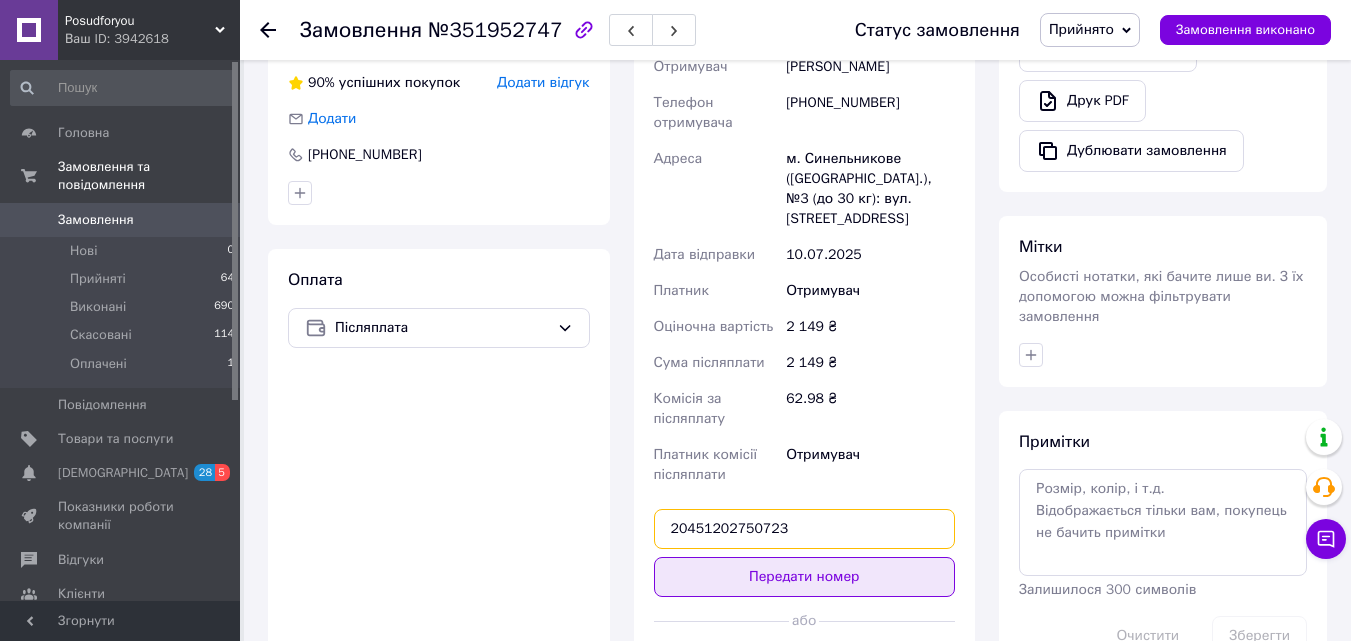type on "20451202750723" 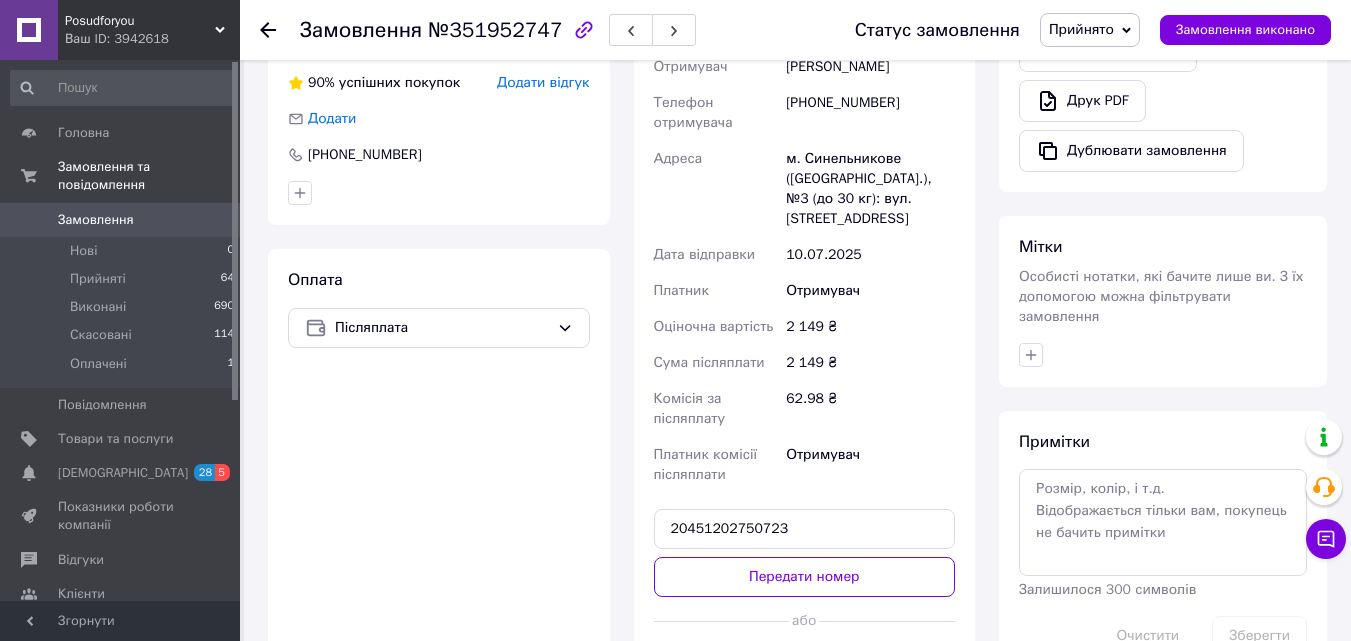 click on "Передати номер" at bounding box center (805, 577) 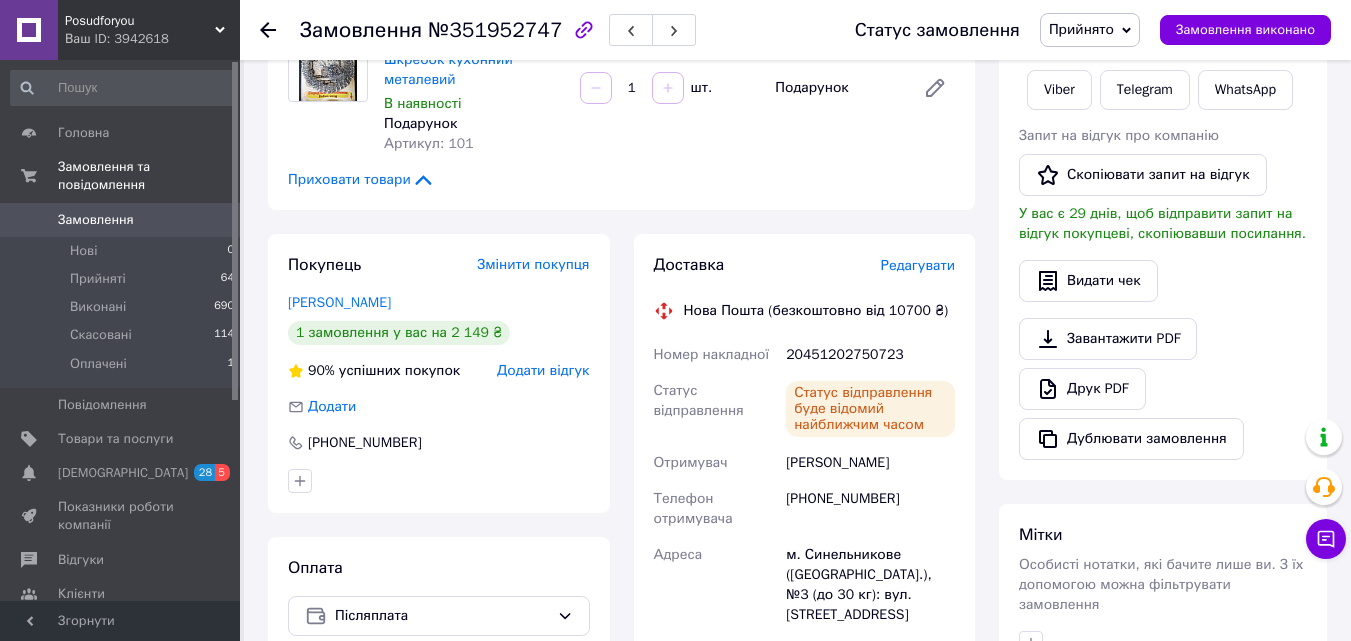 scroll, scrollTop: 143, scrollLeft: 0, axis: vertical 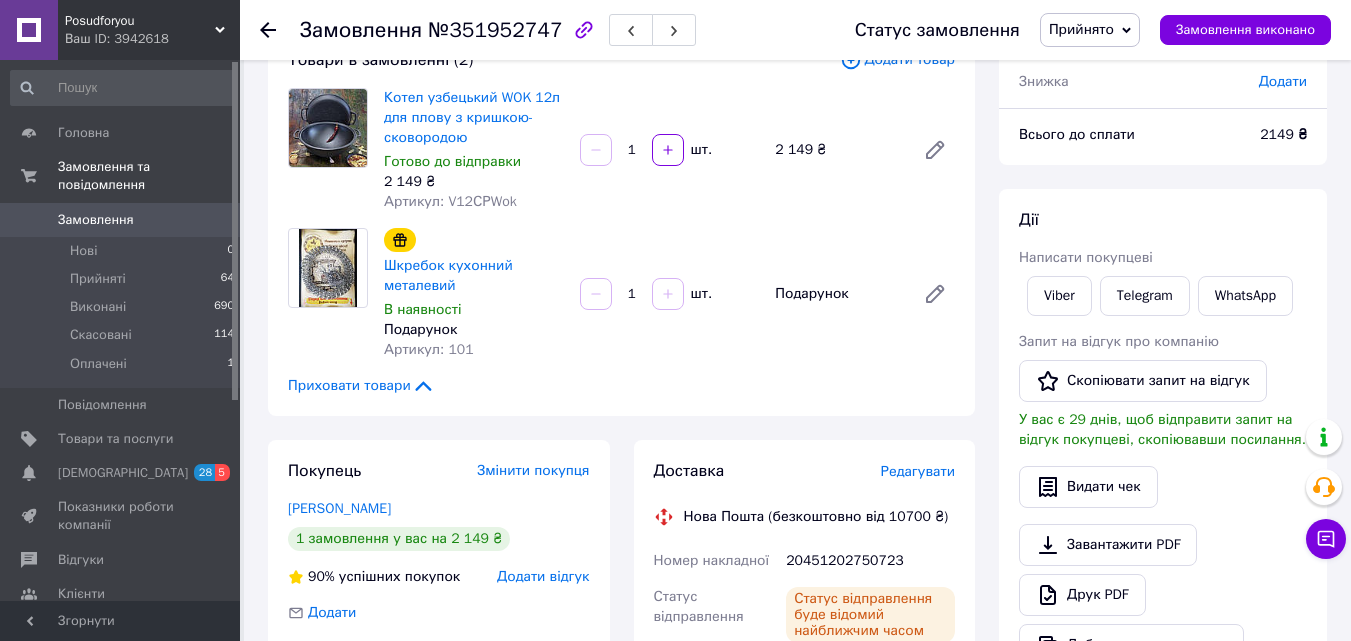 click on "Замовлення №351952747 Статус замовлення Прийнято Виконано Скасовано Оплачено Замовлення виконано" at bounding box center (795, 30) 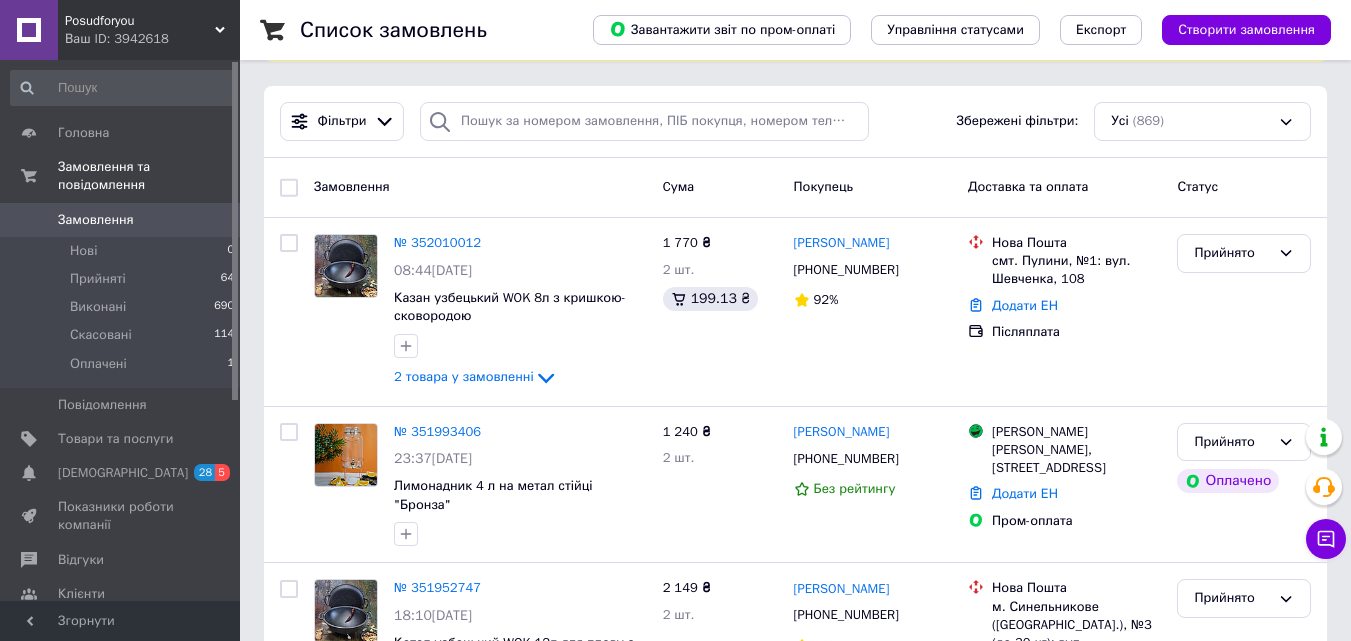 scroll, scrollTop: 50, scrollLeft: 0, axis: vertical 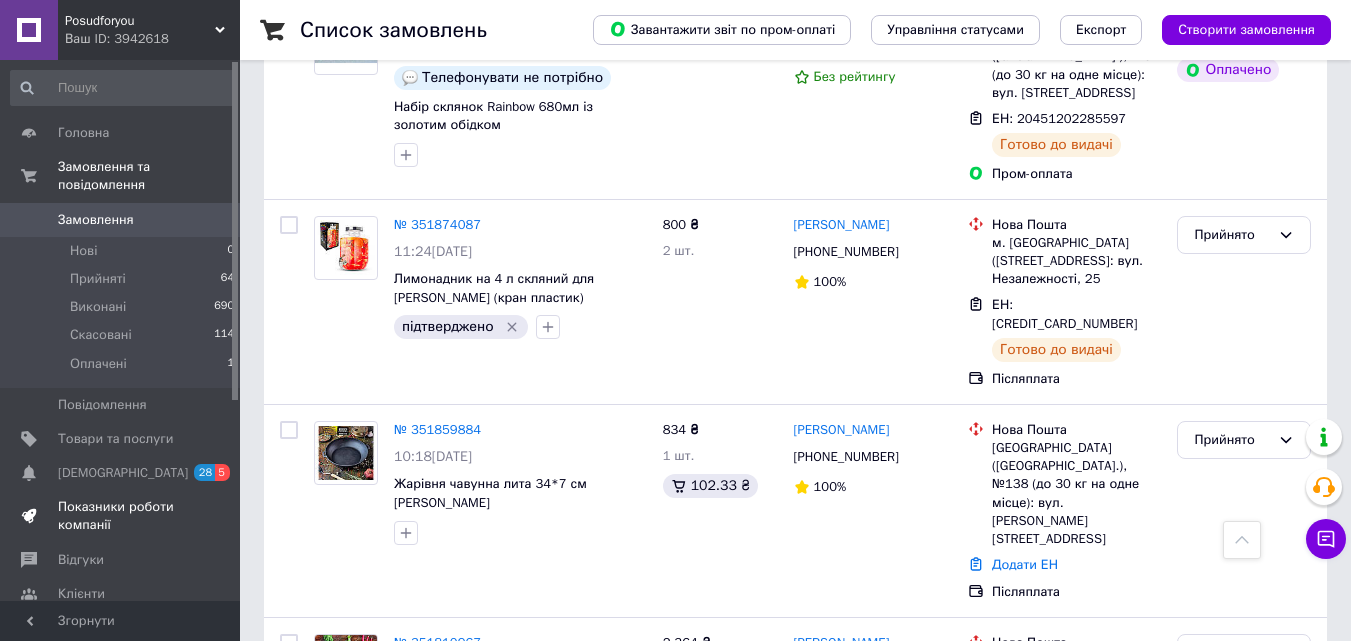 click on "Показники роботи компанії" at bounding box center [121, 516] 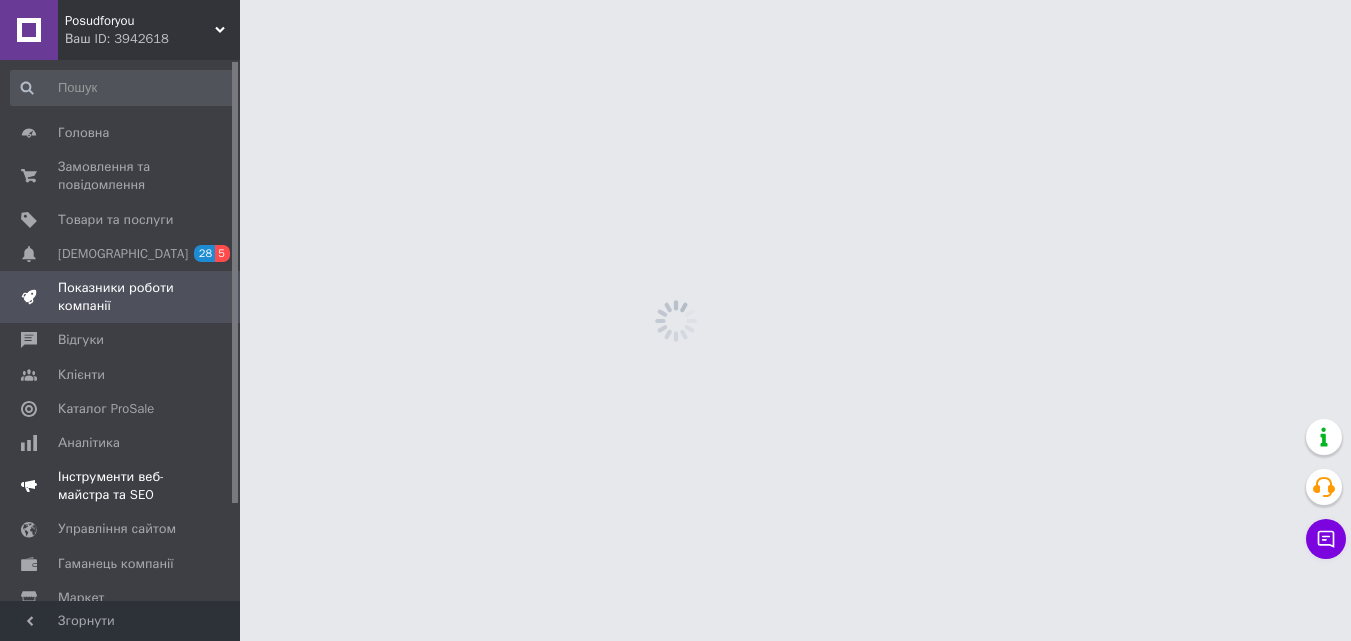 scroll, scrollTop: 0, scrollLeft: 0, axis: both 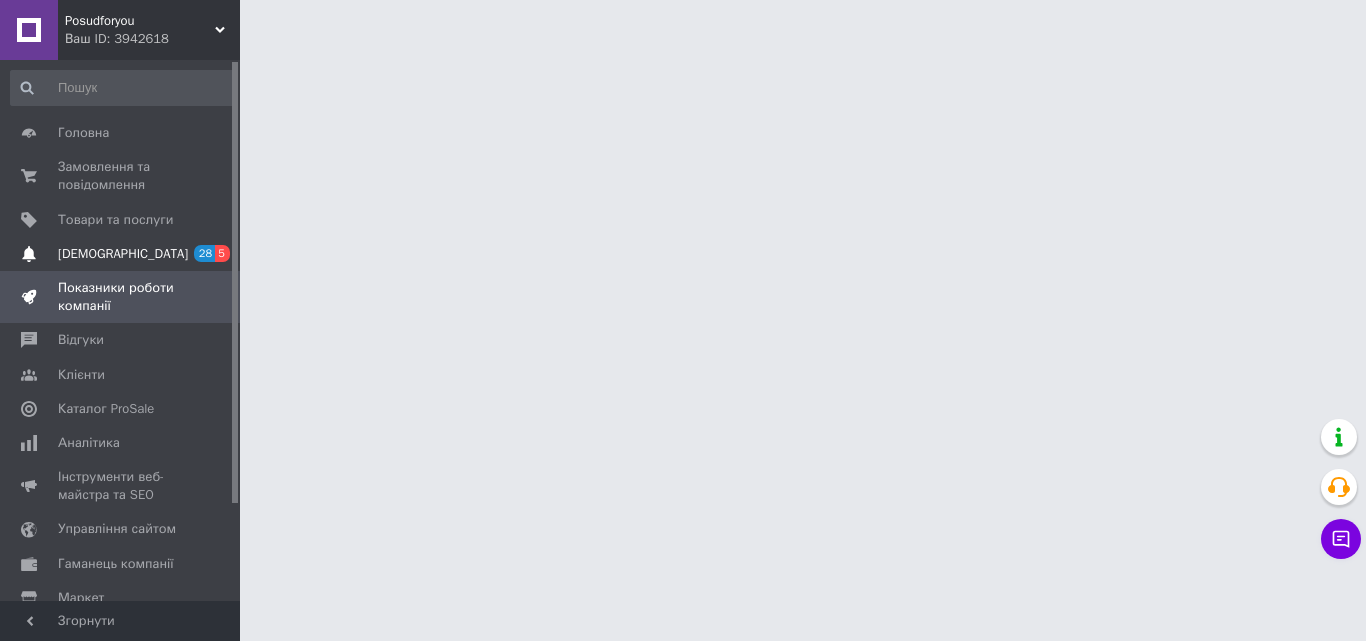 click on "[DEMOGRAPHIC_DATA]" at bounding box center [121, 254] 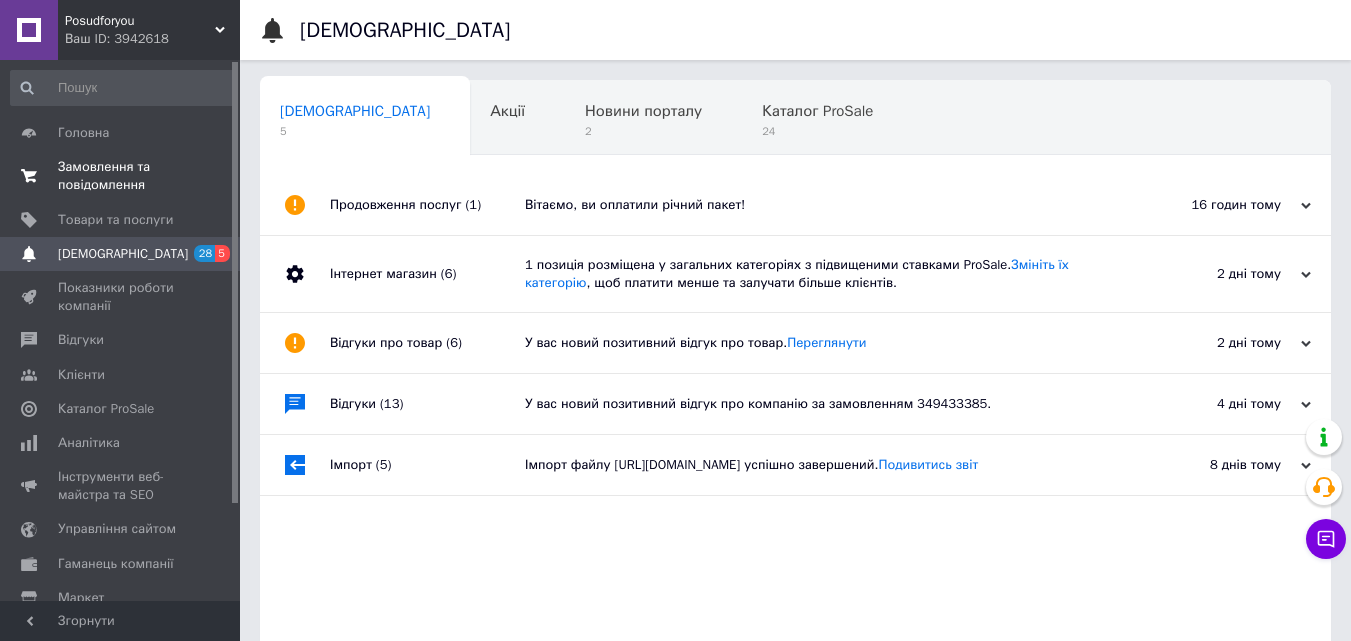 click on "Замовлення та повідомлення" at bounding box center [121, 176] 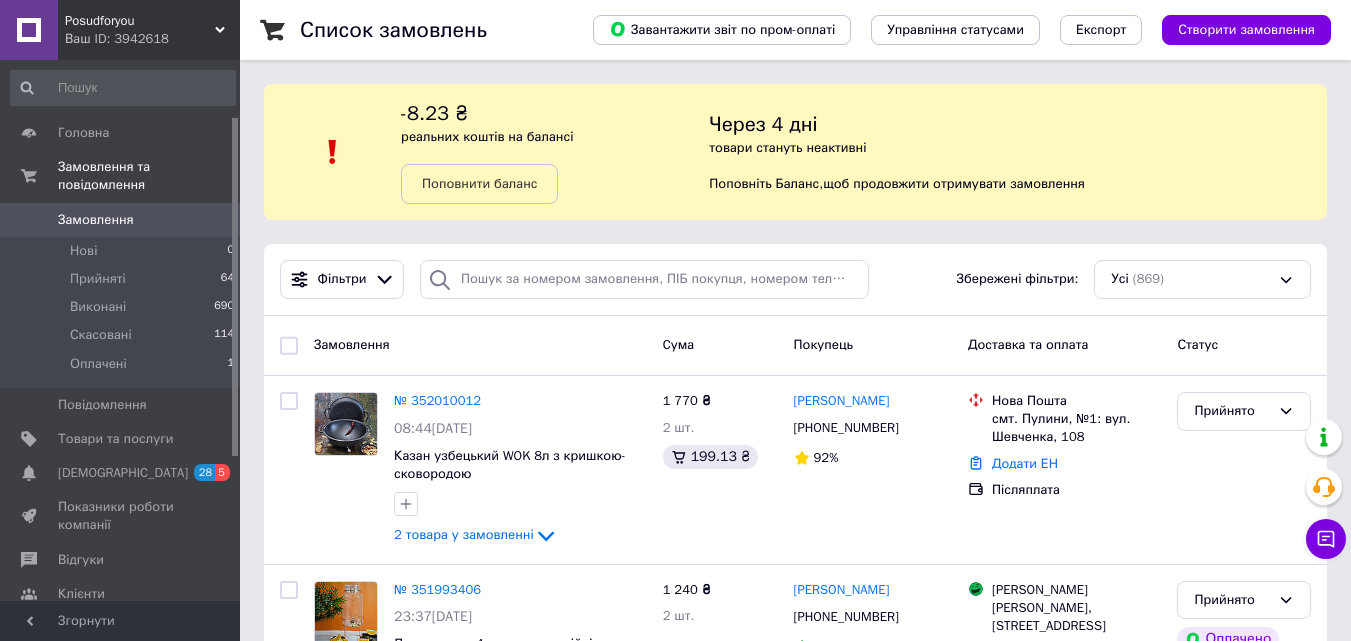 scroll, scrollTop: 100, scrollLeft: 0, axis: vertical 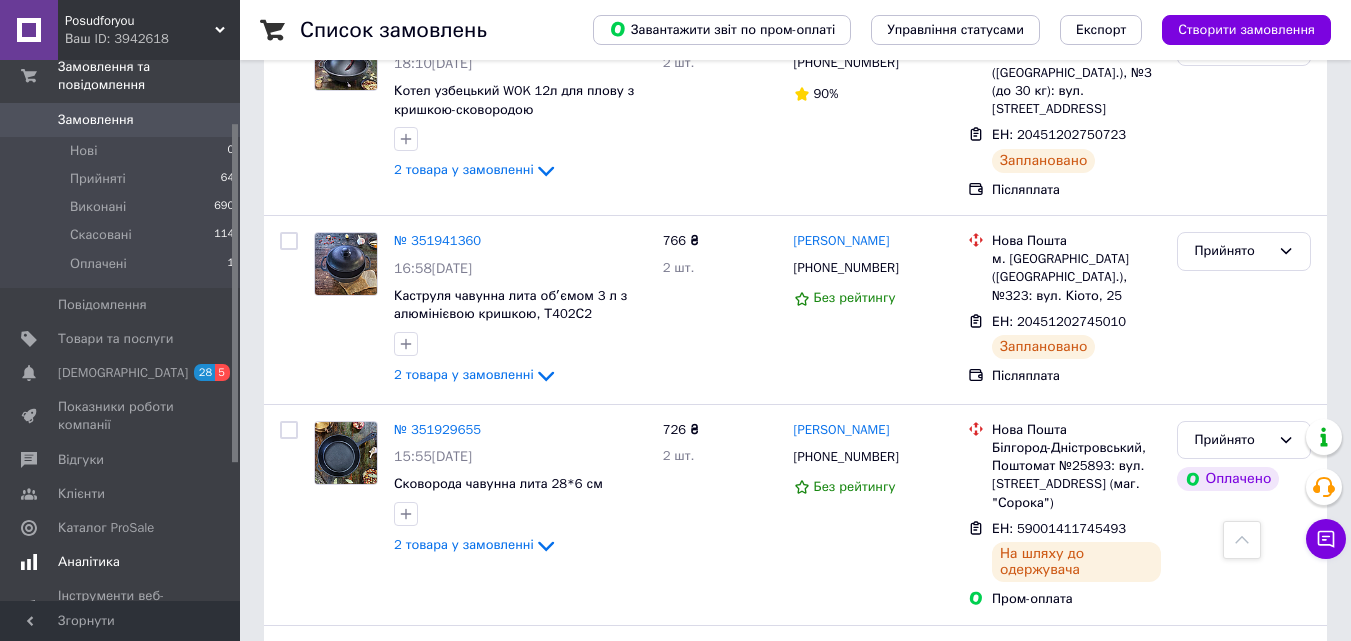 click on "Аналітика" at bounding box center [89, 562] 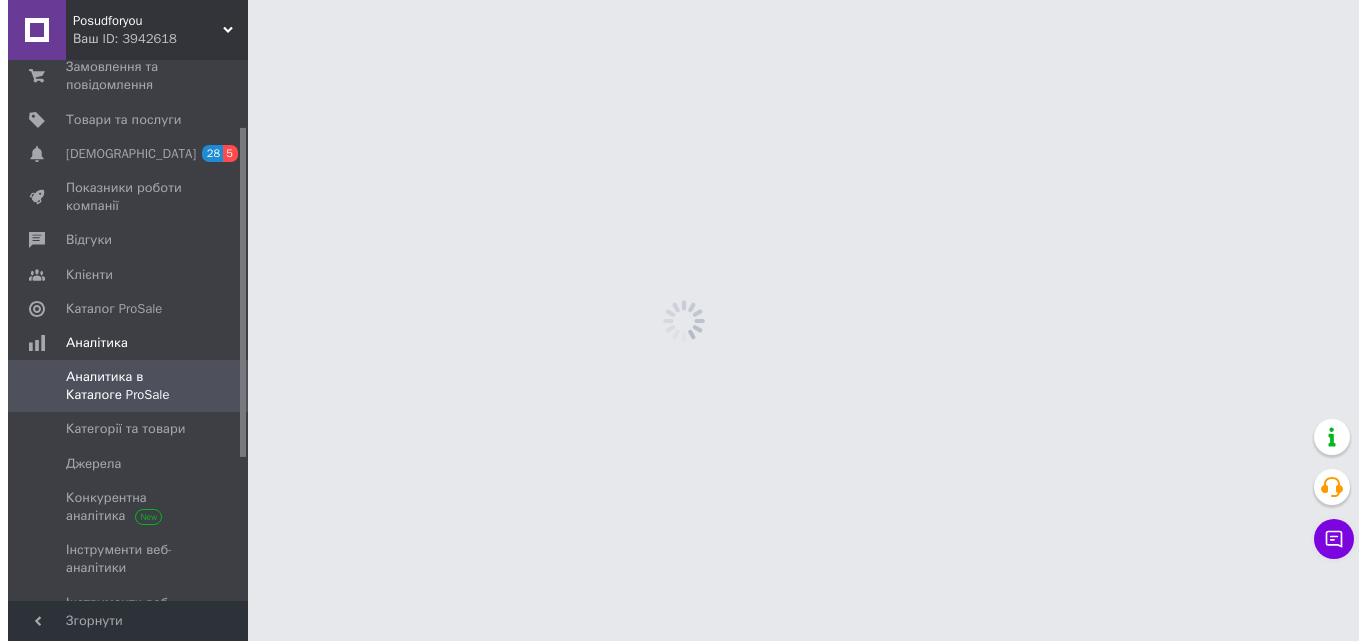 scroll, scrollTop: 0, scrollLeft: 0, axis: both 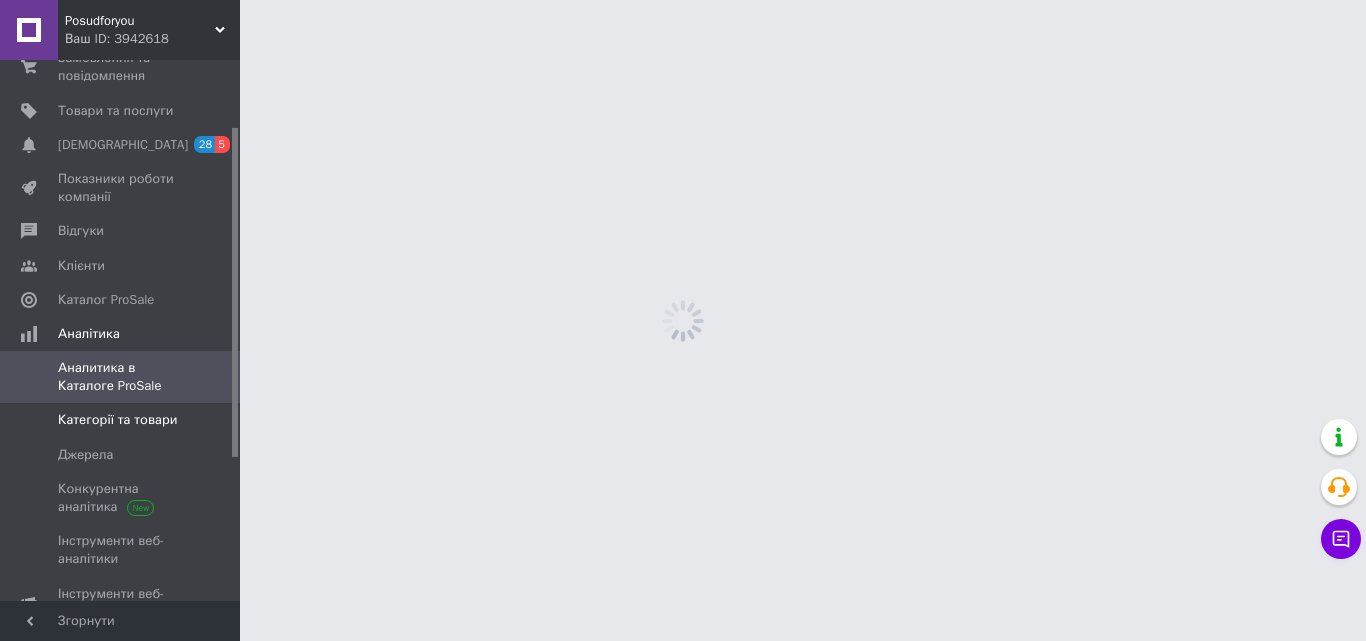click on "Категорії та товари" at bounding box center [117, 420] 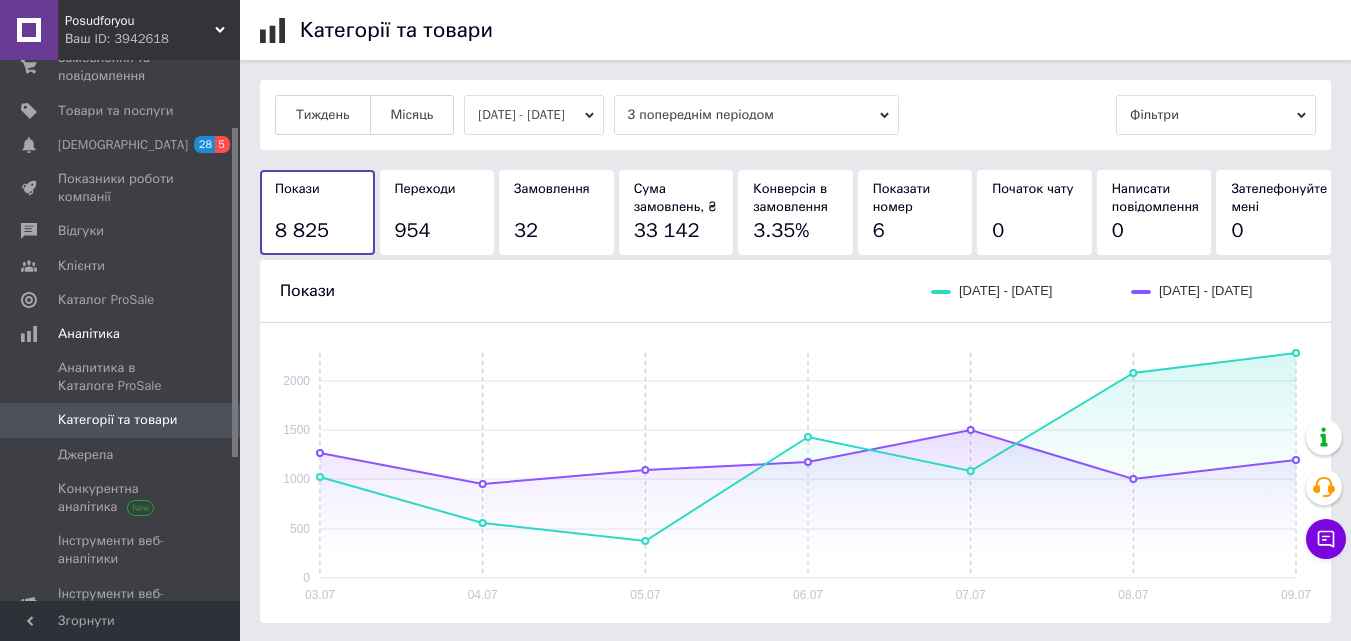 click on "[DATE] - [DATE]" at bounding box center [534, 115] 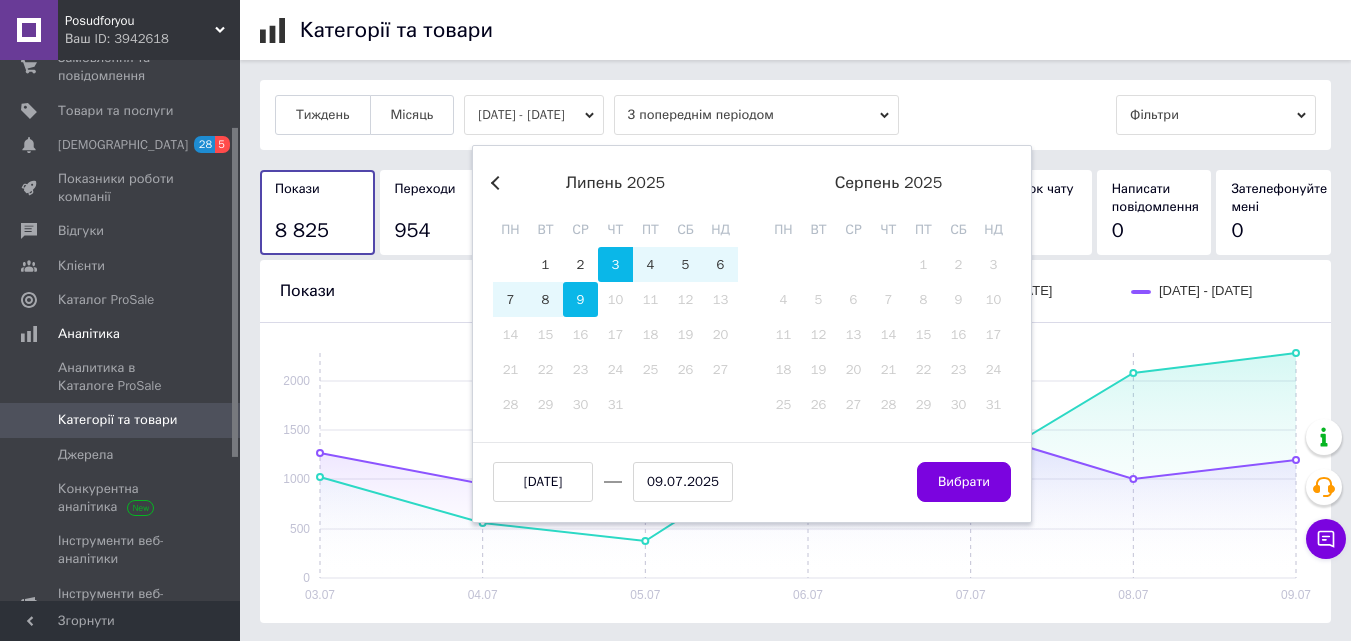 click on "9" at bounding box center [580, 299] 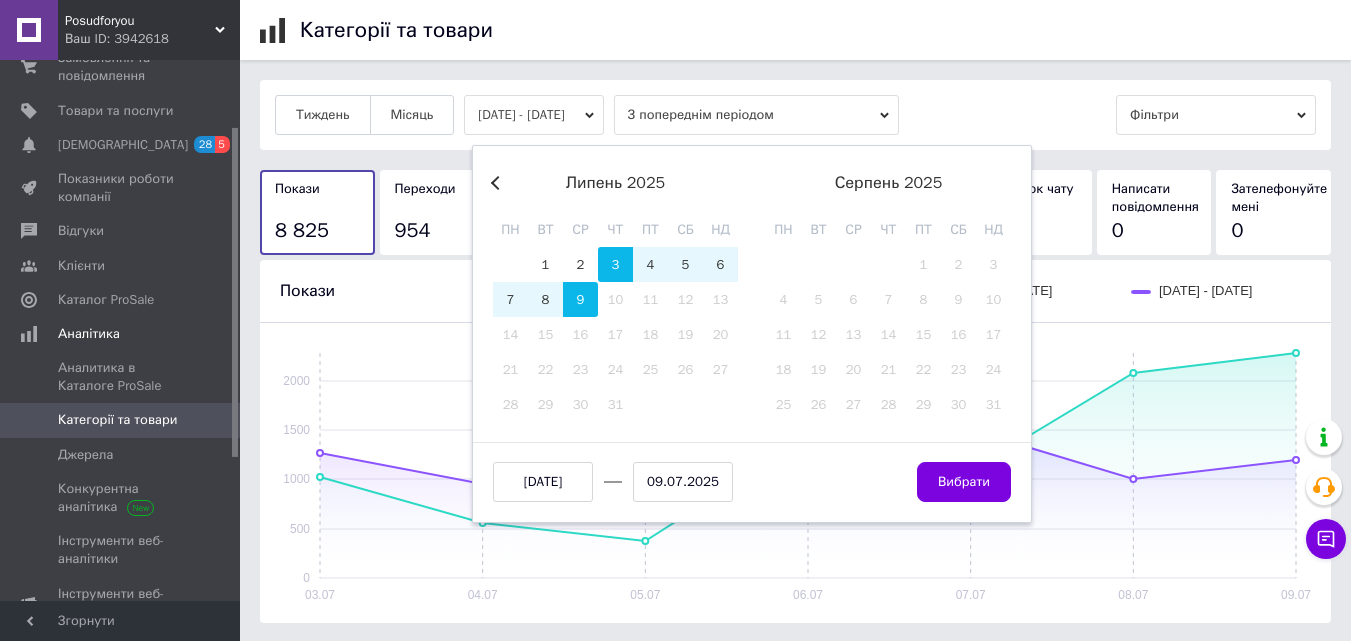 type on "09.07.2025" 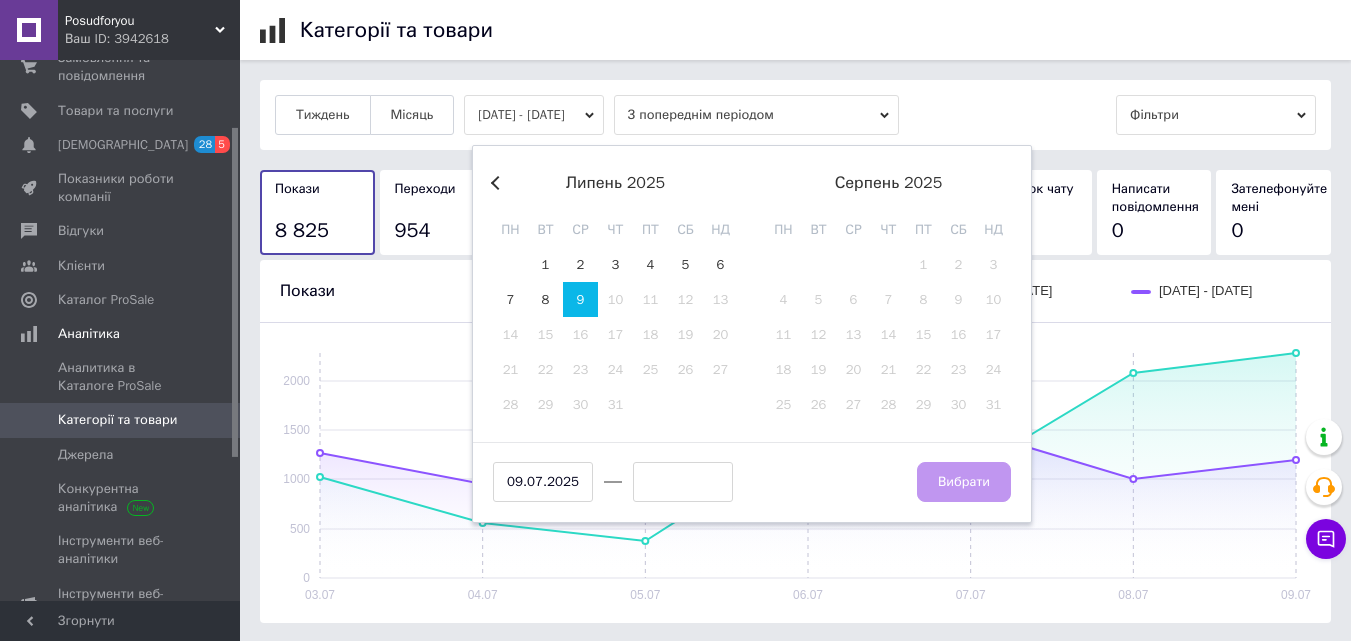 click at bounding box center [683, 482] 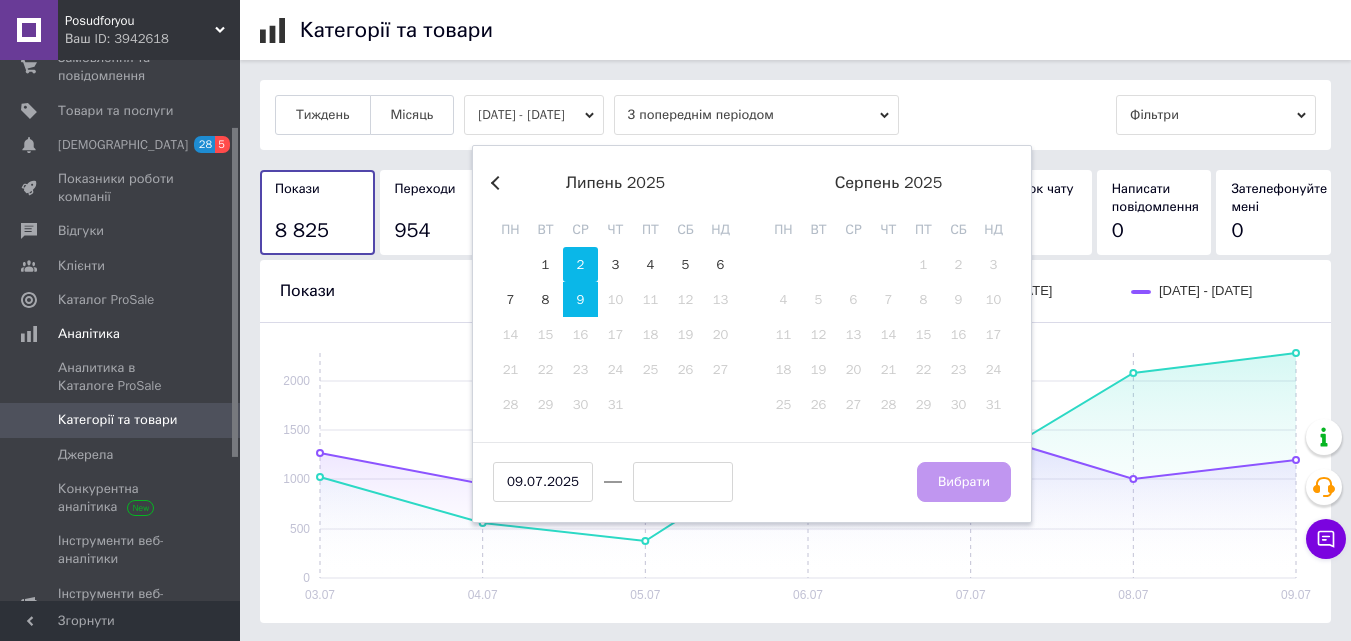 click on "2" at bounding box center (580, 264) 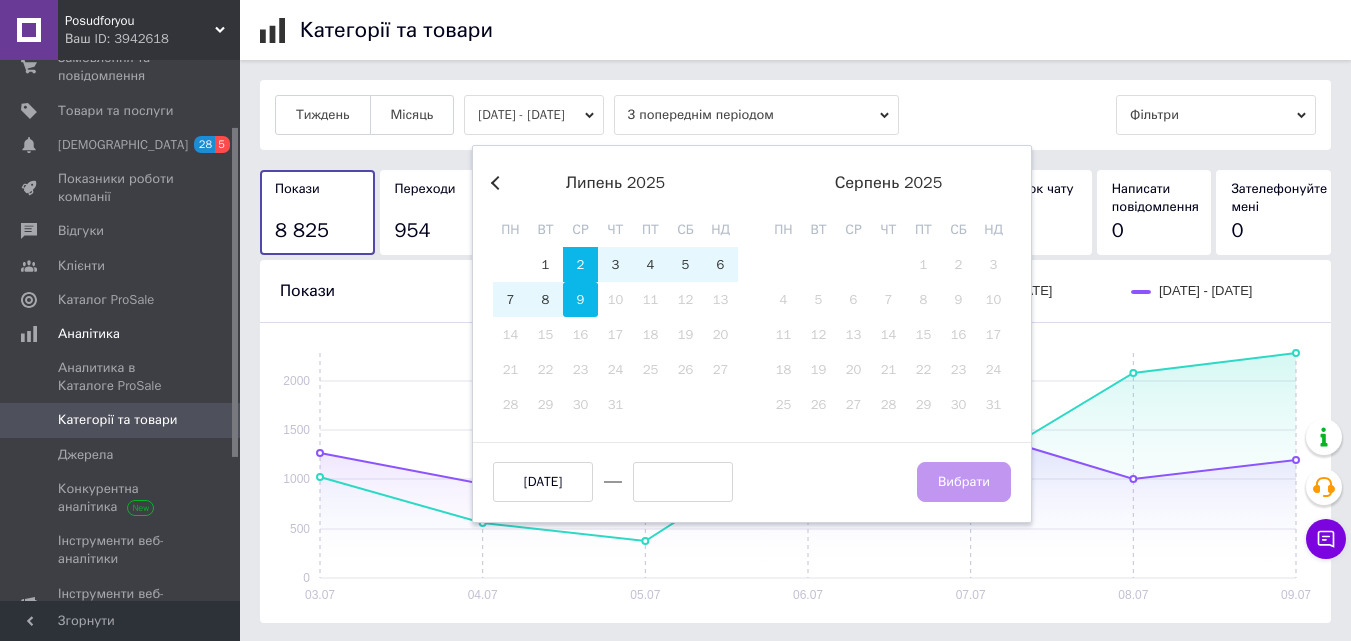 click on "9" at bounding box center (580, 299) 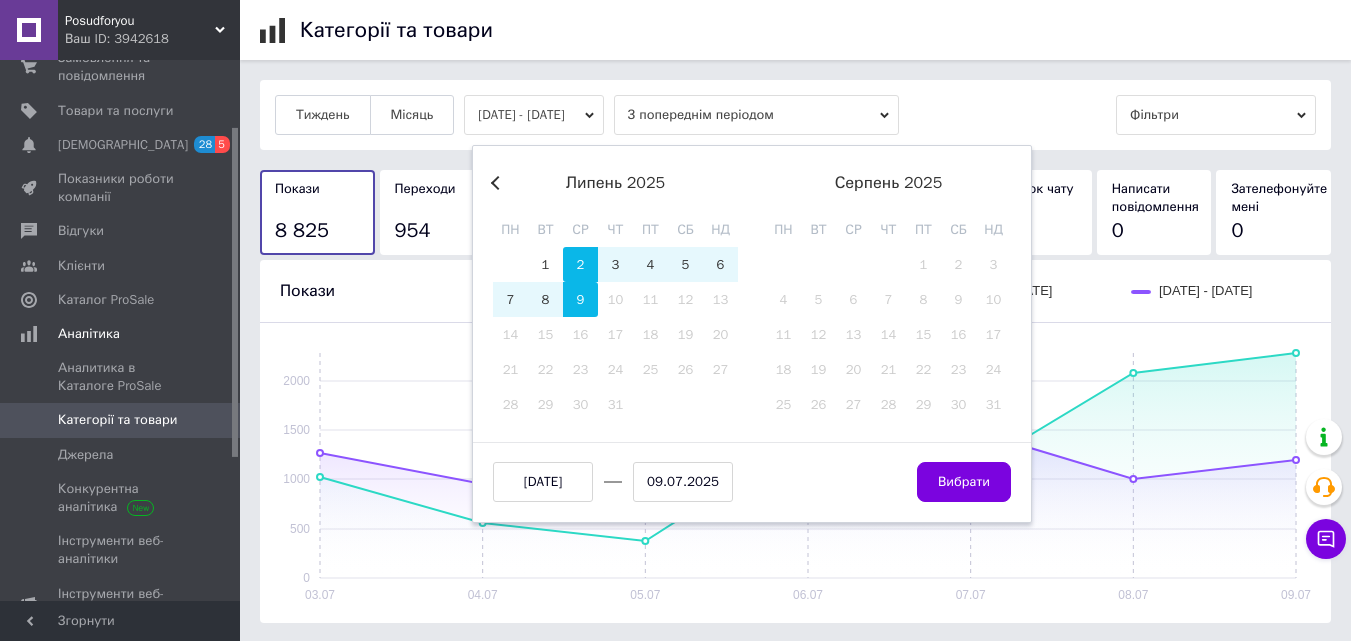click on "09.07.2025" at bounding box center [683, 482] 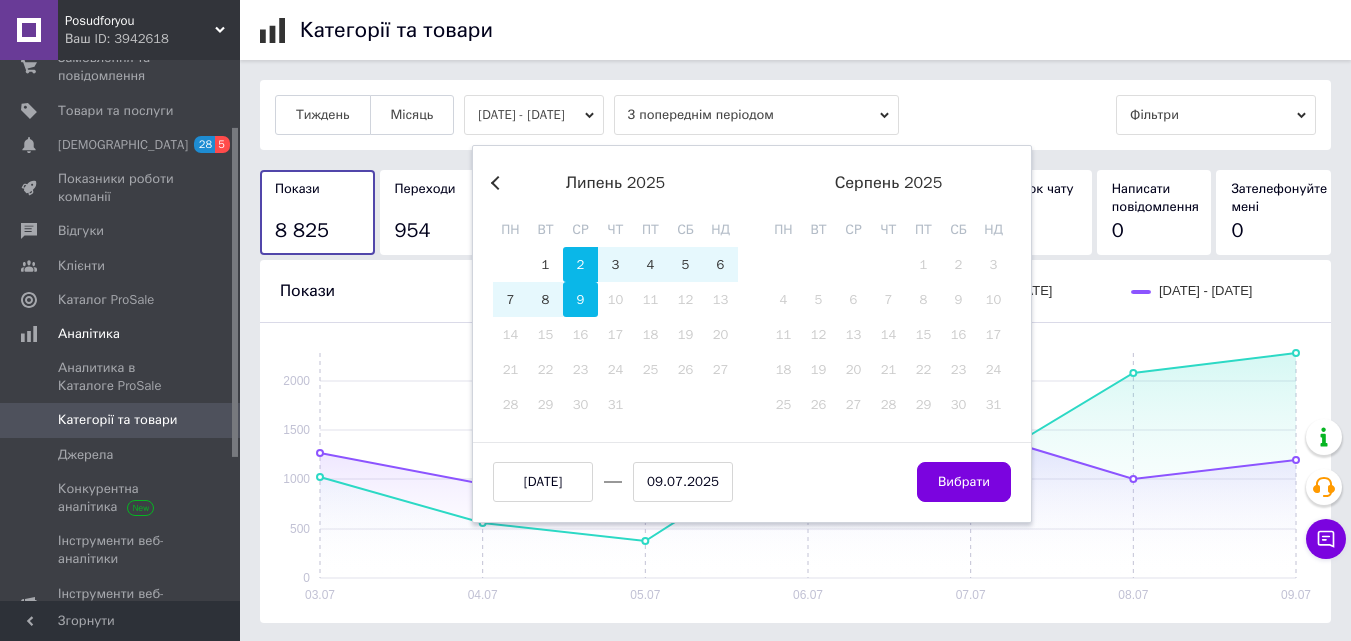 click on "9" at bounding box center (580, 299) 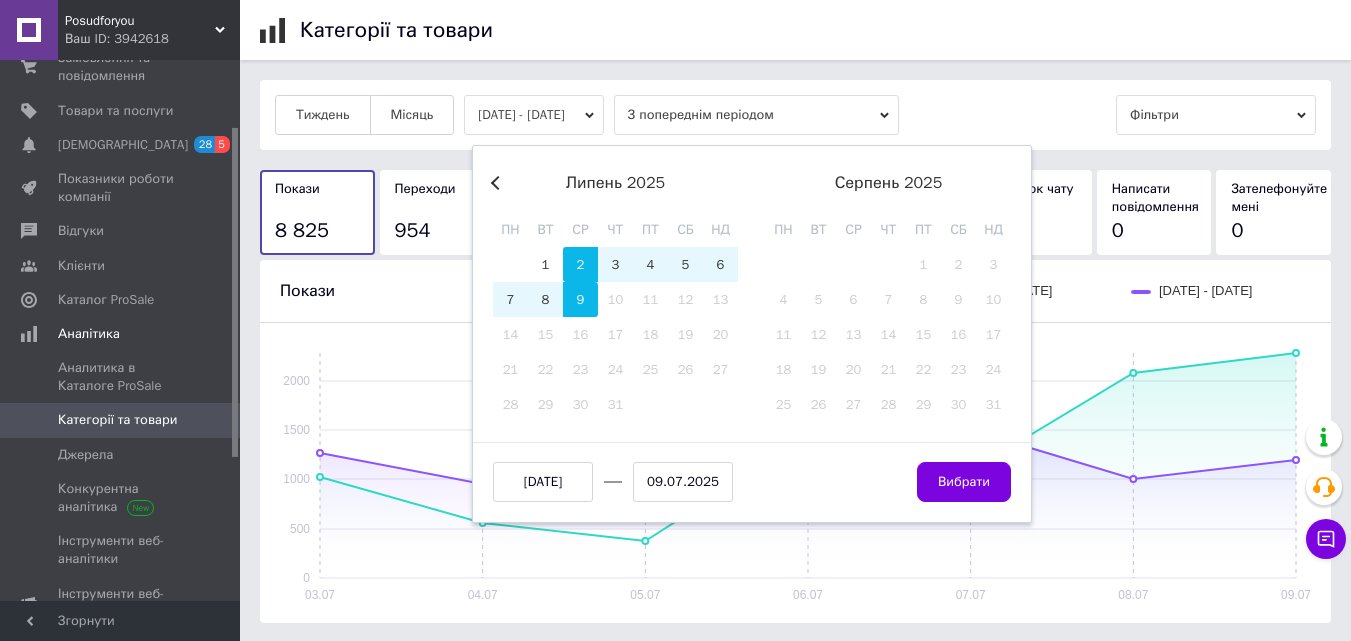 type on "09.07.2025" 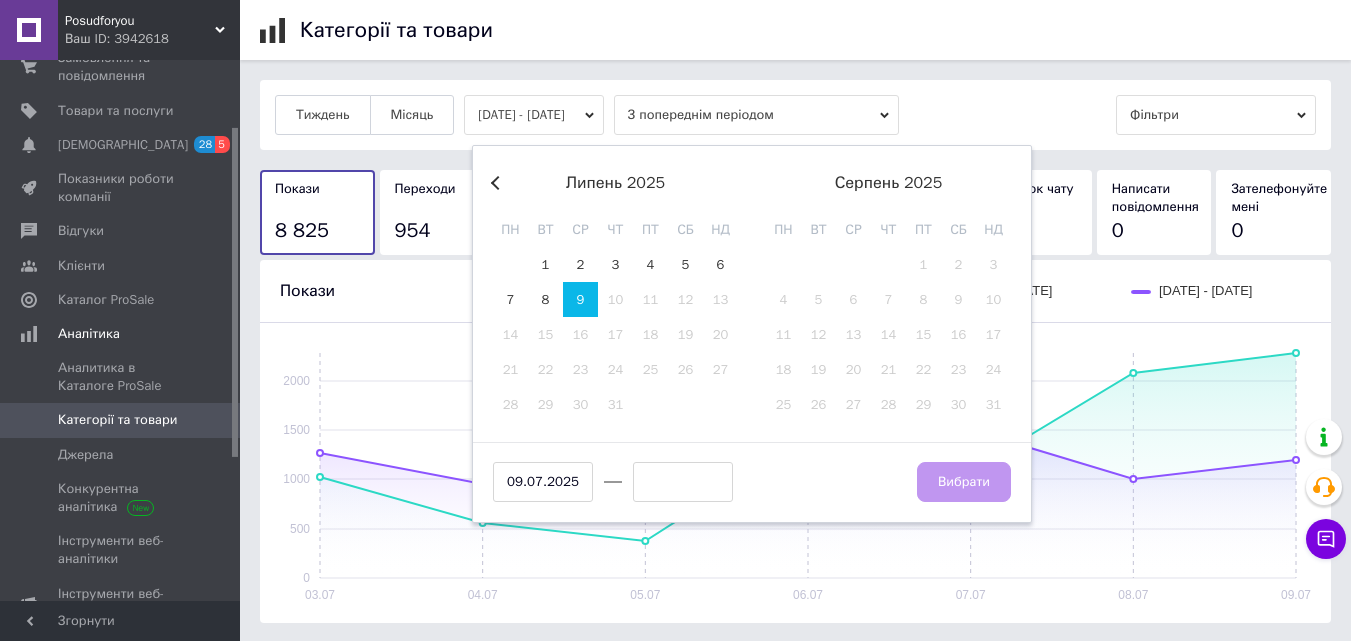 click at bounding box center [683, 482] 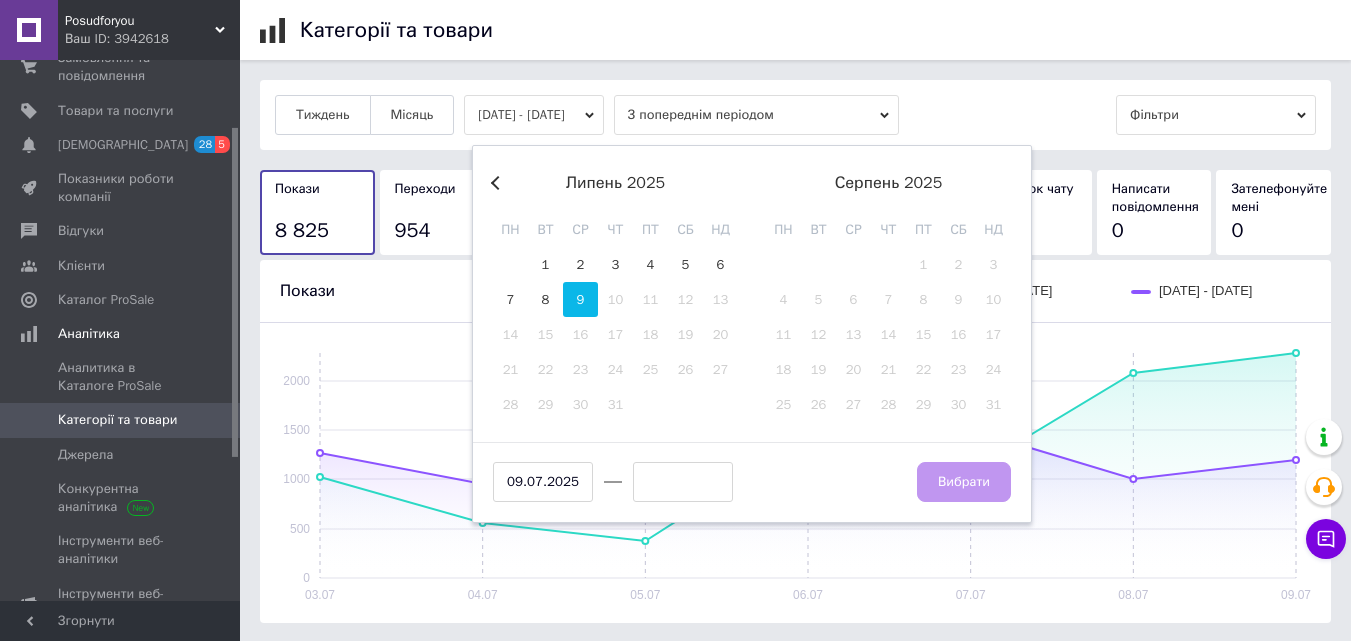 click on "9" at bounding box center [580, 299] 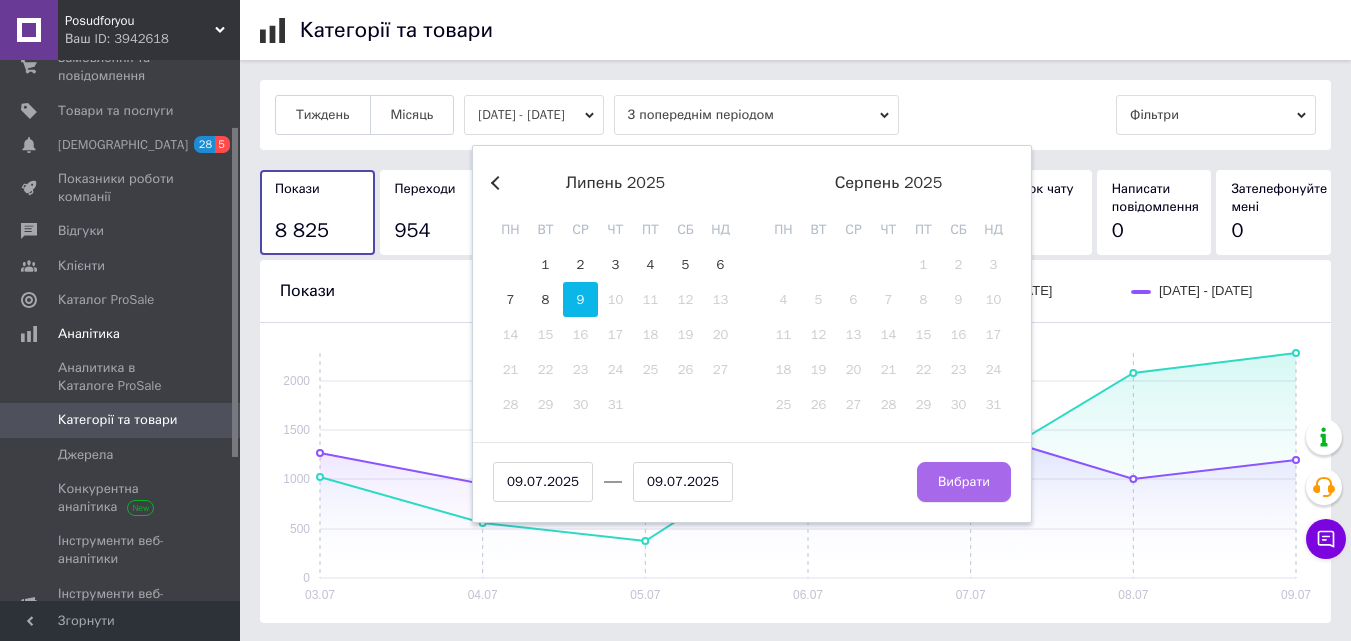 click on "Вибрати" at bounding box center [964, 482] 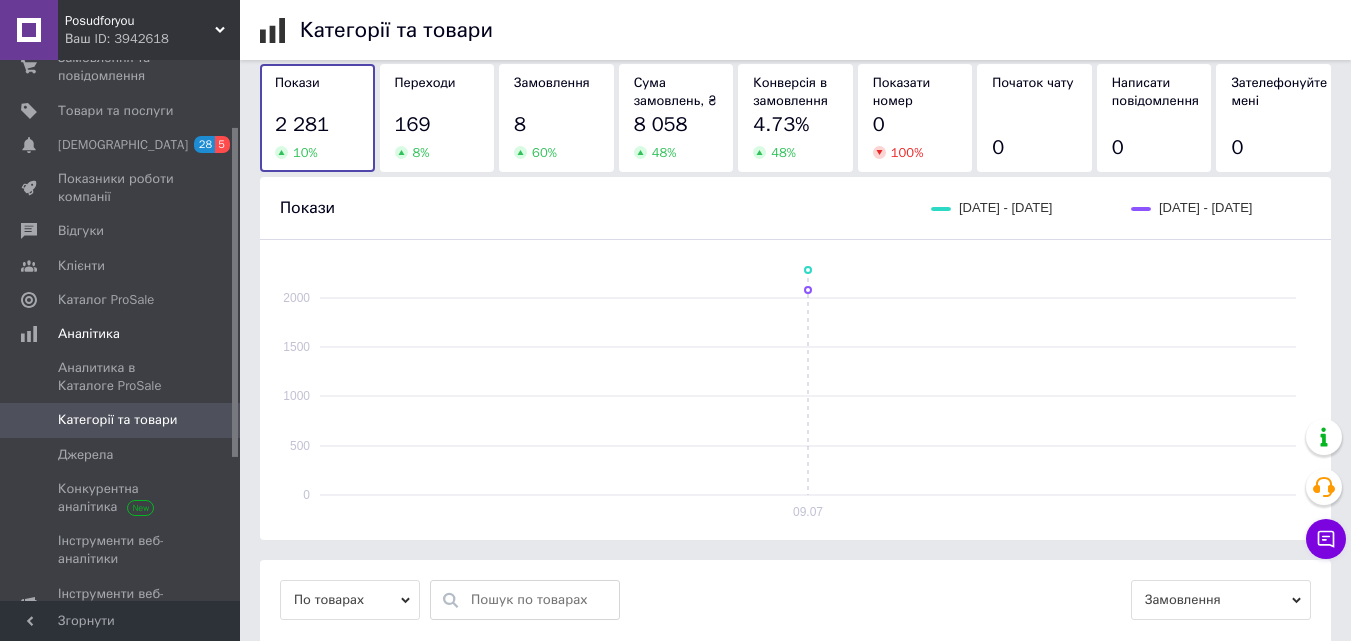 scroll, scrollTop: 110, scrollLeft: 0, axis: vertical 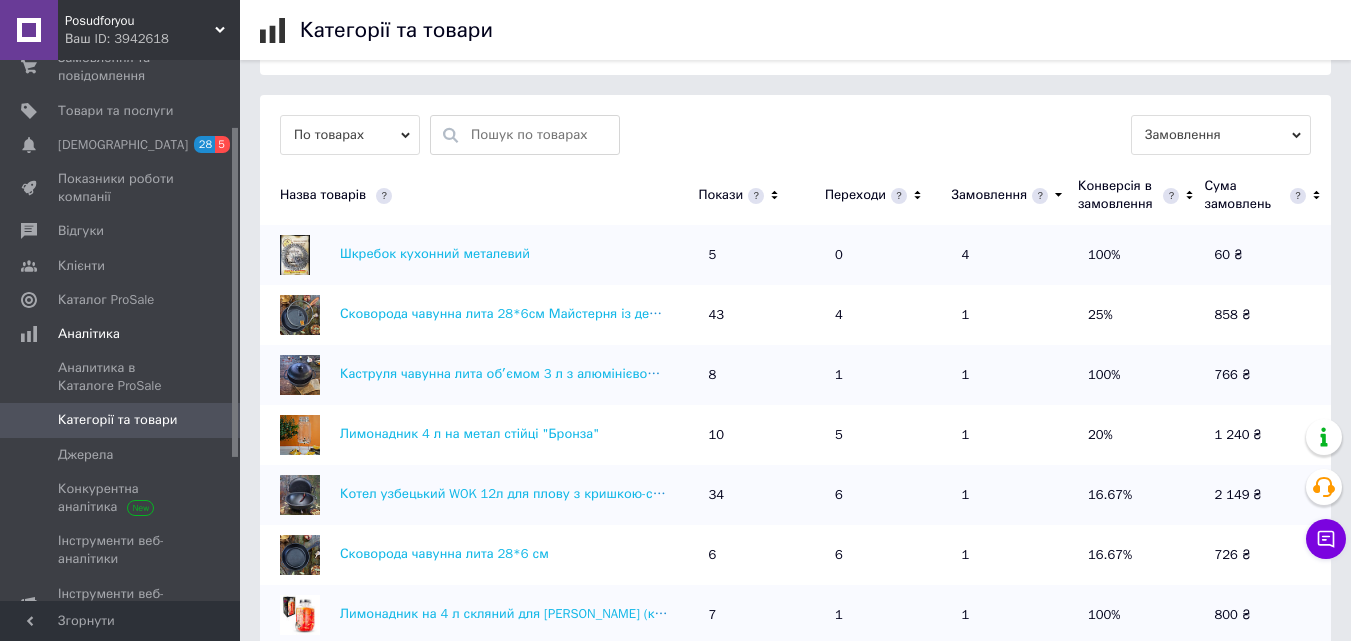 click 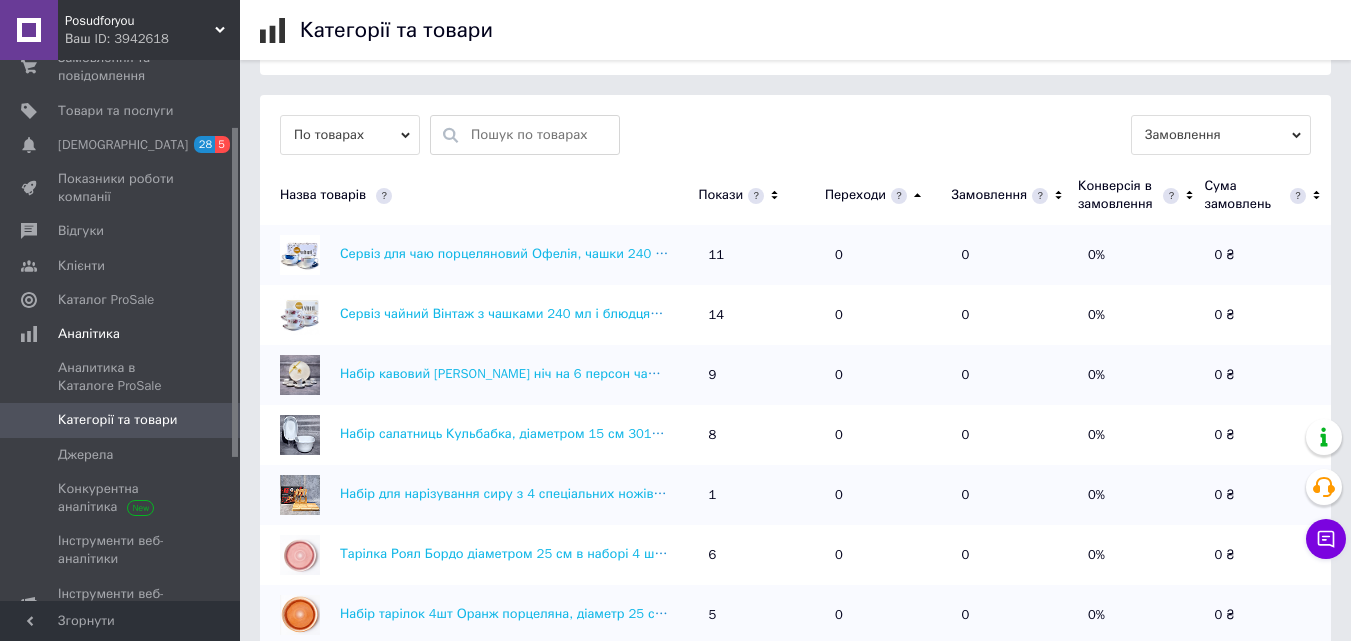 click 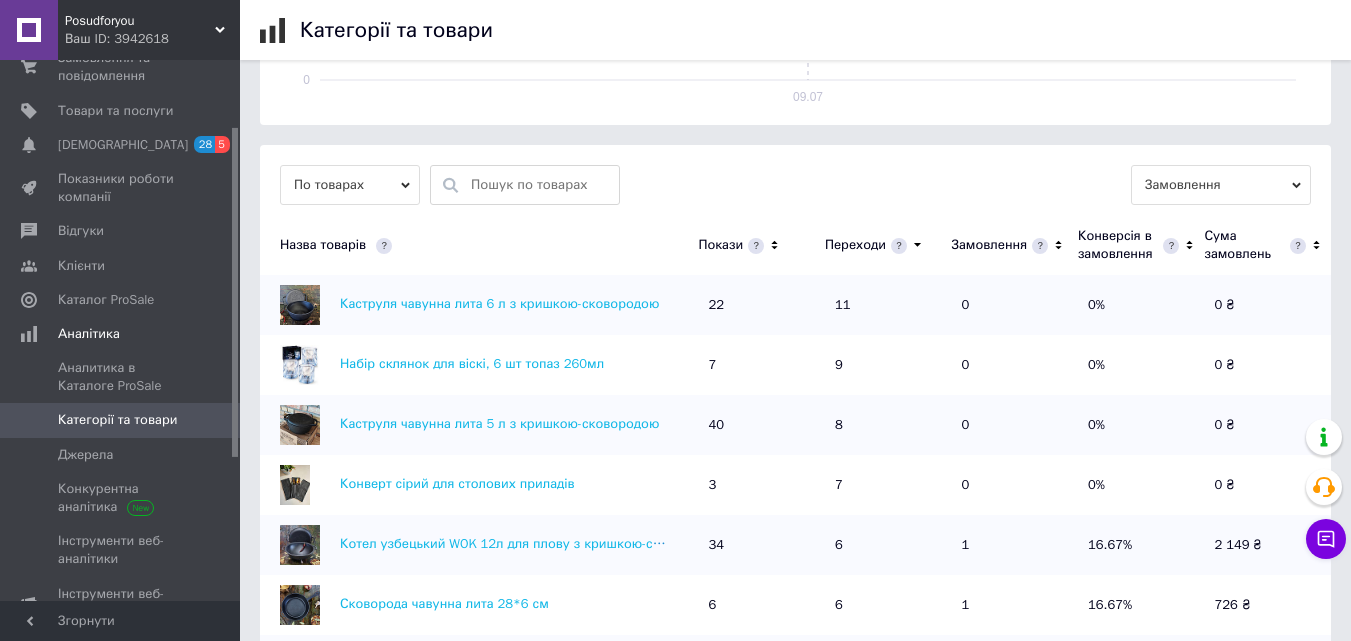 scroll, scrollTop: 568, scrollLeft: 0, axis: vertical 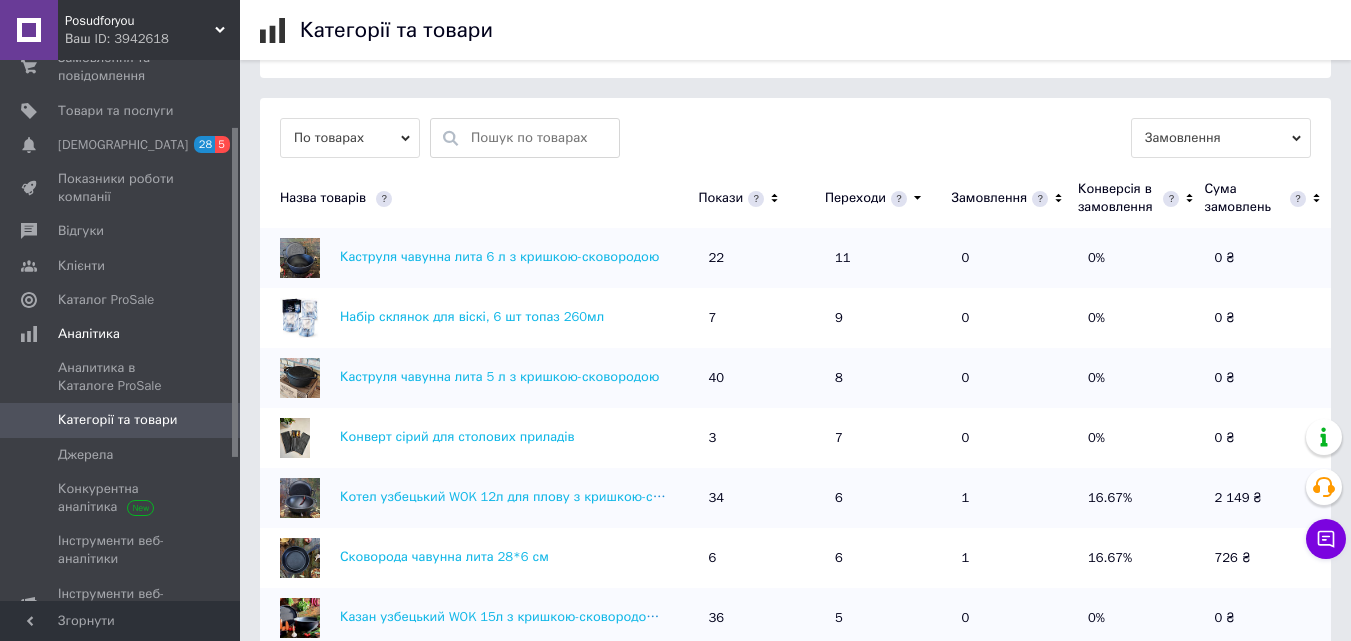 drag, startPoint x: 764, startPoint y: 305, endPoint x: 768, endPoint y: 315, distance: 10.770329 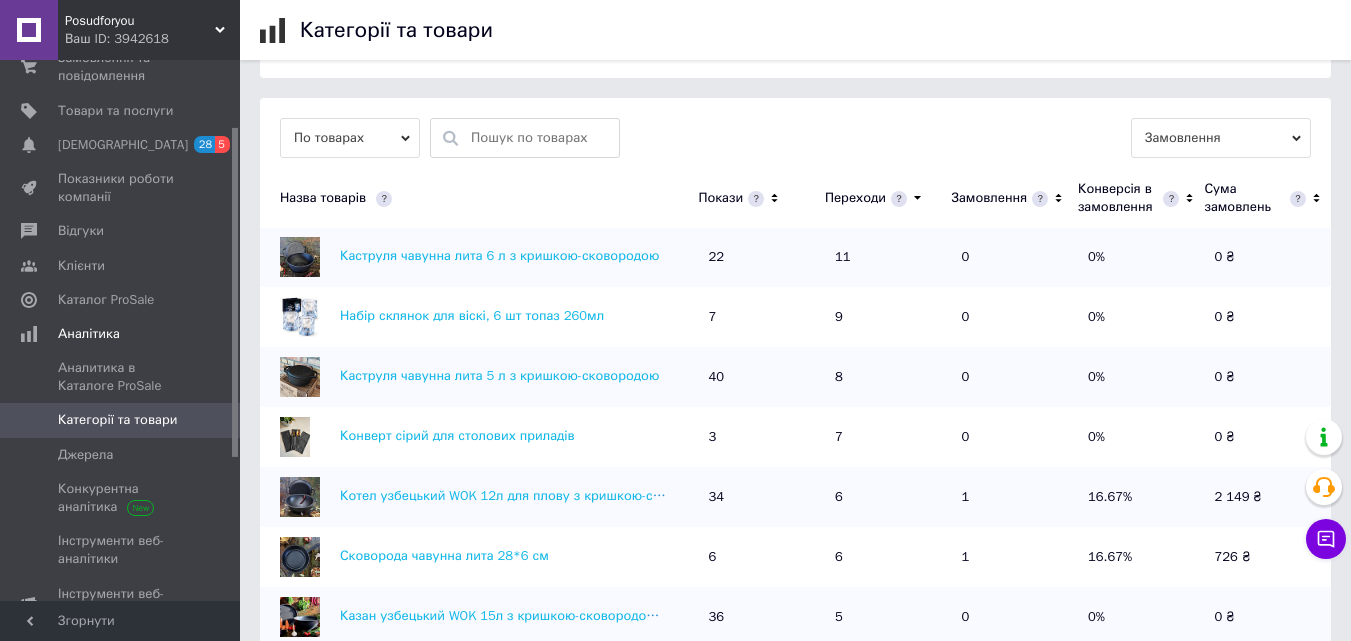scroll, scrollTop: 0, scrollLeft: 0, axis: both 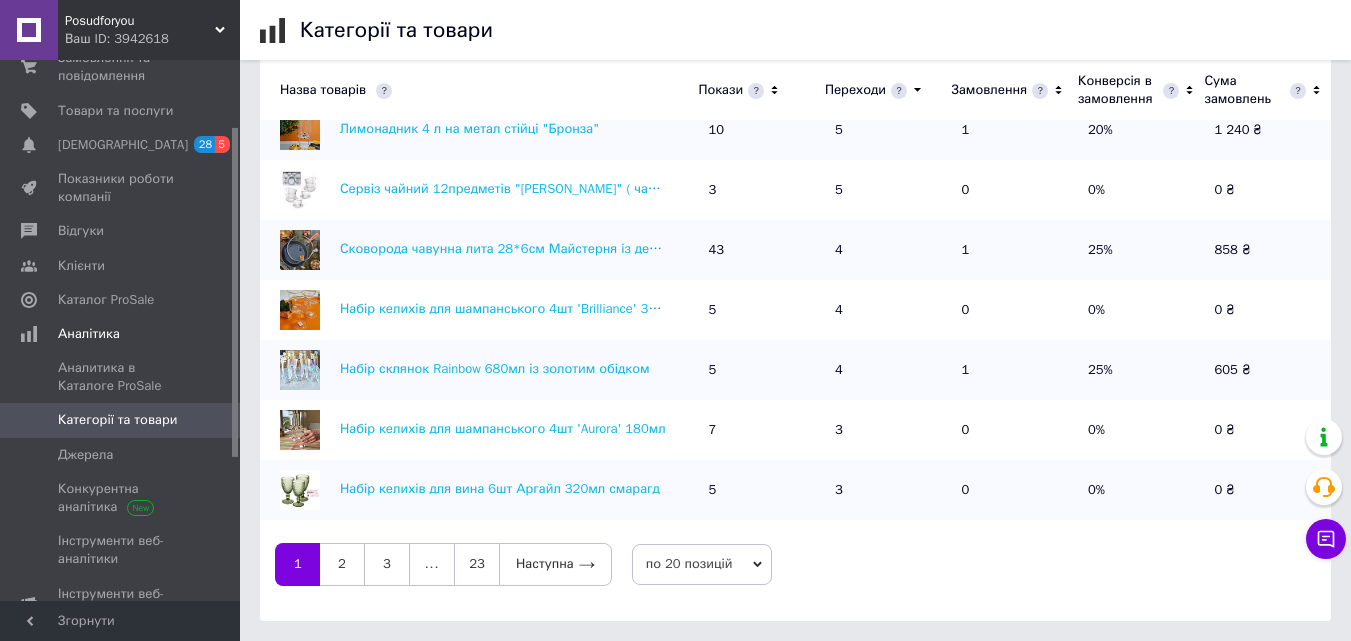 drag, startPoint x: 909, startPoint y: 284, endPoint x: 893, endPoint y: 333, distance: 51.546097 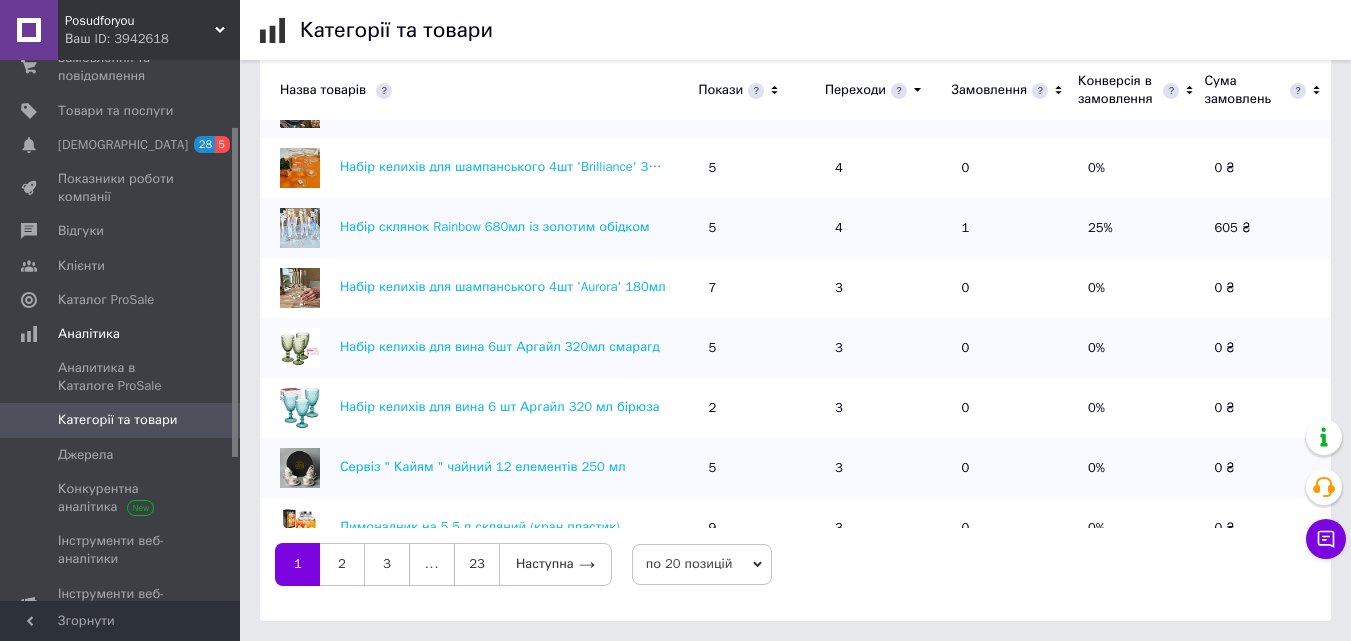 scroll, scrollTop: 702, scrollLeft: 0, axis: vertical 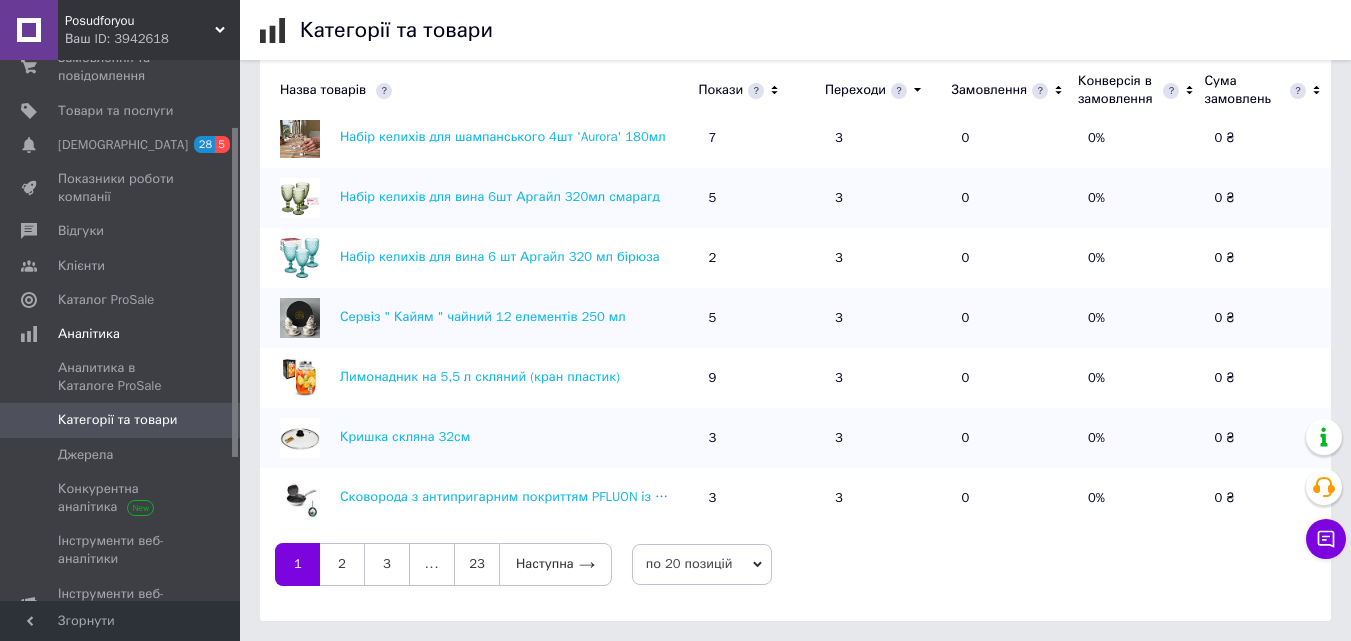 drag, startPoint x: 827, startPoint y: 213, endPoint x: 835, endPoint y: 284, distance: 71.44928 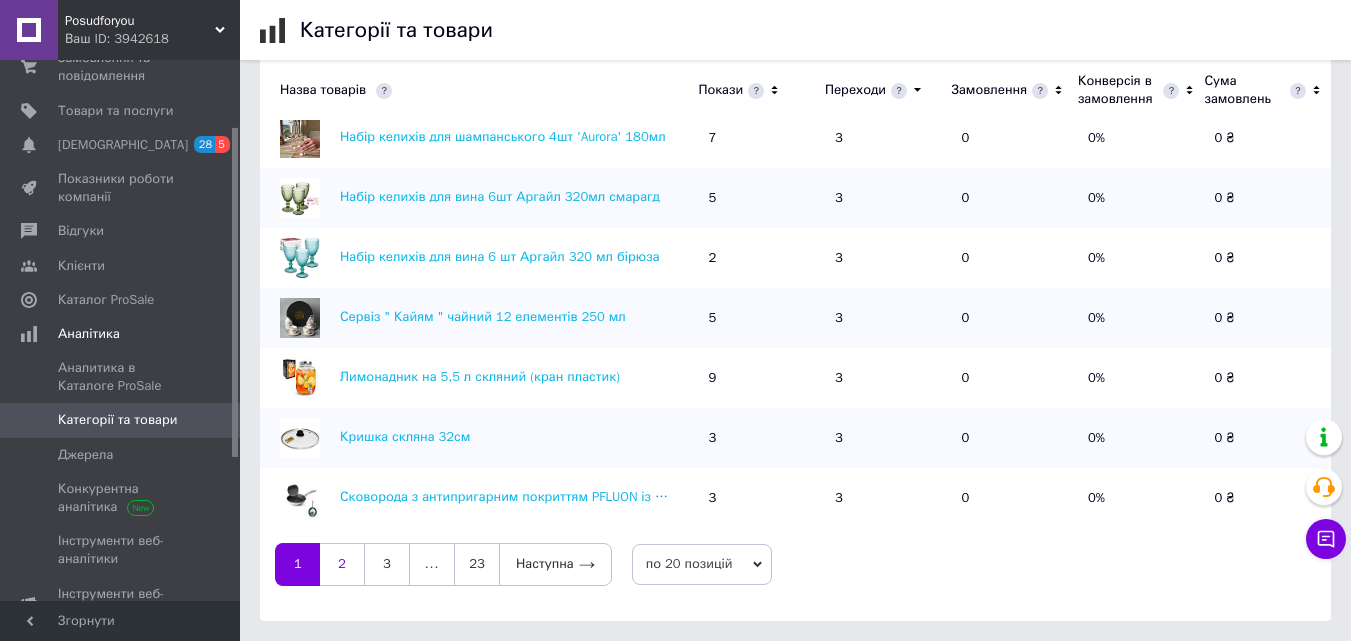 click on "2" at bounding box center (342, 564) 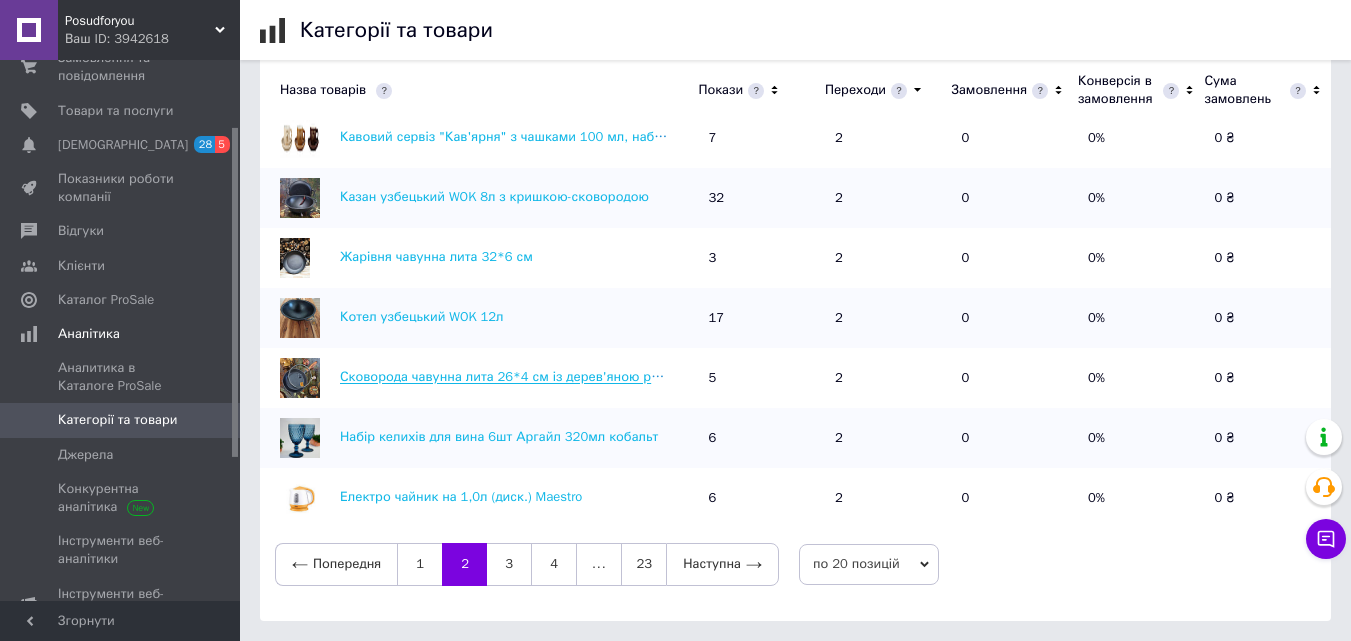 scroll, scrollTop: 0, scrollLeft: 0, axis: both 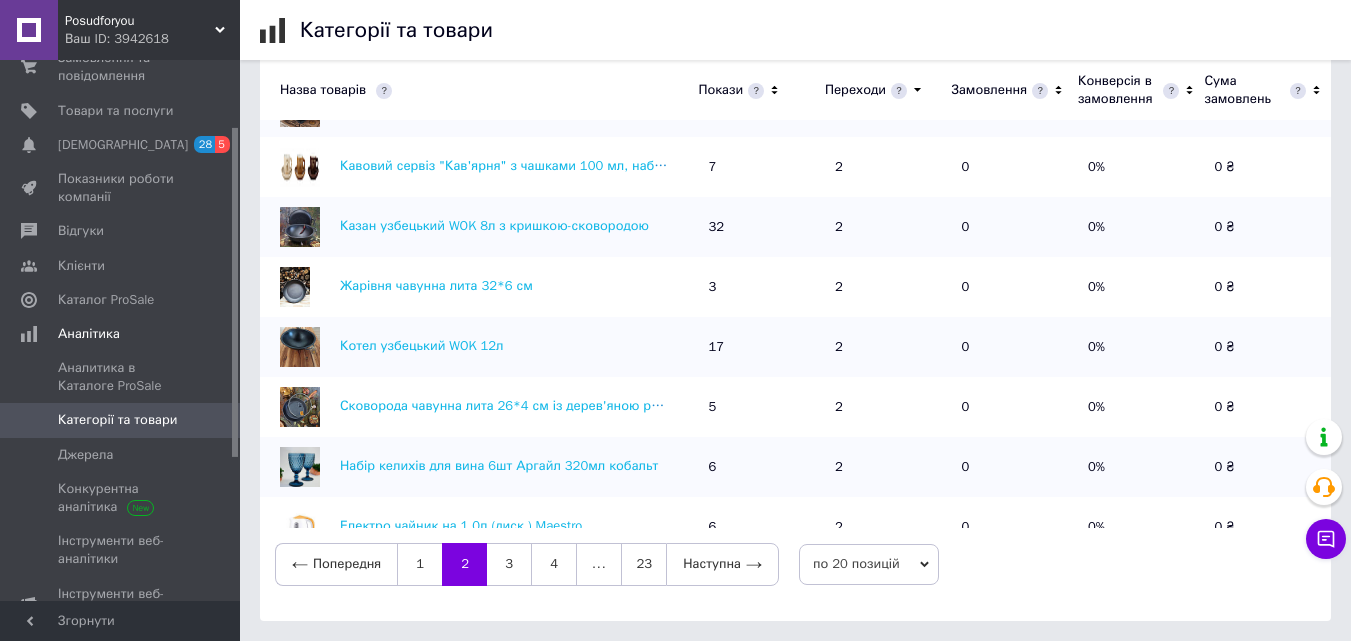 drag, startPoint x: 414, startPoint y: 492, endPoint x: 515, endPoint y: 361, distance: 165.41463 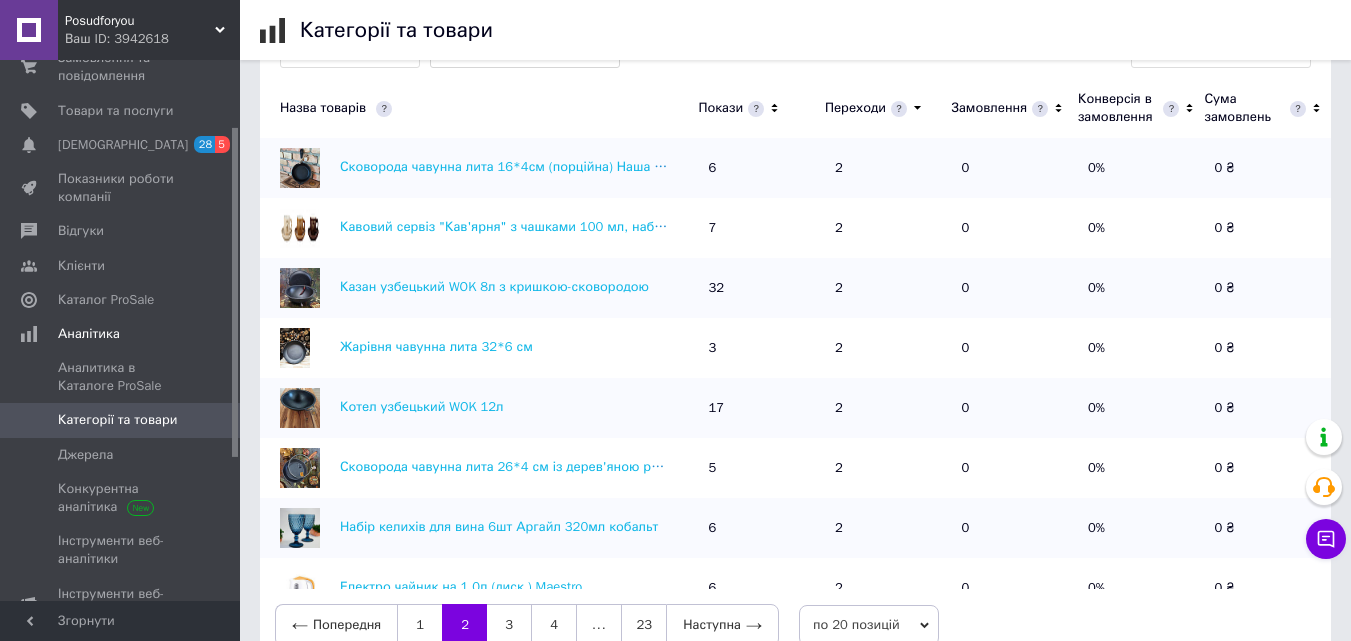 scroll, scrollTop: 719, scrollLeft: 0, axis: vertical 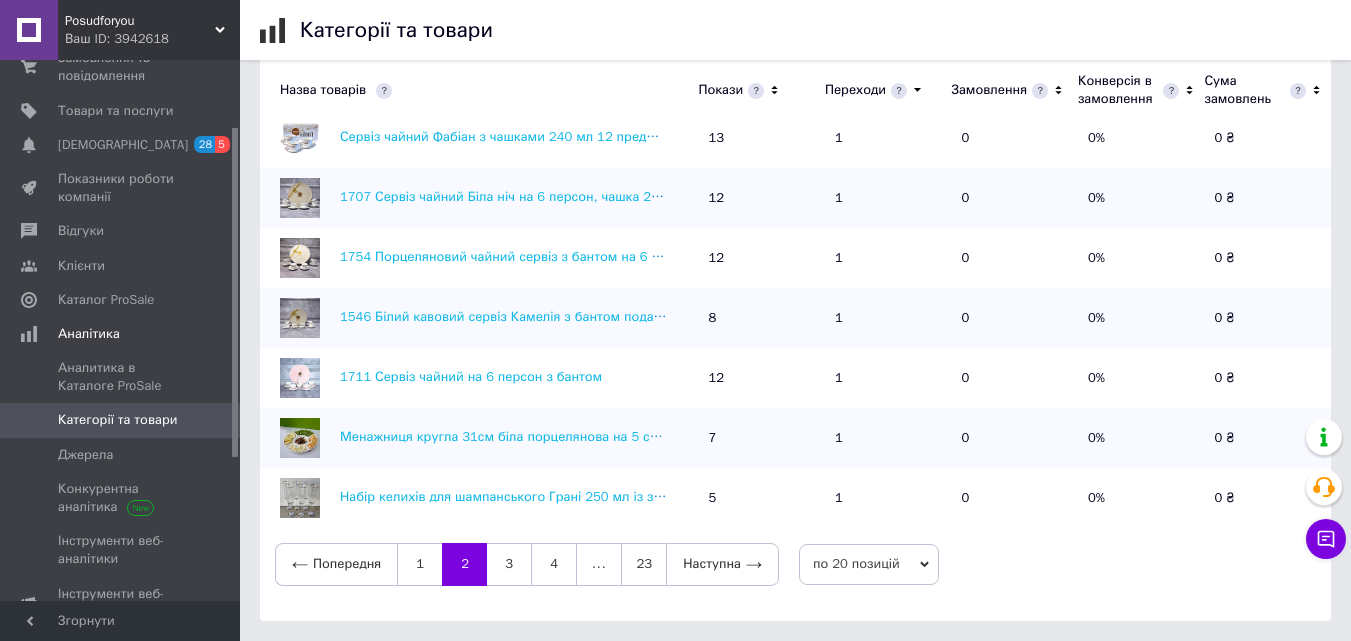 drag, startPoint x: 802, startPoint y: 199, endPoint x: 454, endPoint y: 596, distance: 527.93274 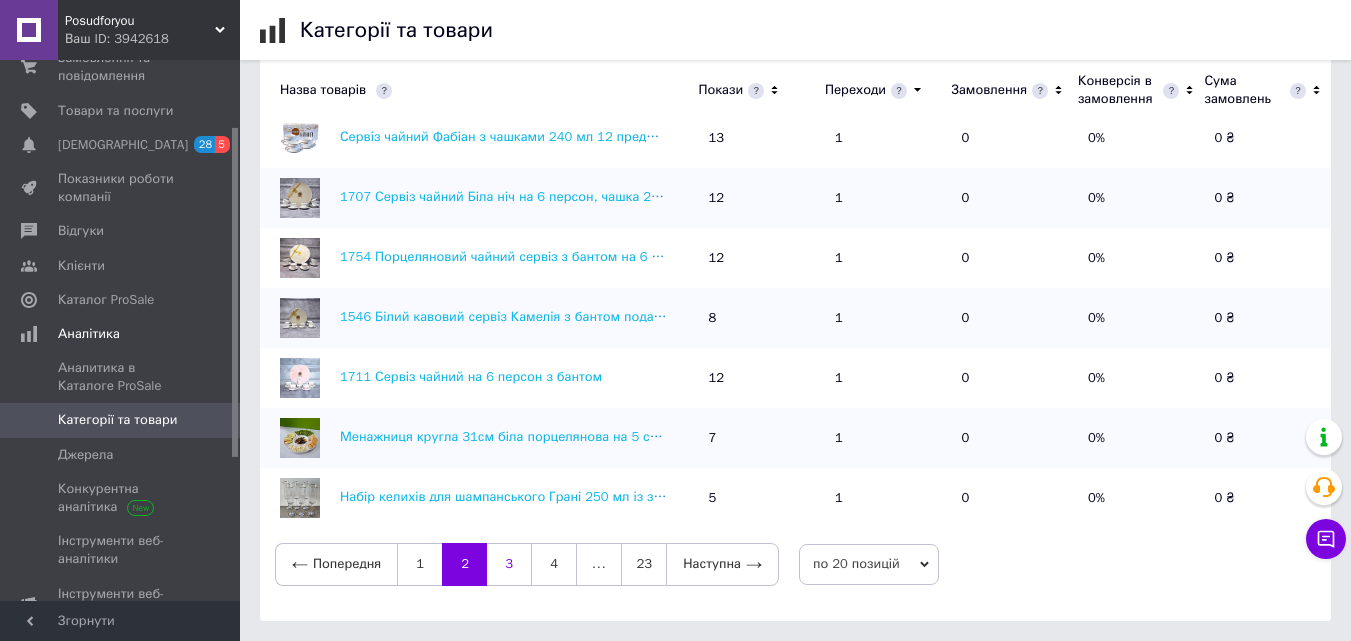 click on "3" at bounding box center [509, 564] 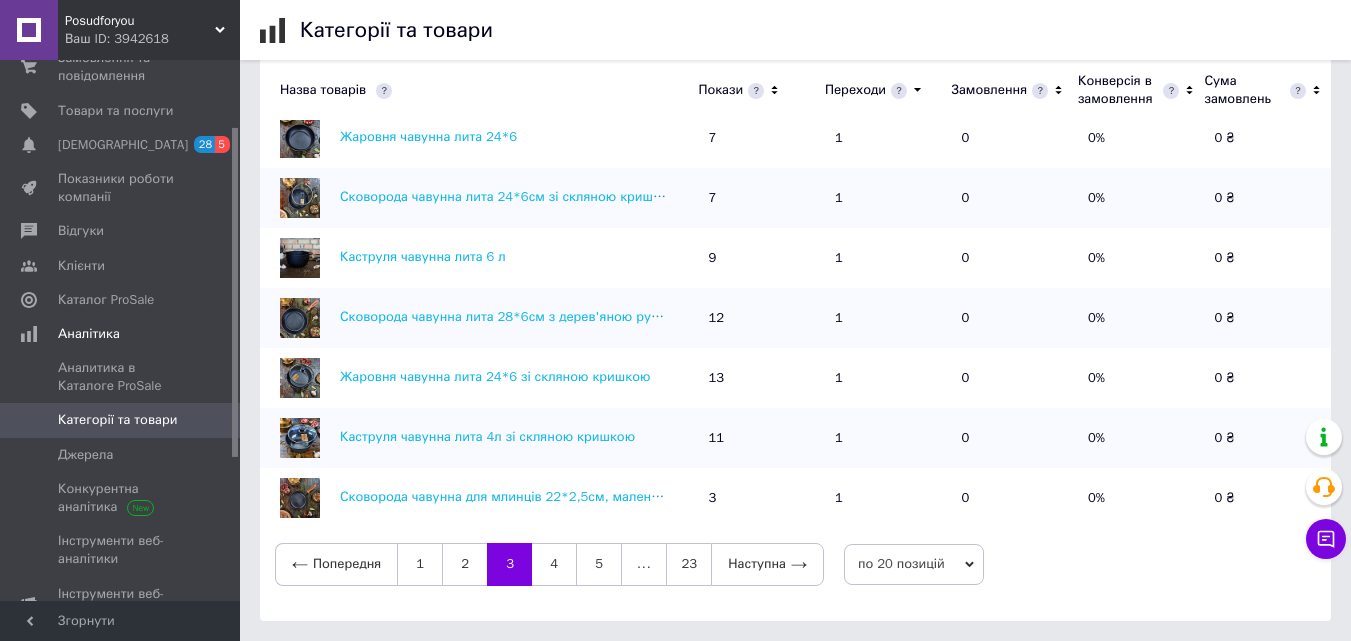 drag, startPoint x: 576, startPoint y: 490, endPoint x: 628, endPoint y: 401, distance: 103.077644 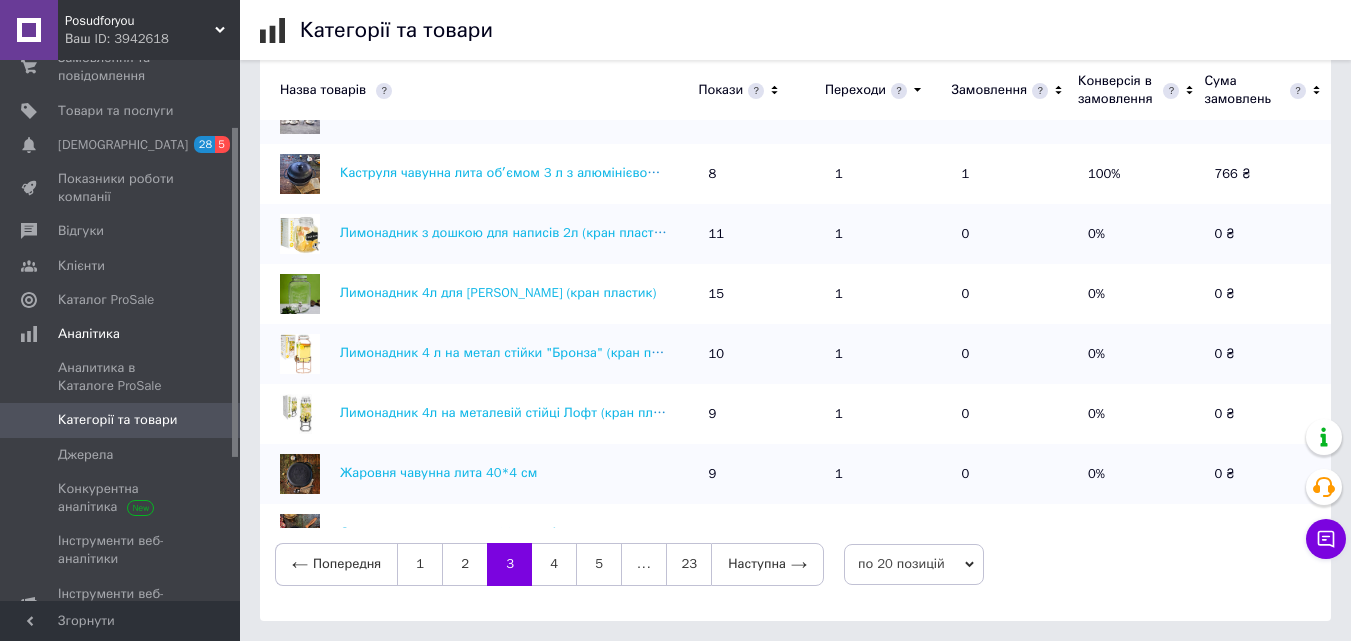scroll, scrollTop: 0, scrollLeft: 0, axis: both 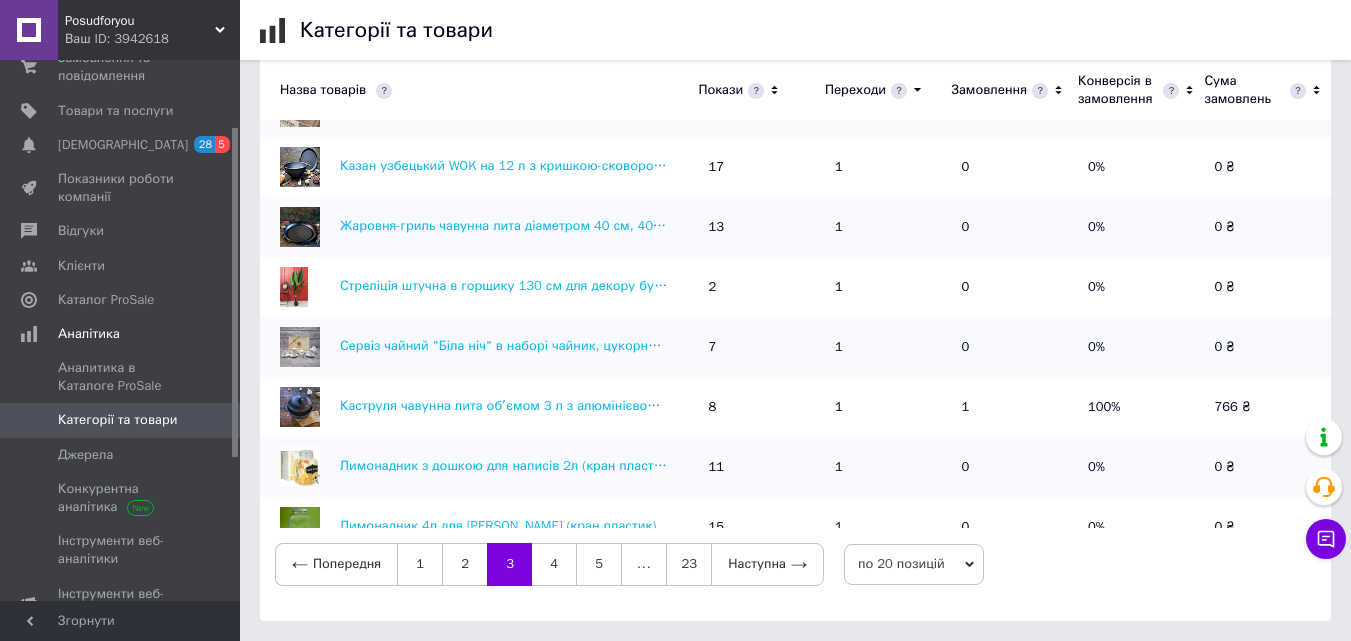 drag, startPoint x: 635, startPoint y: 464, endPoint x: 685, endPoint y: 320, distance: 152.4336 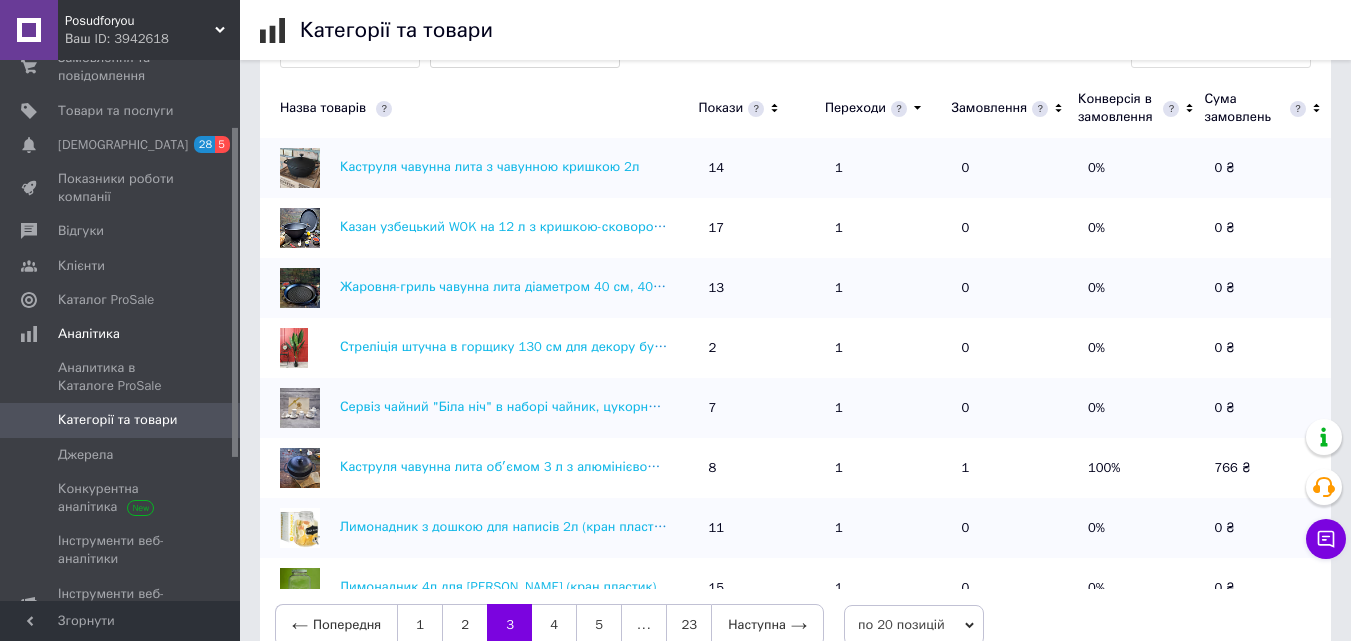 scroll, scrollTop: 652, scrollLeft: 0, axis: vertical 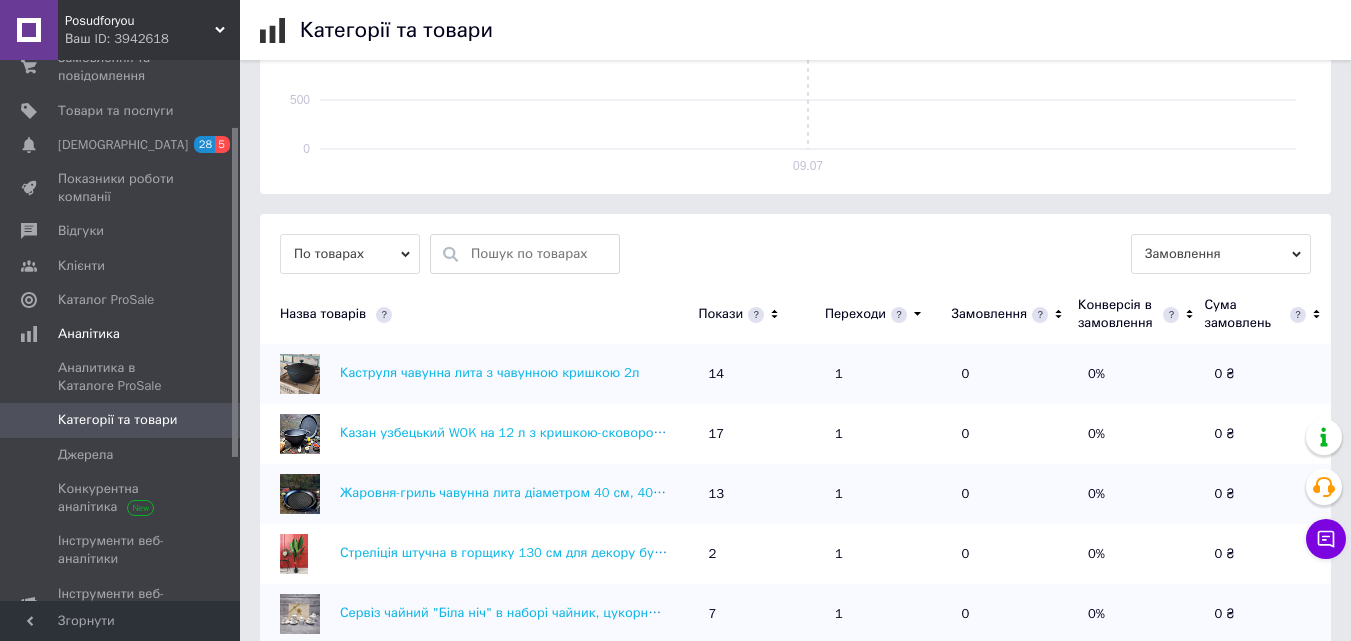 drag, startPoint x: 648, startPoint y: 264, endPoint x: 643, endPoint y: 279, distance: 15.811388 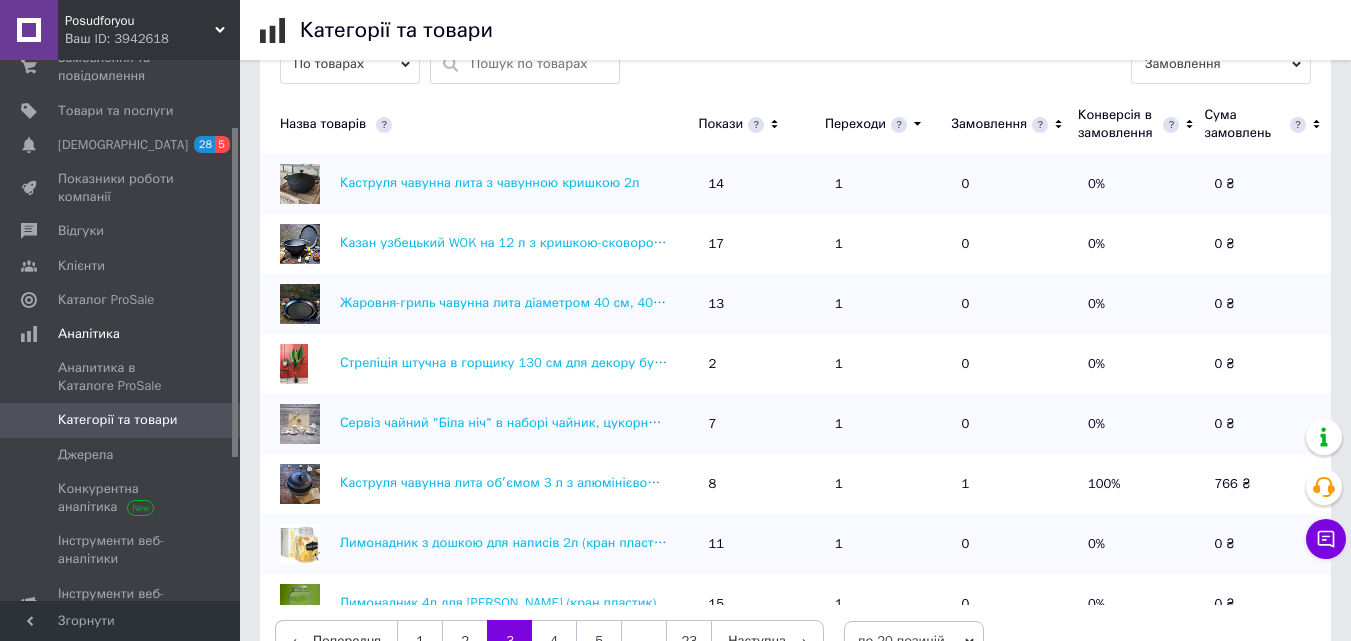 scroll, scrollTop: 644, scrollLeft: 0, axis: vertical 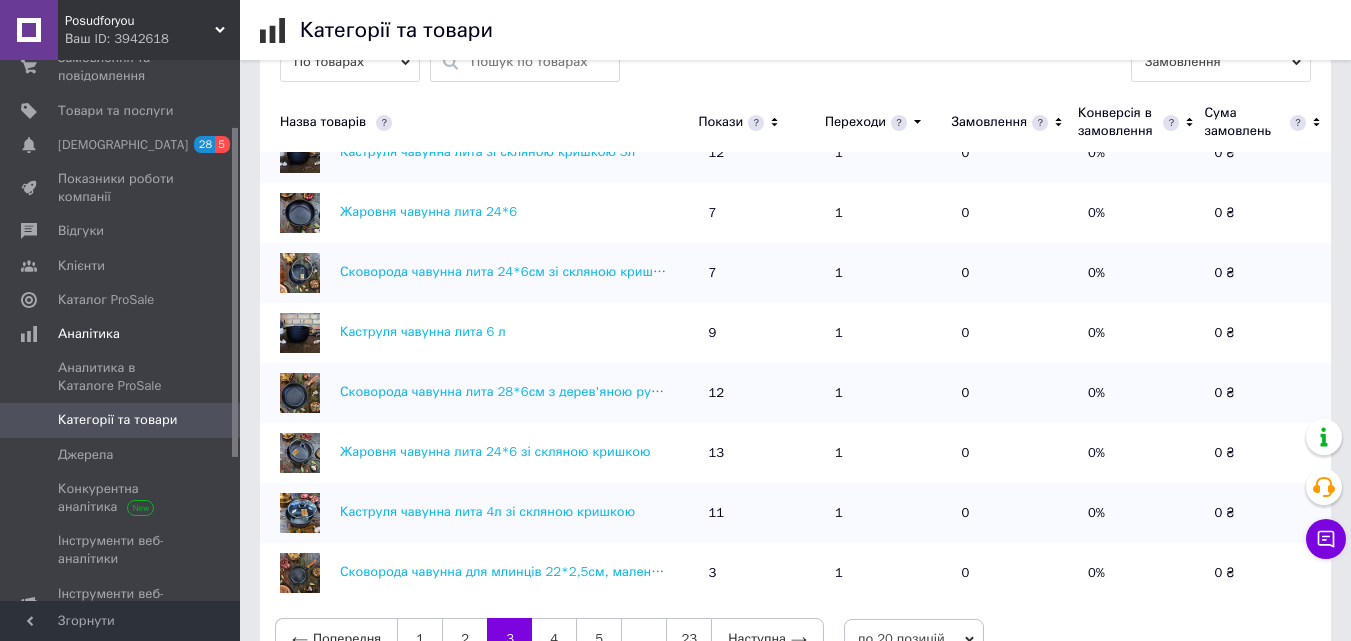 drag, startPoint x: 630, startPoint y: 273, endPoint x: 635, endPoint y: 423, distance: 150.08331 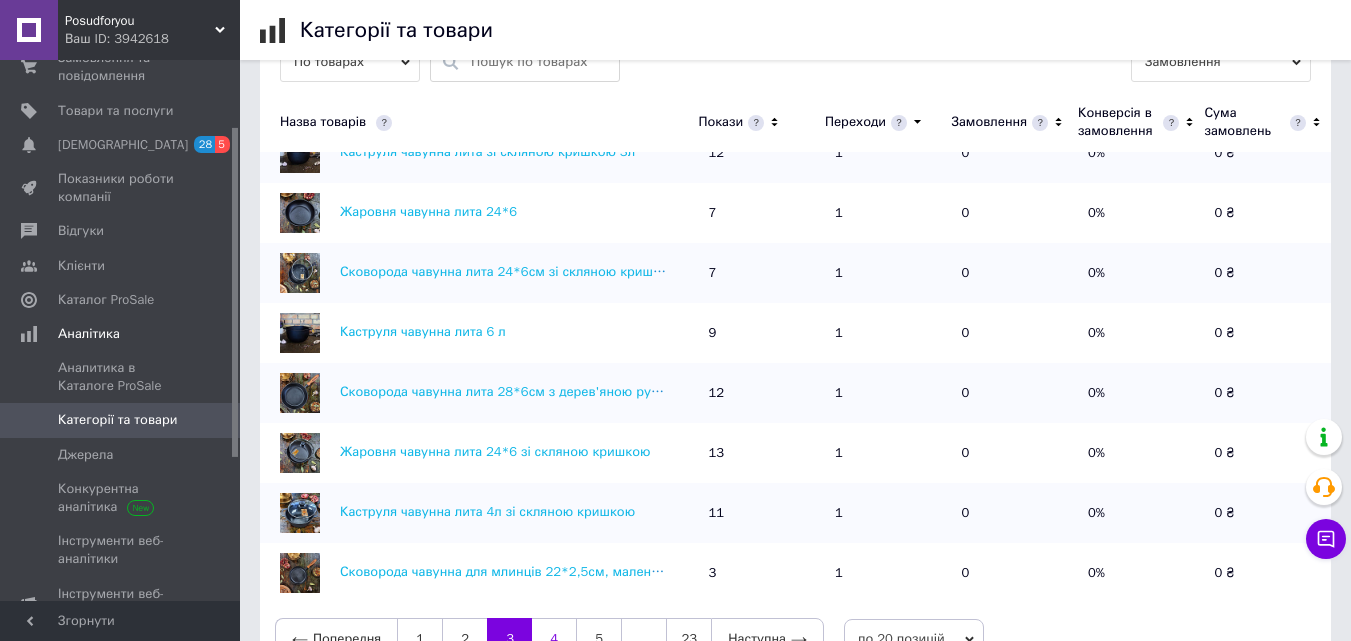 click on "4" at bounding box center (554, 639) 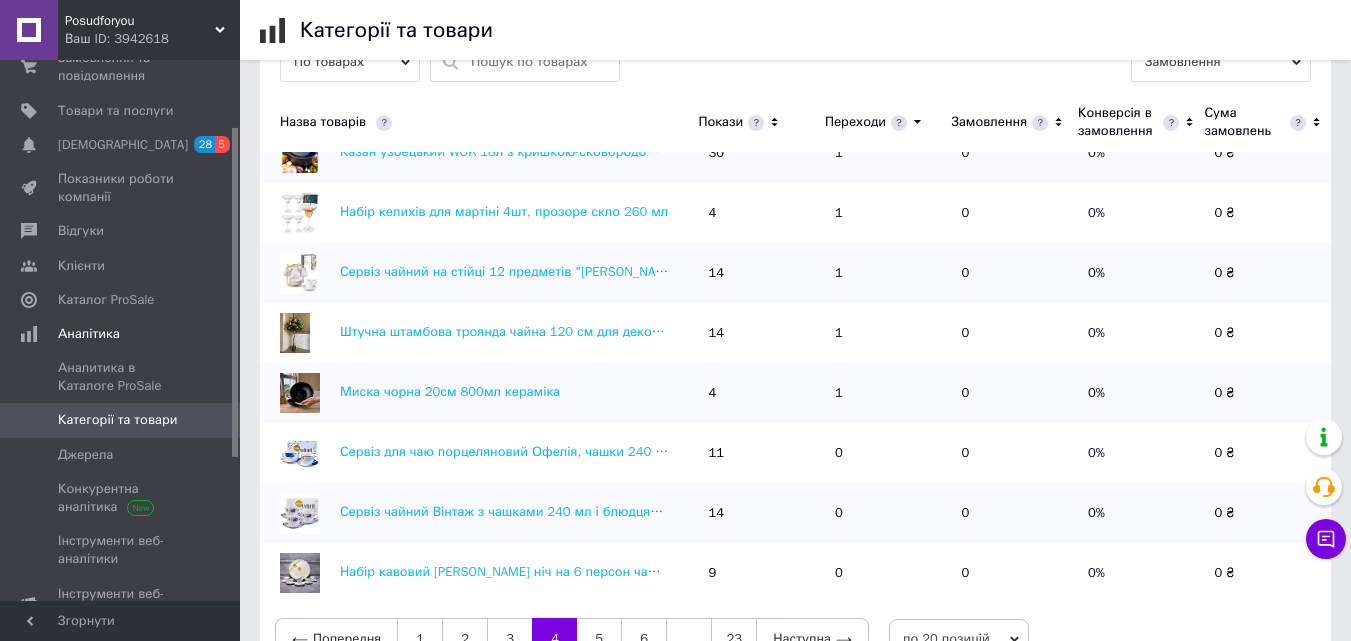 scroll, scrollTop: 719, scrollLeft: 0, axis: vertical 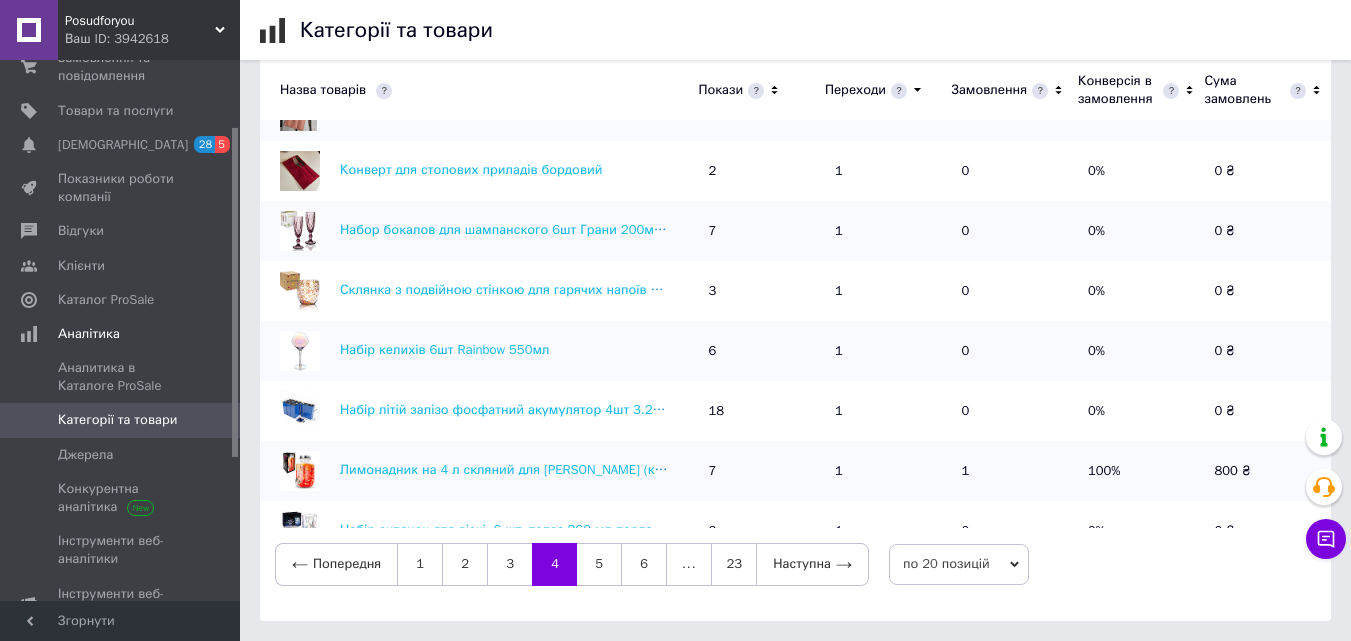 drag, startPoint x: 664, startPoint y: 469, endPoint x: 669, endPoint y: 431, distance: 38.327538 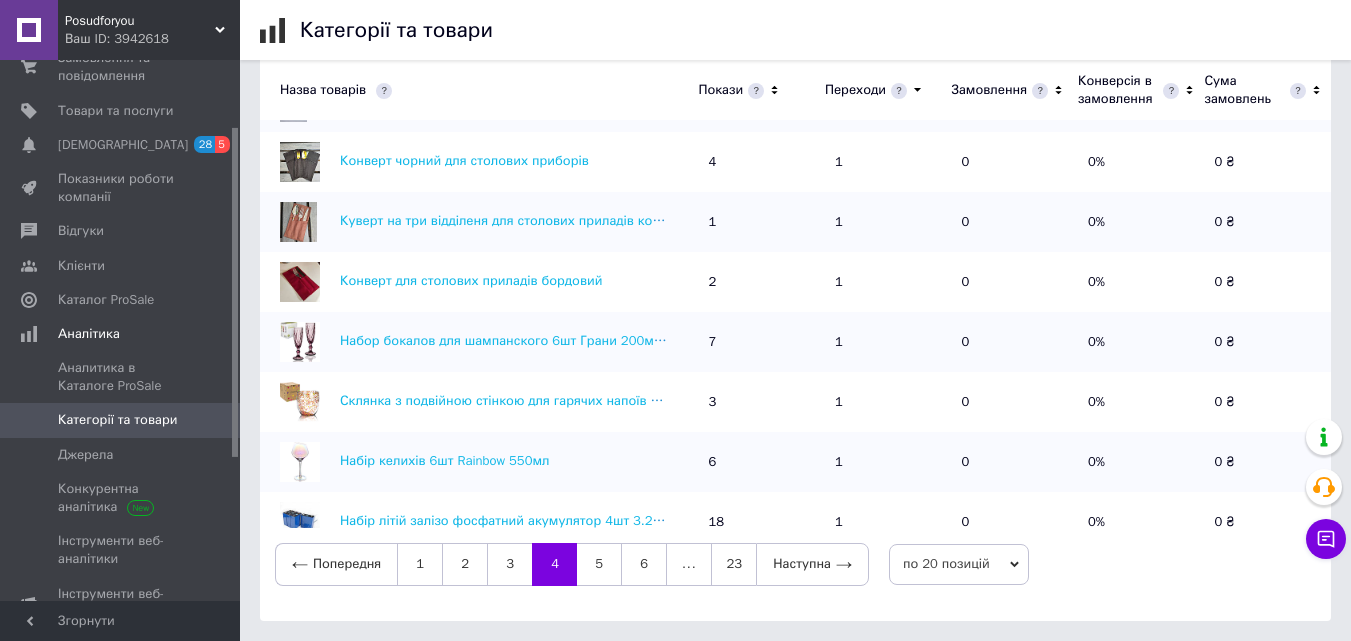 scroll, scrollTop: 0, scrollLeft: 0, axis: both 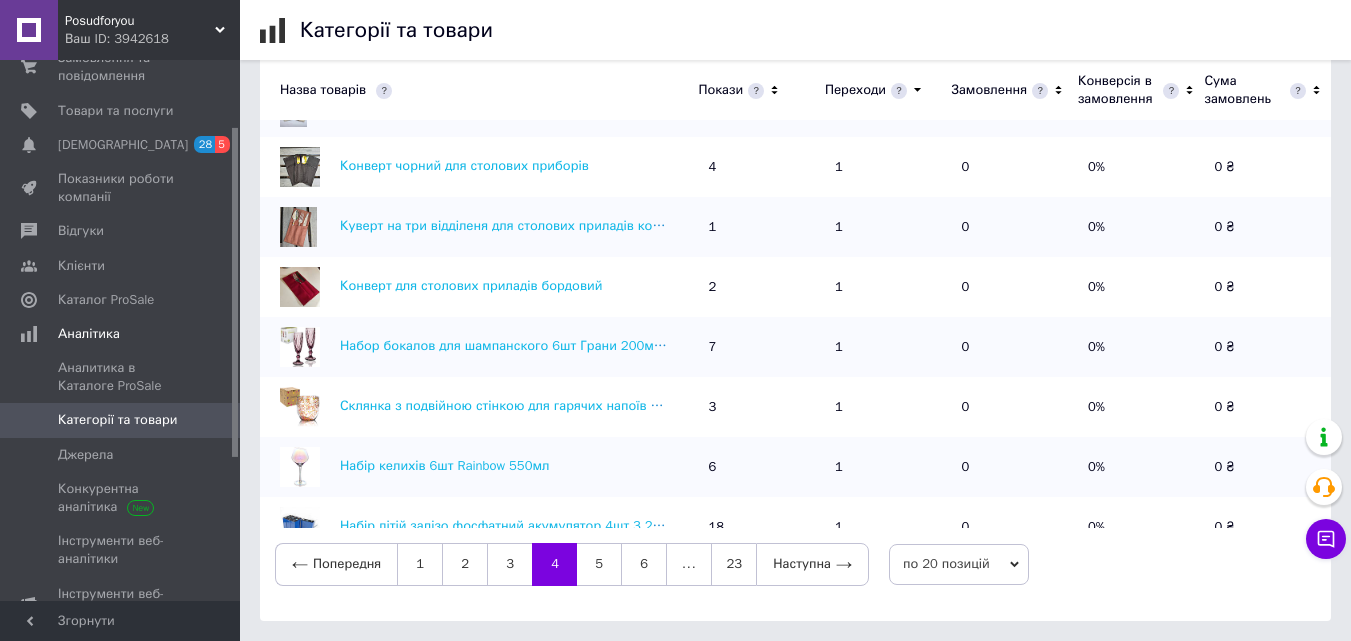 drag, startPoint x: 666, startPoint y: 467, endPoint x: 727, endPoint y: 288, distance: 189.10843 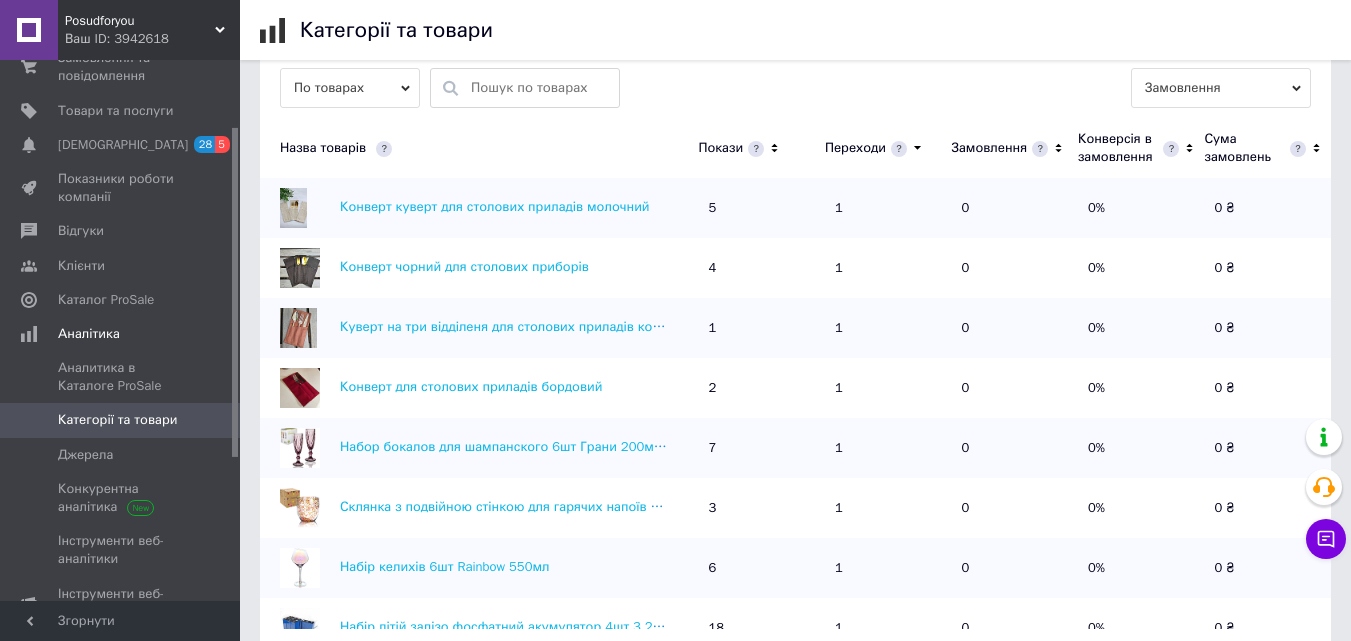scroll, scrollTop: 569, scrollLeft: 0, axis: vertical 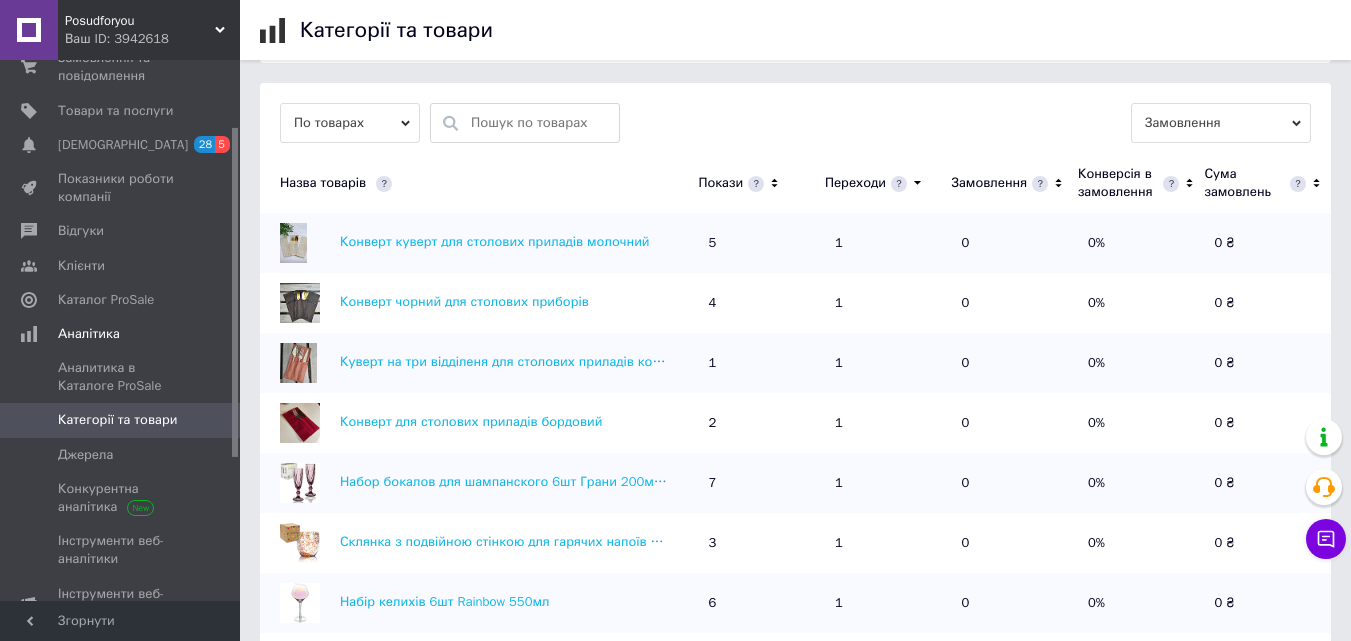 drag, startPoint x: 808, startPoint y: 395, endPoint x: 819, endPoint y: 365, distance: 31.95309 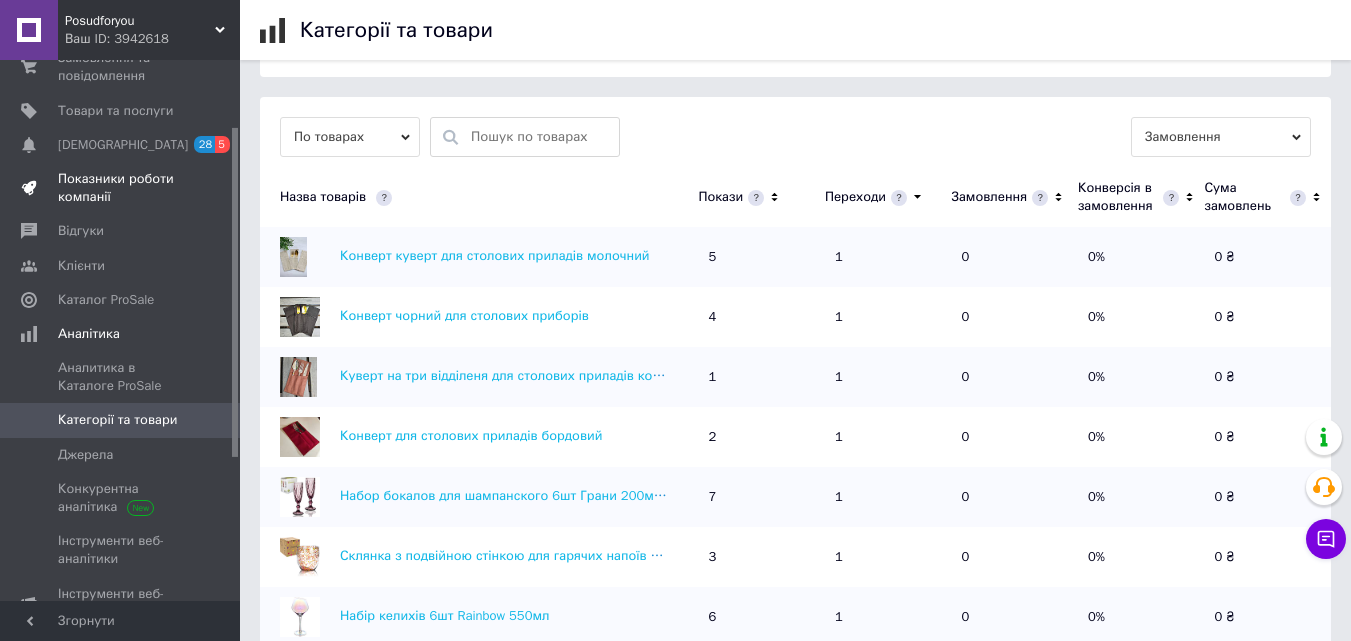 click on "Показники роботи компанії" at bounding box center [123, 188] 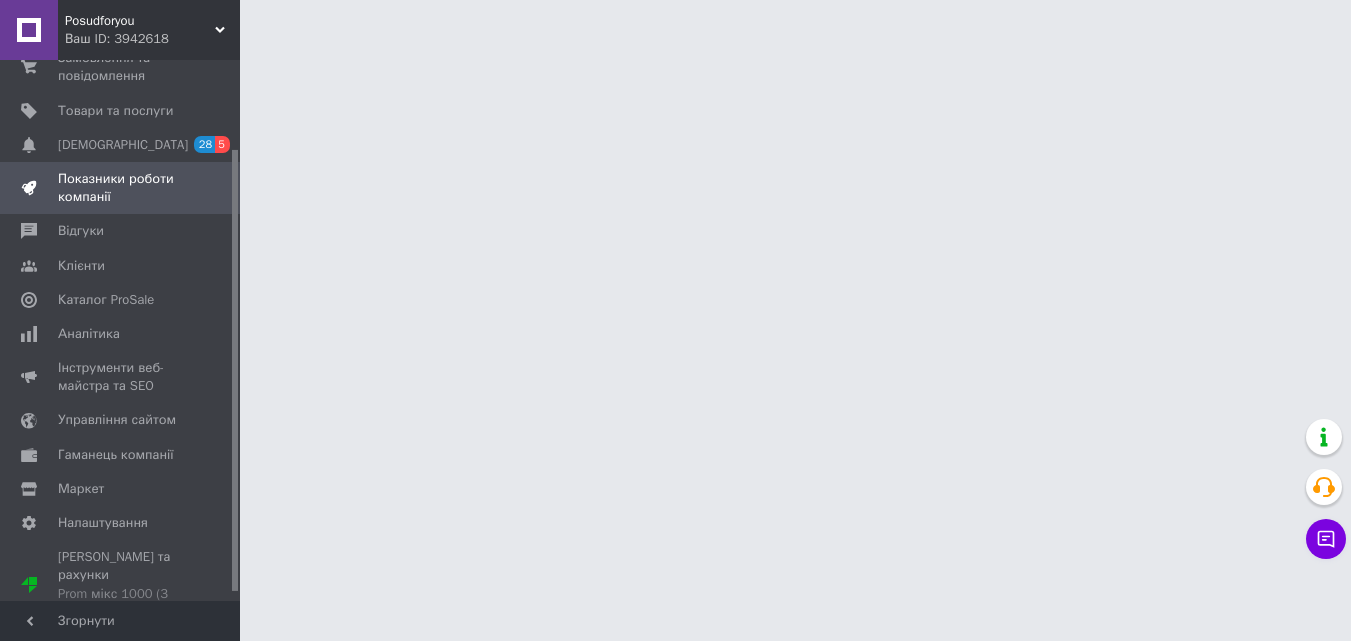 scroll, scrollTop: 0, scrollLeft: 0, axis: both 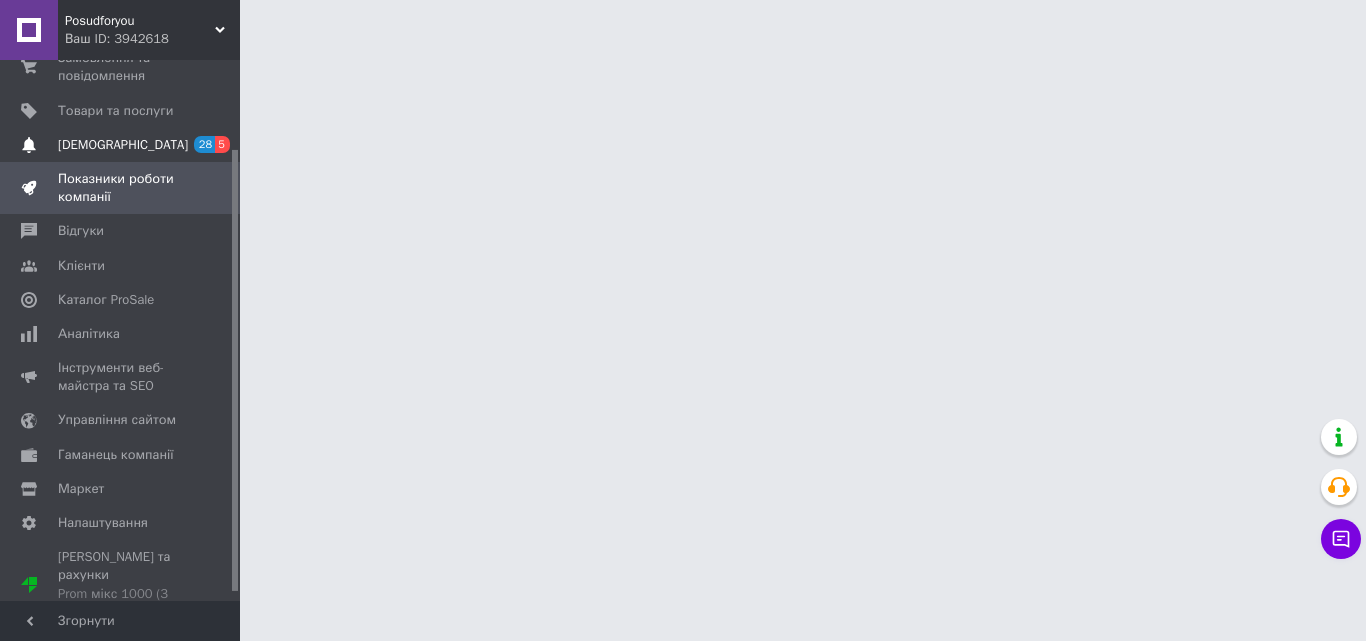 click on "[DEMOGRAPHIC_DATA]" at bounding box center (123, 145) 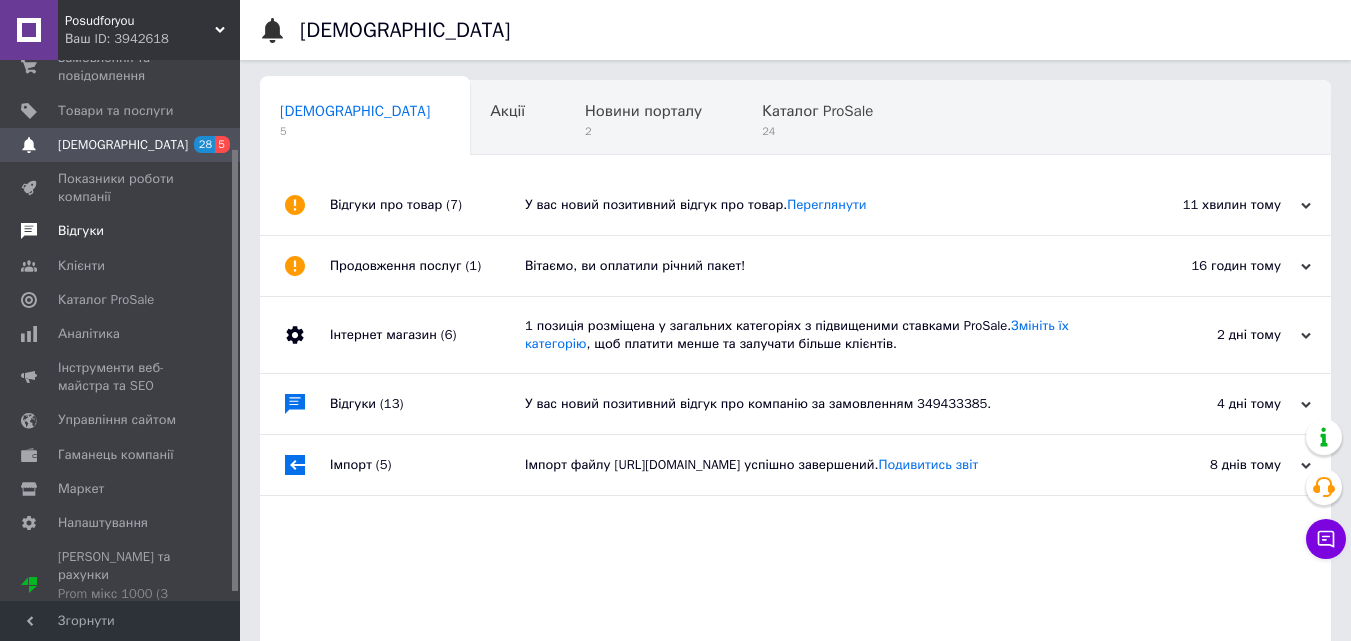click on "Відгуки" at bounding box center (121, 231) 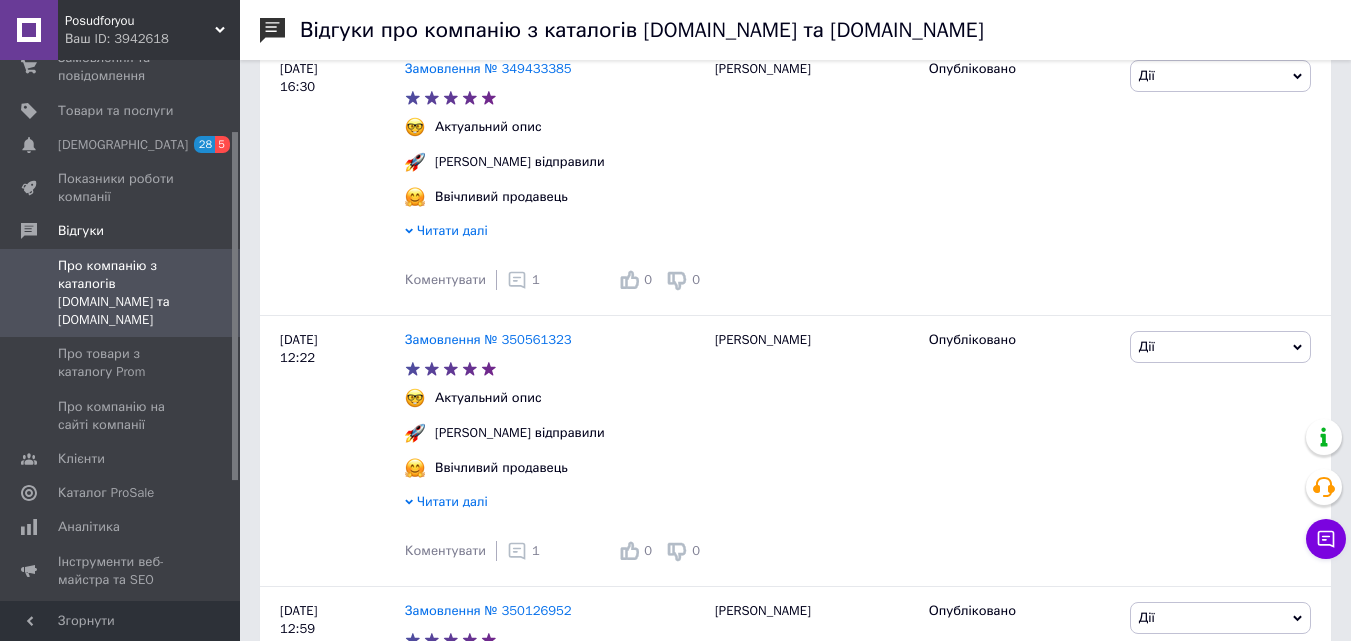 scroll, scrollTop: 396, scrollLeft: 0, axis: vertical 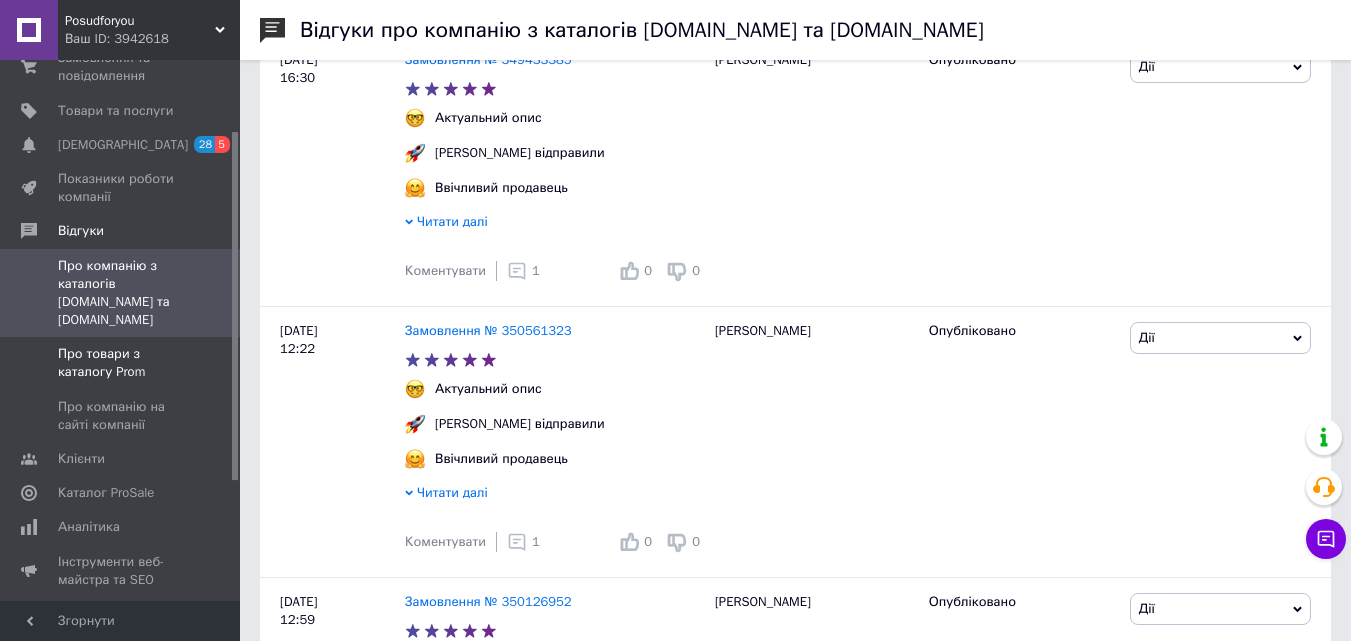 click on "Про товари з каталогу Prom" at bounding box center (121, 363) 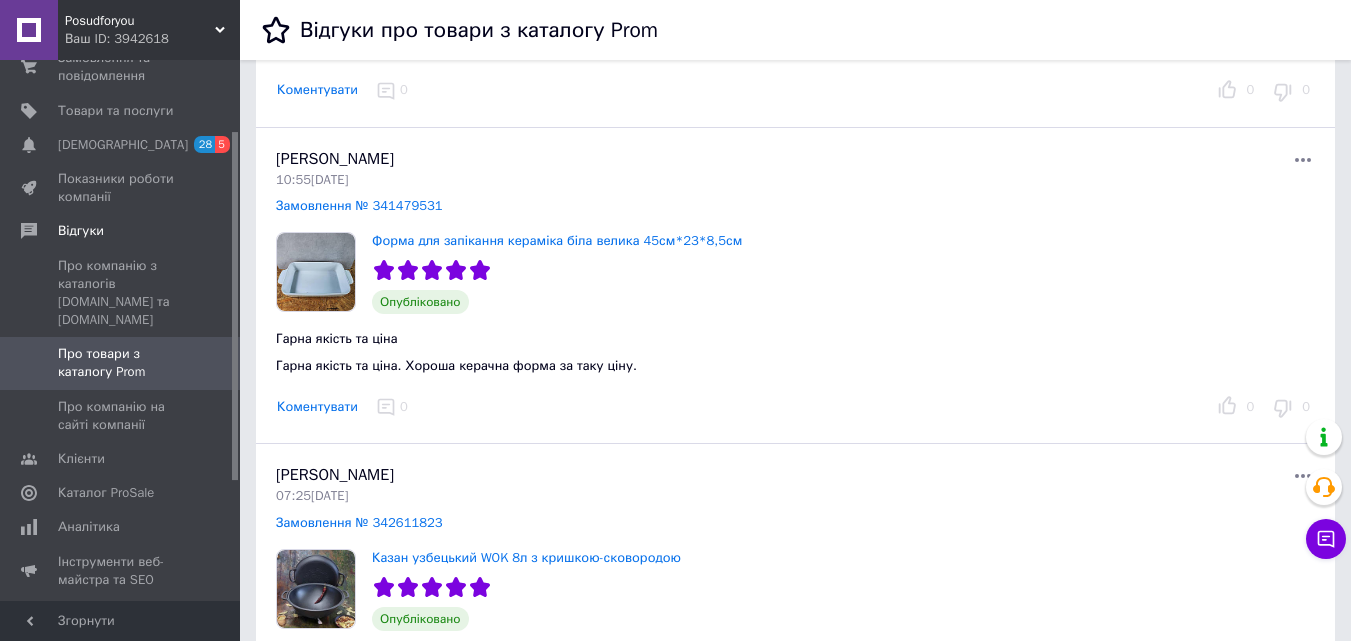 scroll, scrollTop: 4505, scrollLeft: 0, axis: vertical 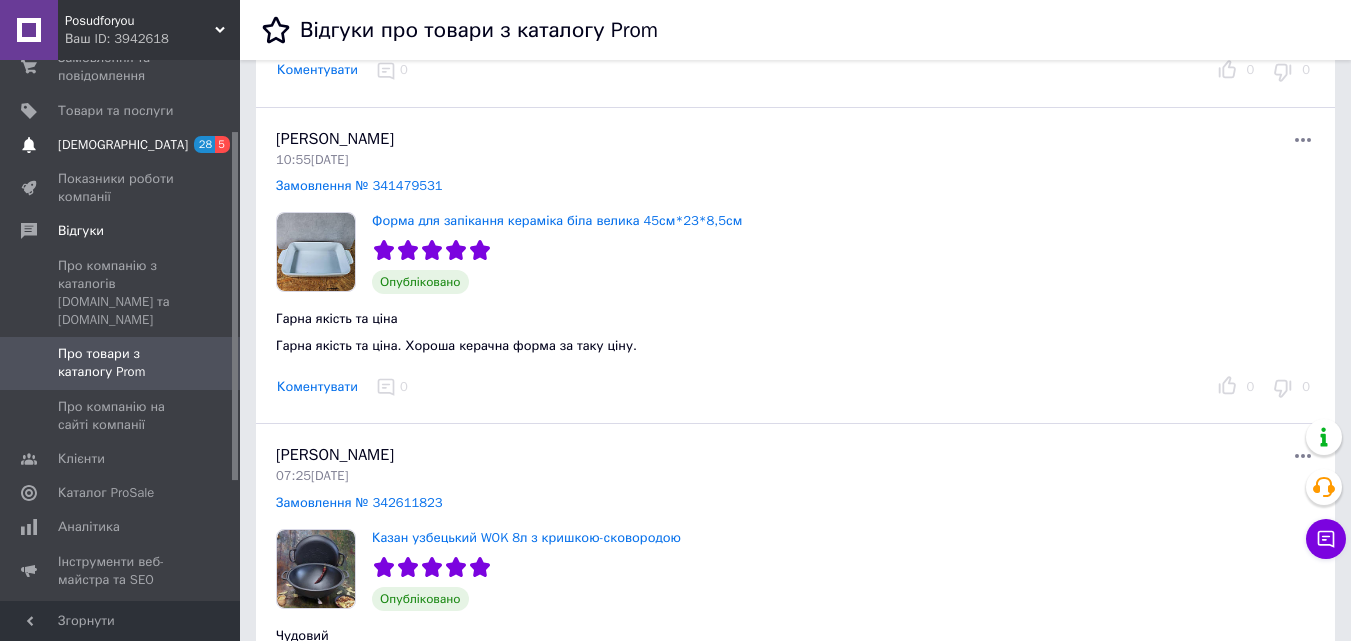 click on "[DEMOGRAPHIC_DATA]" at bounding box center (123, 145) 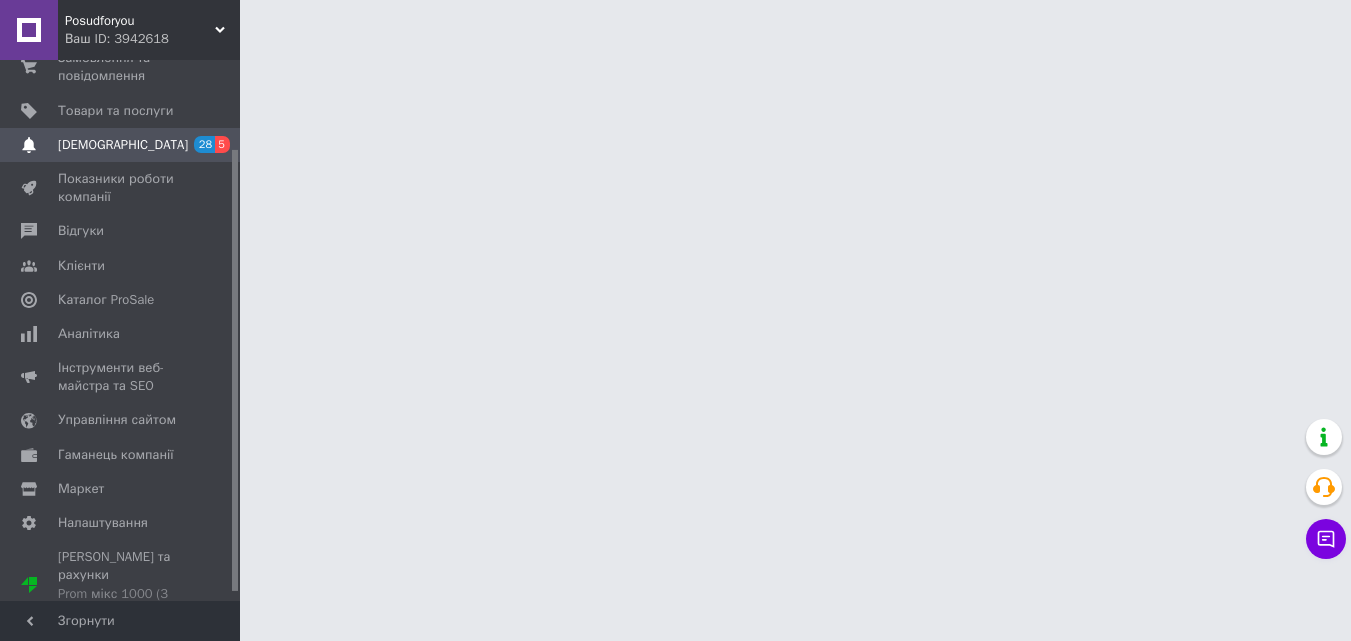 scroll, scrollTop: 0, scrollLeft: 0, axis: both 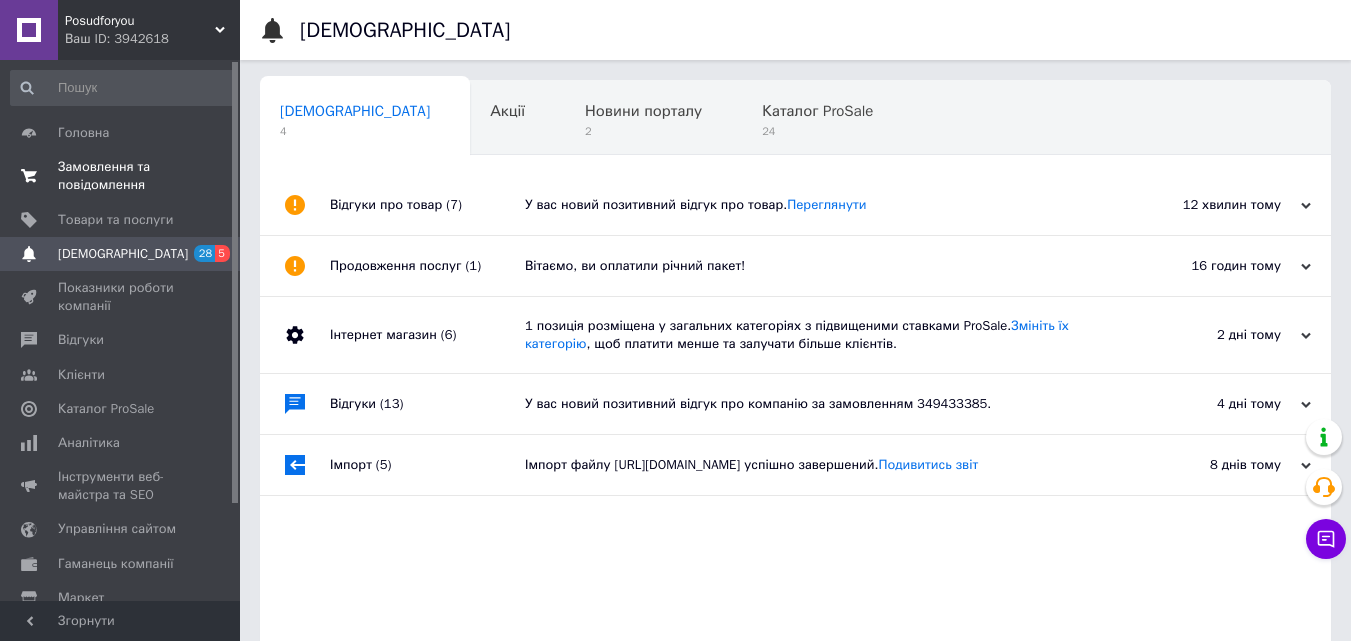 click on "Замовлення та повідомлення 0 0" at bounding box center [123, 176] 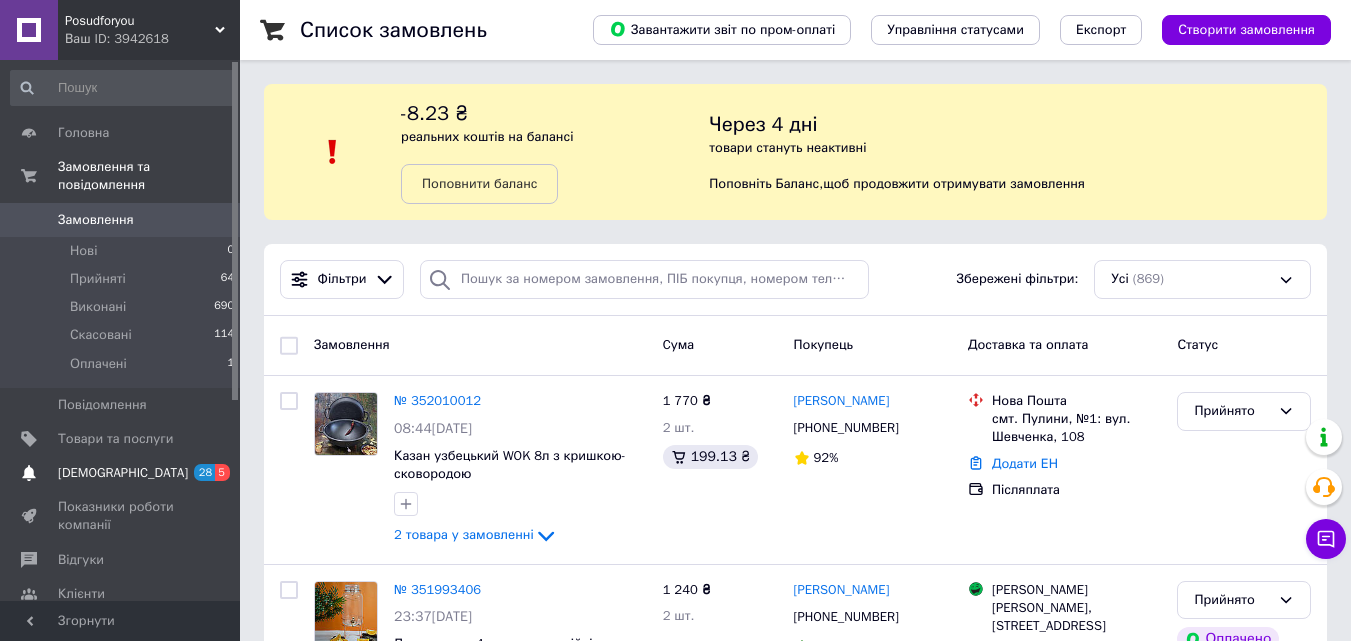 click on "[DEMOGRAPHIC_DATA] 28 5" at bounding box center [123, 473] 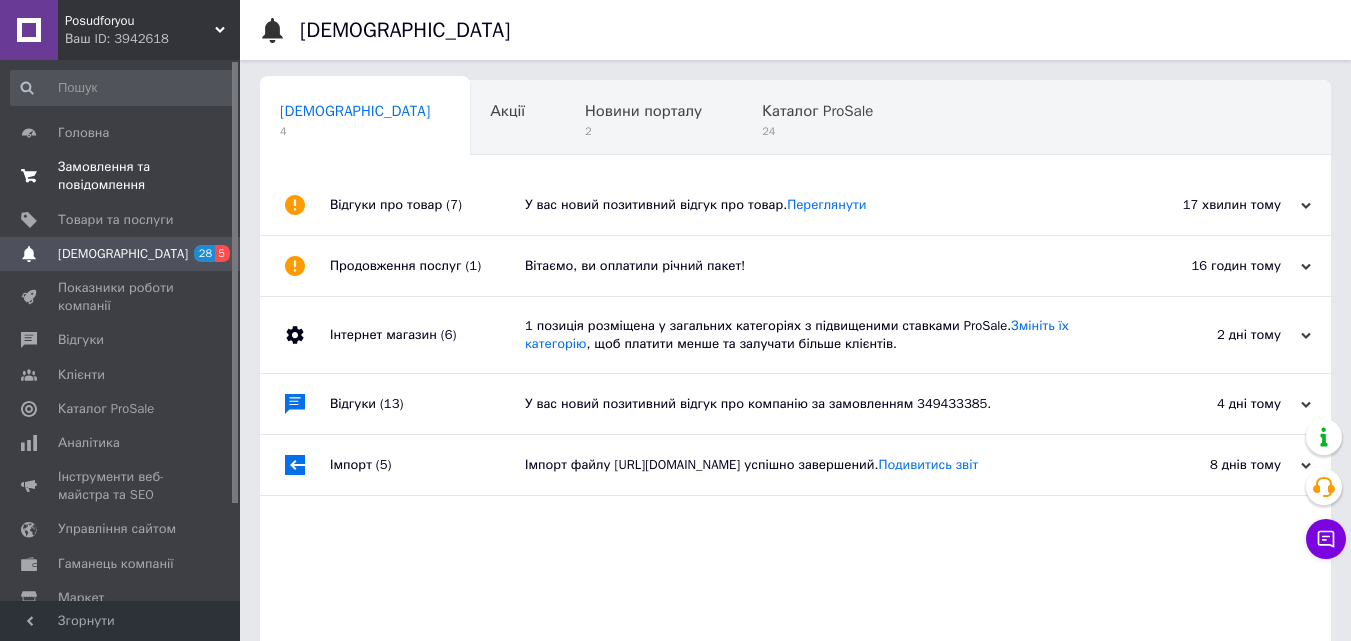 click on "Замовлення та повідомлення" at bounding box center [121, 176] 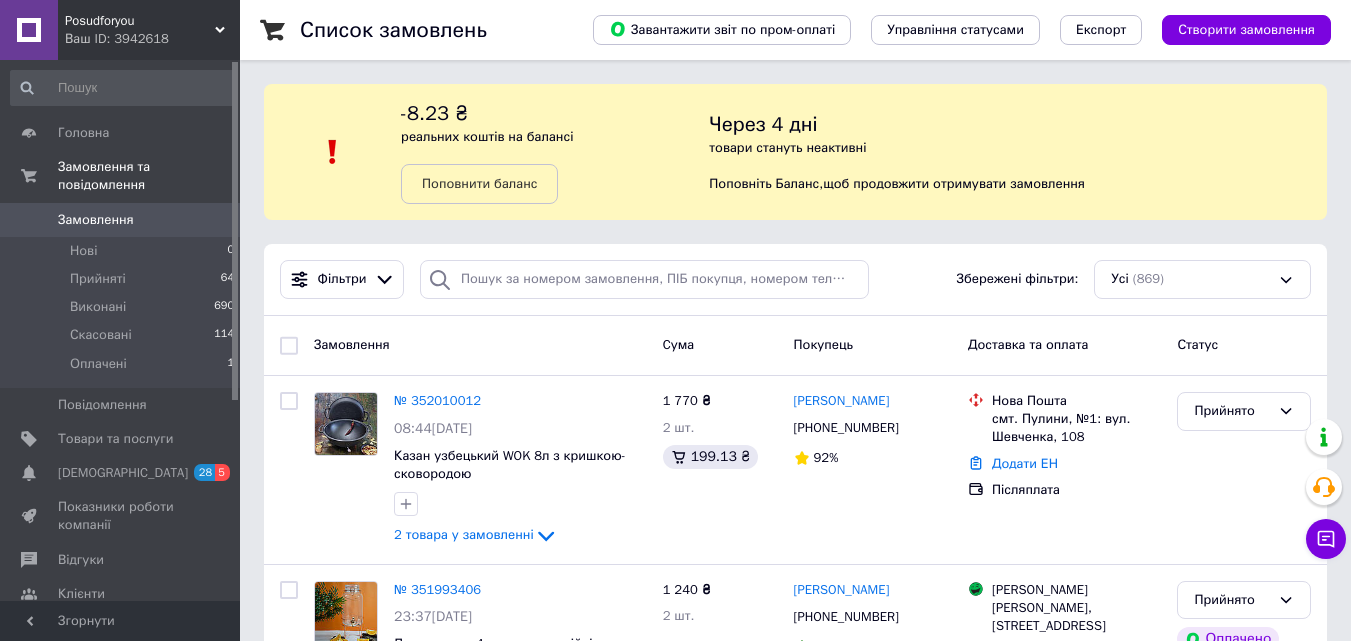 scroll, scrollTop: 232, scrollLeft: 0, axis: vertical 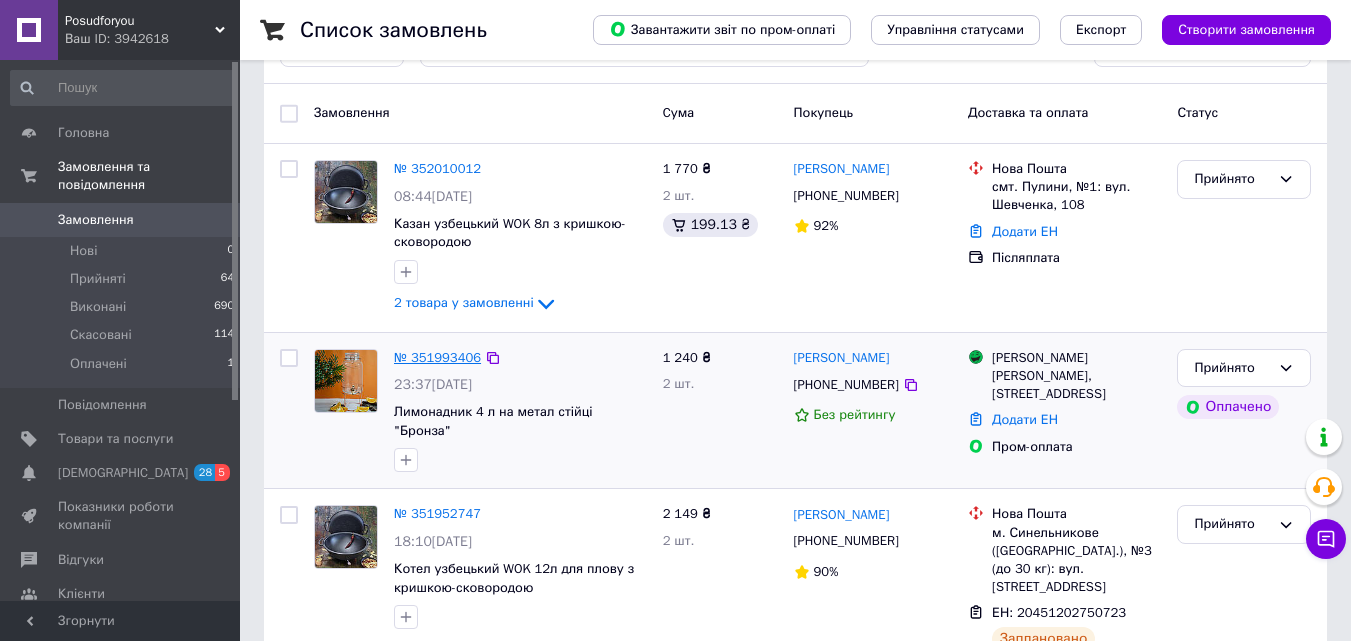 click on "№ 351993406" at bounding box center (437, 357) 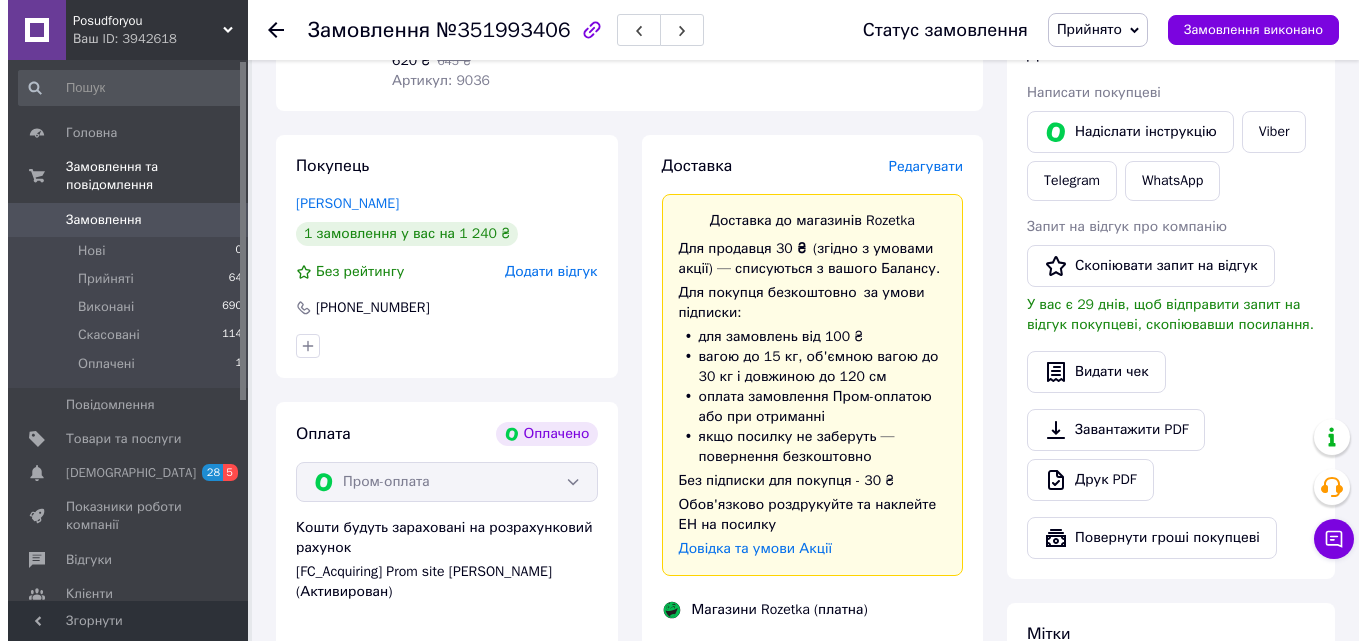 scroll, scrollTop: 328, scrollLeft: 0, axis: vertical 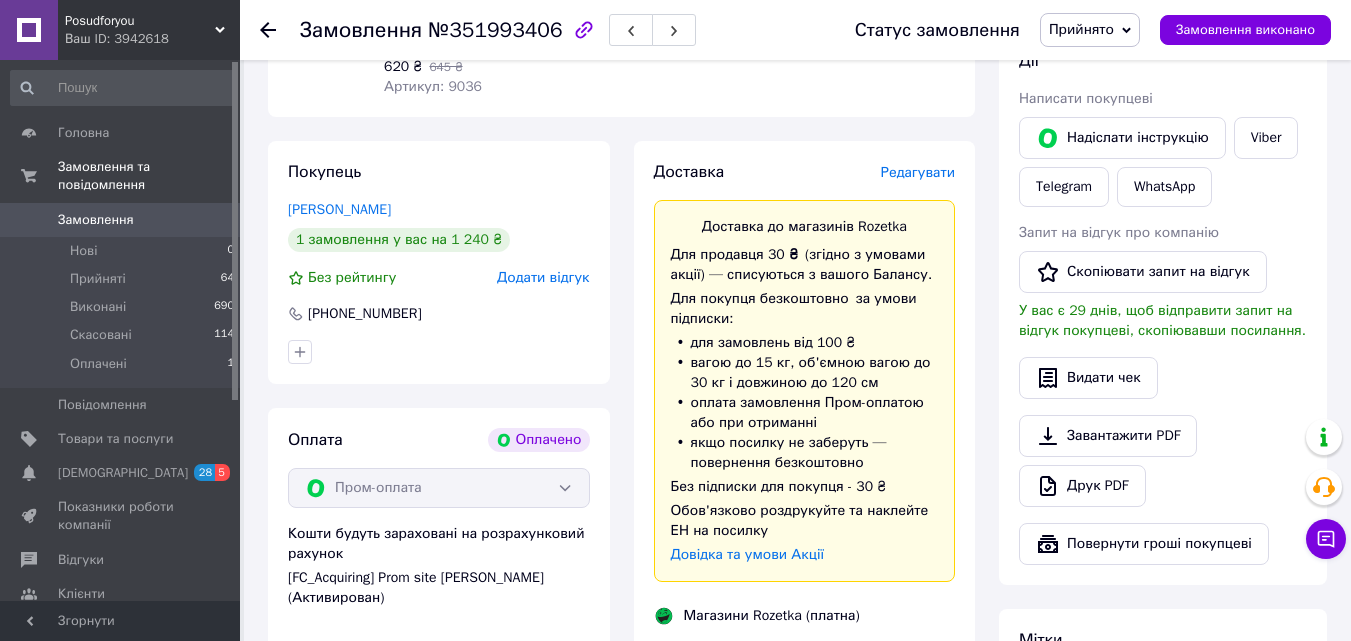 click on "Доставка Редагувати Доставка до магазинів Rozetka Для продавця 30 ₴   (згідно з умовами акції) — списуються з вашого Балансу. Для покупця безкоштовно   за умови підписки: для замовлень від 100 ₴ вагою до 15 кг,
об'ємною вагою до 30 кг
і довжиною до 120 см оплата замовлення Пром-оплатою або при отриманні якщо посилку не заберуть — повернення безкоштовно Без підписки для покупця - 30 ₴ Обов'язково роздрукуйте та наклейте ЕН на посилку Довідка та умови Акції Магазини Rozetka (платна) Отримувач [PERSON_NAME]  Телефон отримувача [PHONE_NUMBER] Оціночна вартість 1 240 ₴ Адреса" at bounding box center (805, 646) 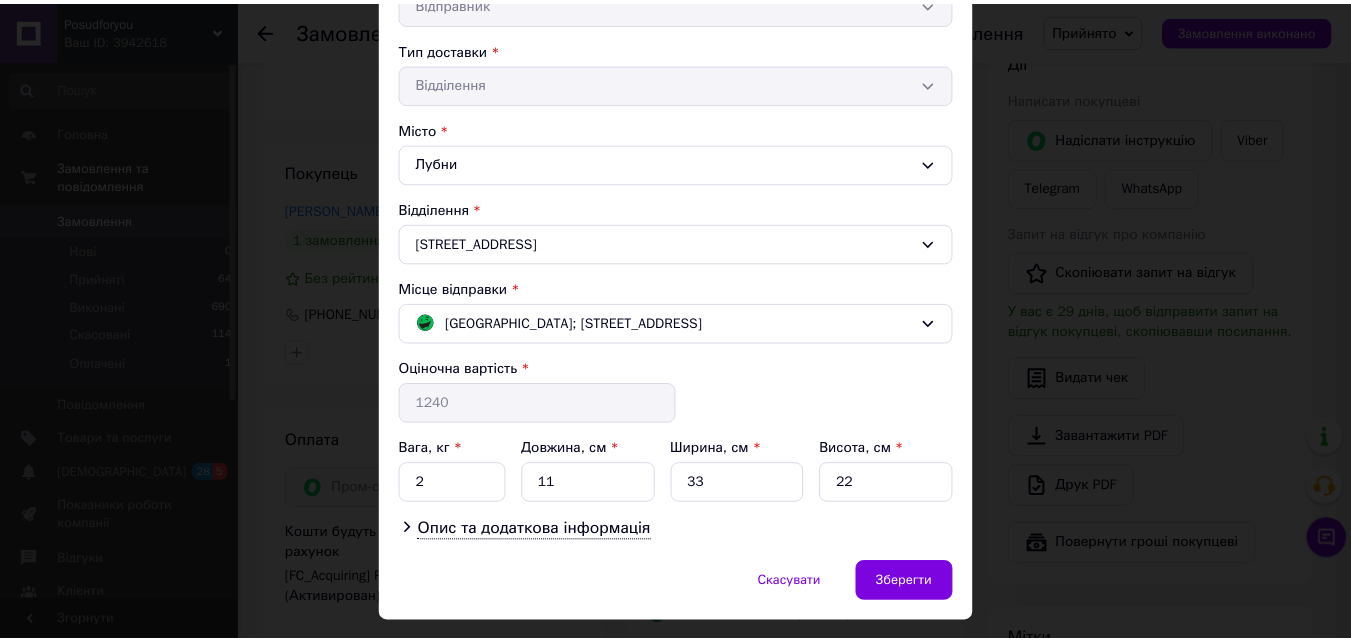 scroll, scrollTop: 434, scrollLeft: 0, axis: vertical 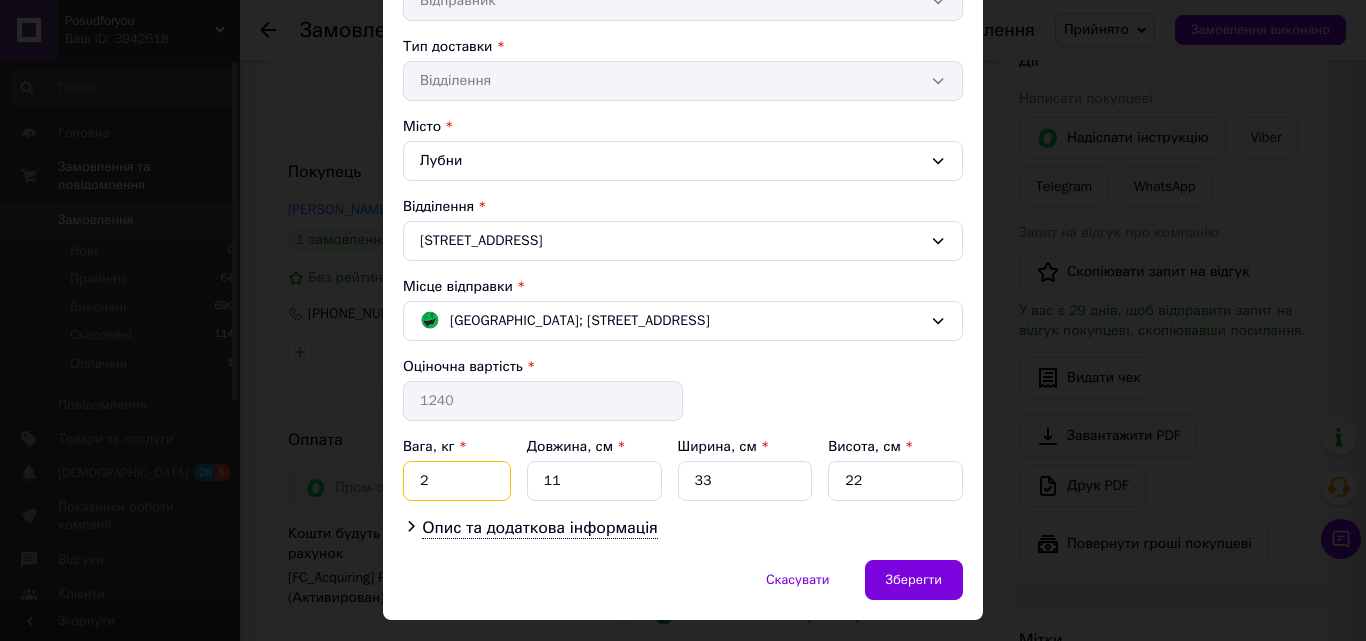 drag, startPoint x: 432, startPoint y: 482, endPoint x: 419, endPoint y: 483, distance: 13.038404 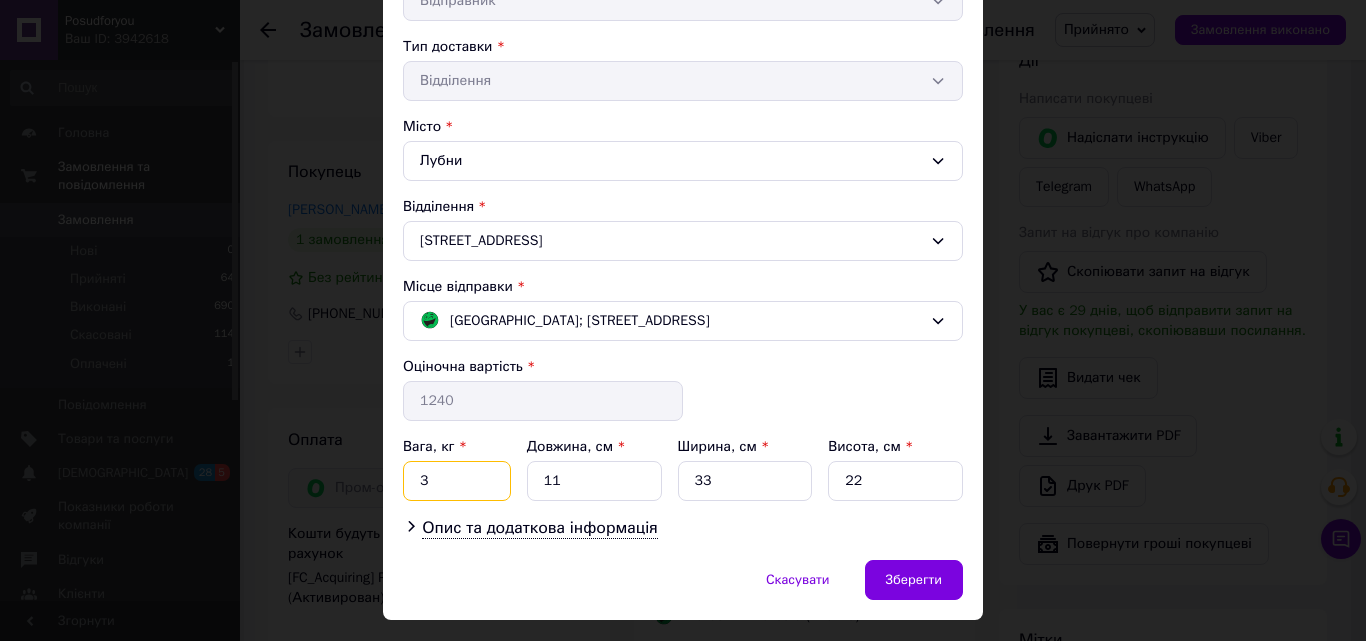 type on "3" 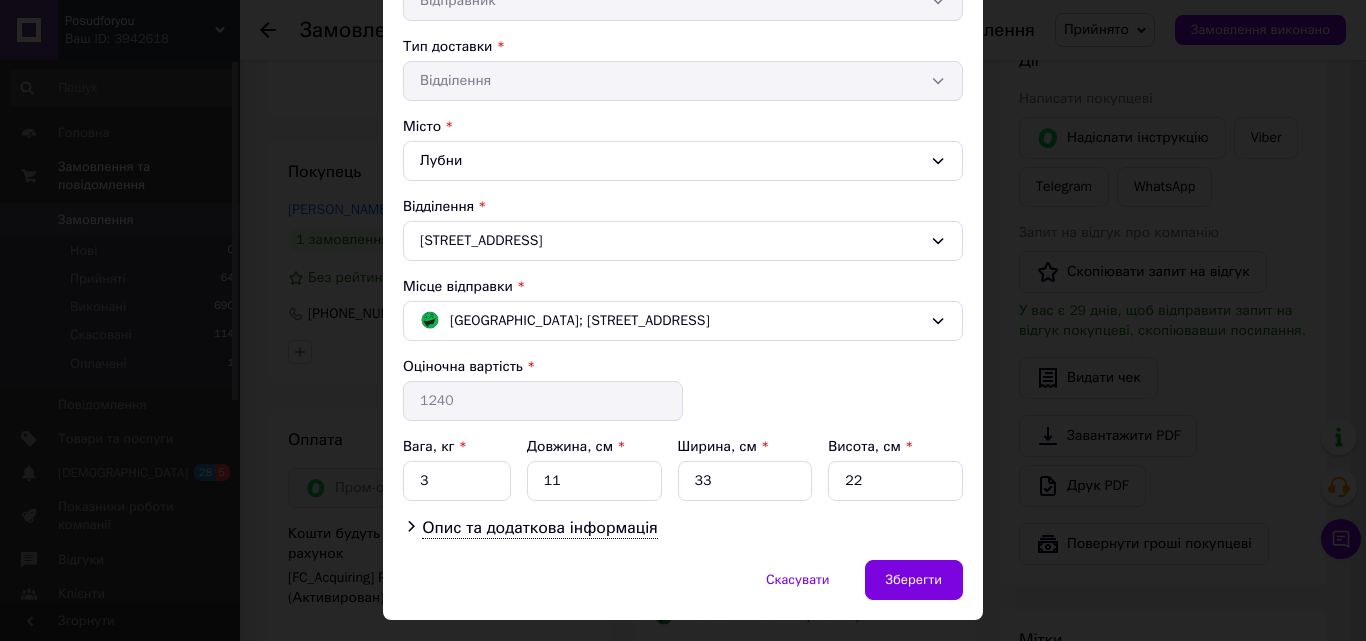 click on "Прізвище отримувача   * [PERSON_NAME] Ім'я отримувача   * [PERSON_NAME] батькові отримувача Телефон отримувача   * [PHONE_NUMBER] Платник   * Відправник Тип доставки   * Відділення Місто Лубни Відділення Володимирський просп., 32 Місце відправки   * Софіївська Борщагівка; [STREET_ADDRESS] Оціночна вартість   * 1240 Вага, кг   * 3 Довжина, см   * 11 [PERSON_NAME], см   * 33 Висота, см   * 22   Опис та додаткова інформація" at bounding box center (683, 168) 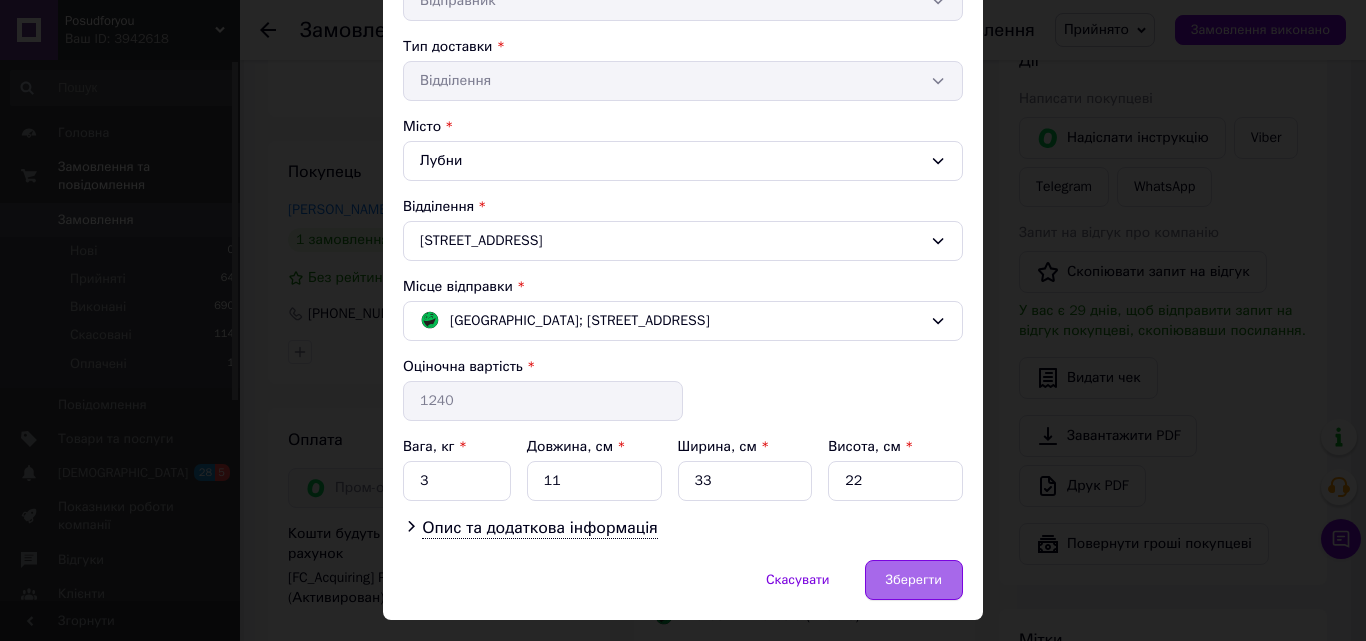 click on "Зберегти" at bounding box center [914, 580] 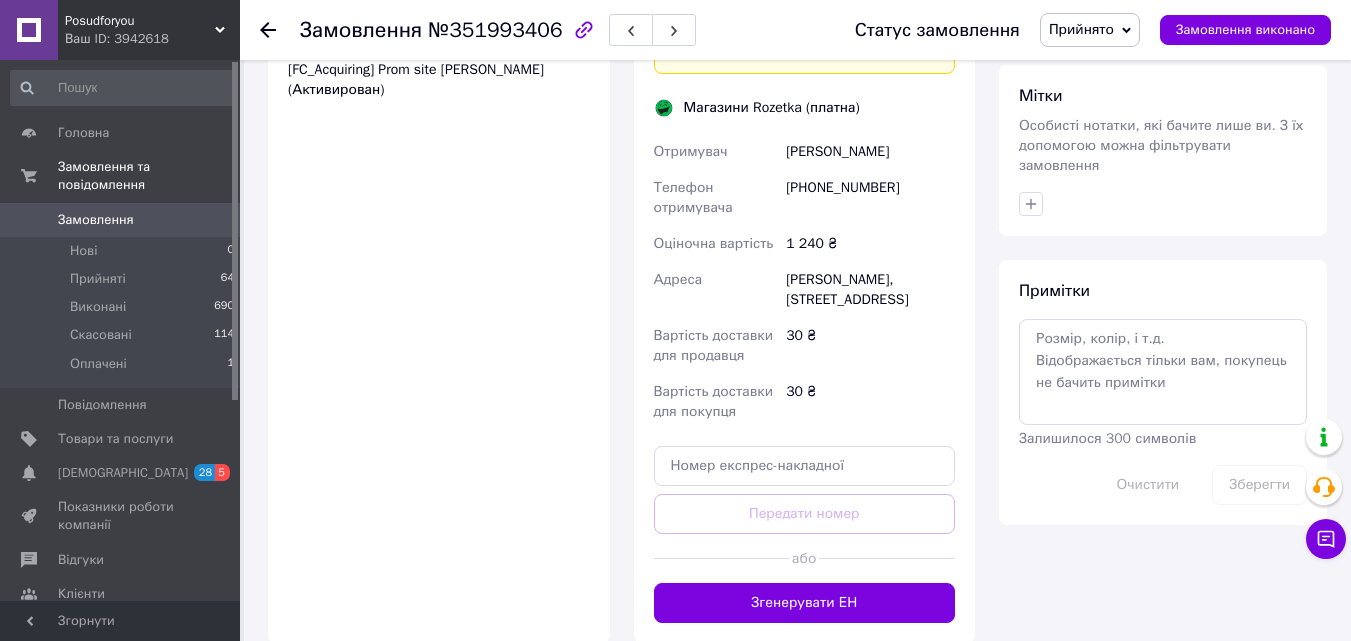 scroll, scrollTop: 861, scrollLeft: 0, axis: vertical 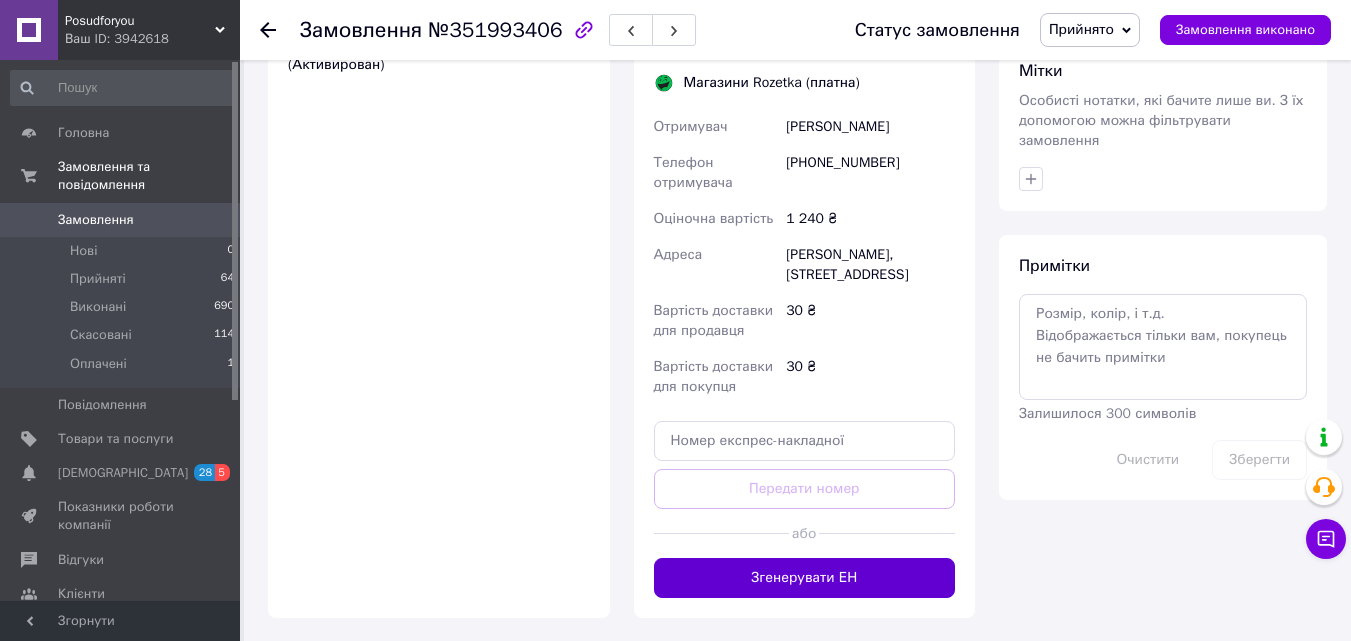 click on "Згенерувати ЕН" at bounding box center [805, 578] 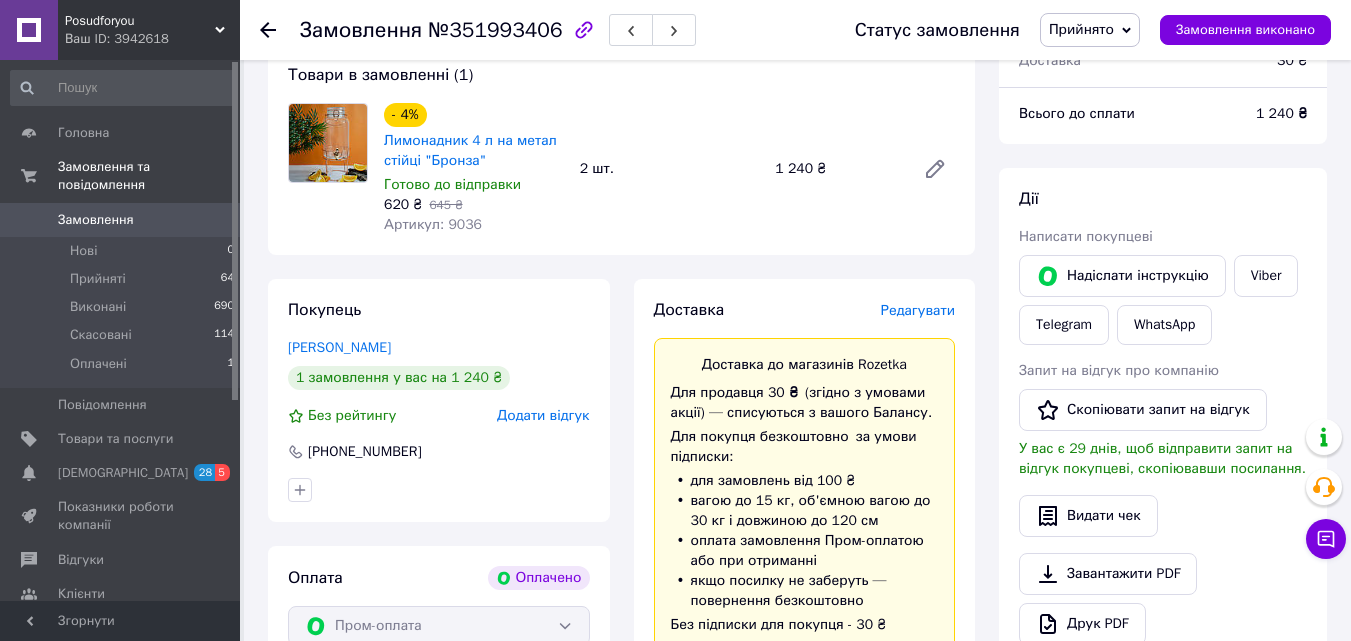 scroll, scrollTop: 162, scrollLeft: 0, axis: vertical 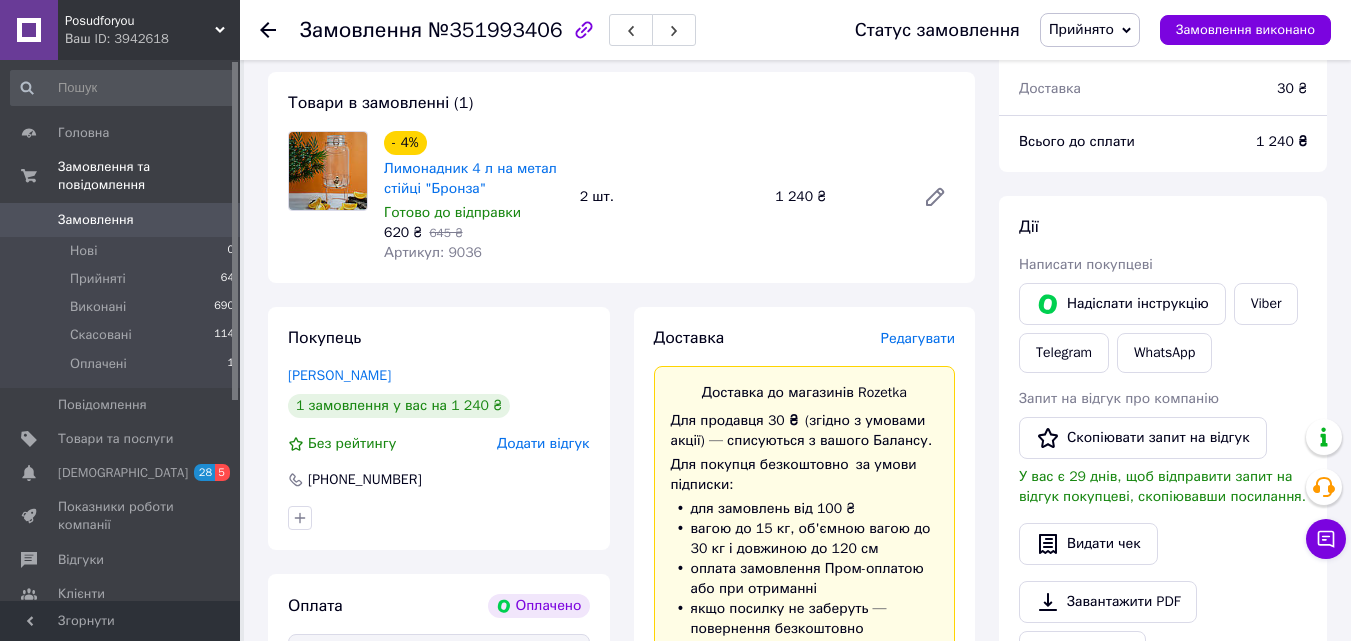 click at bounding box center (280, 30) 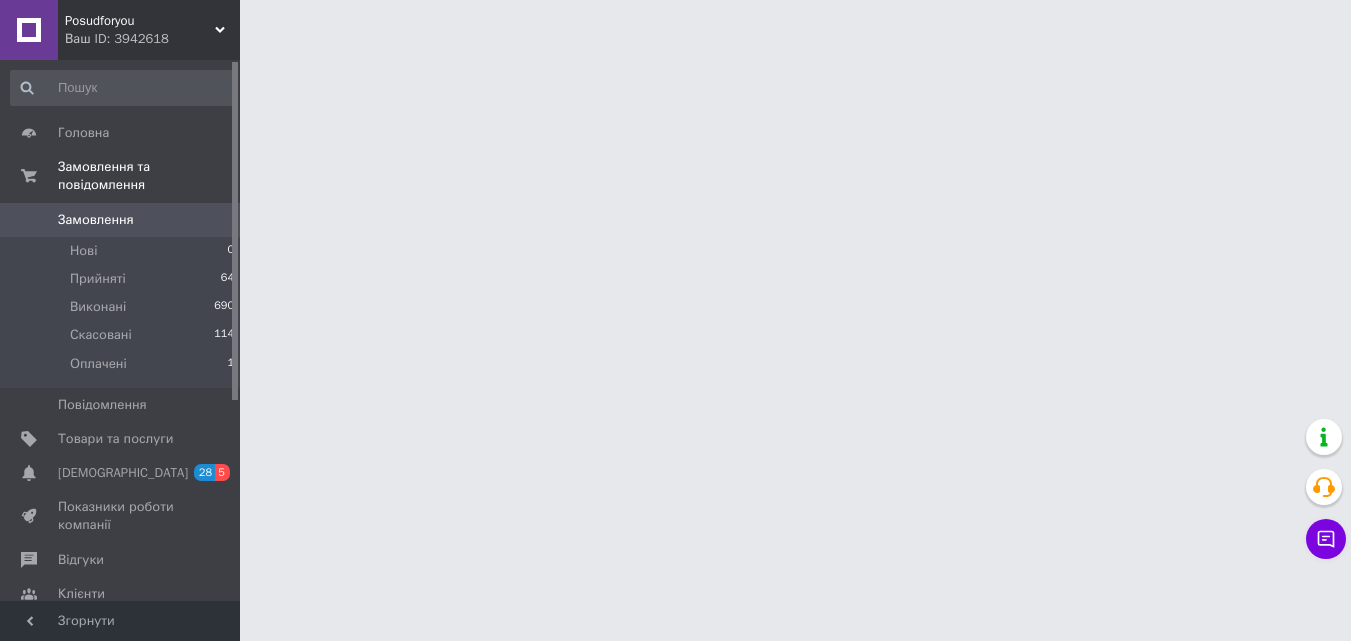 scroll, scrollTop: 0, scrollLeft: 0, axis: both 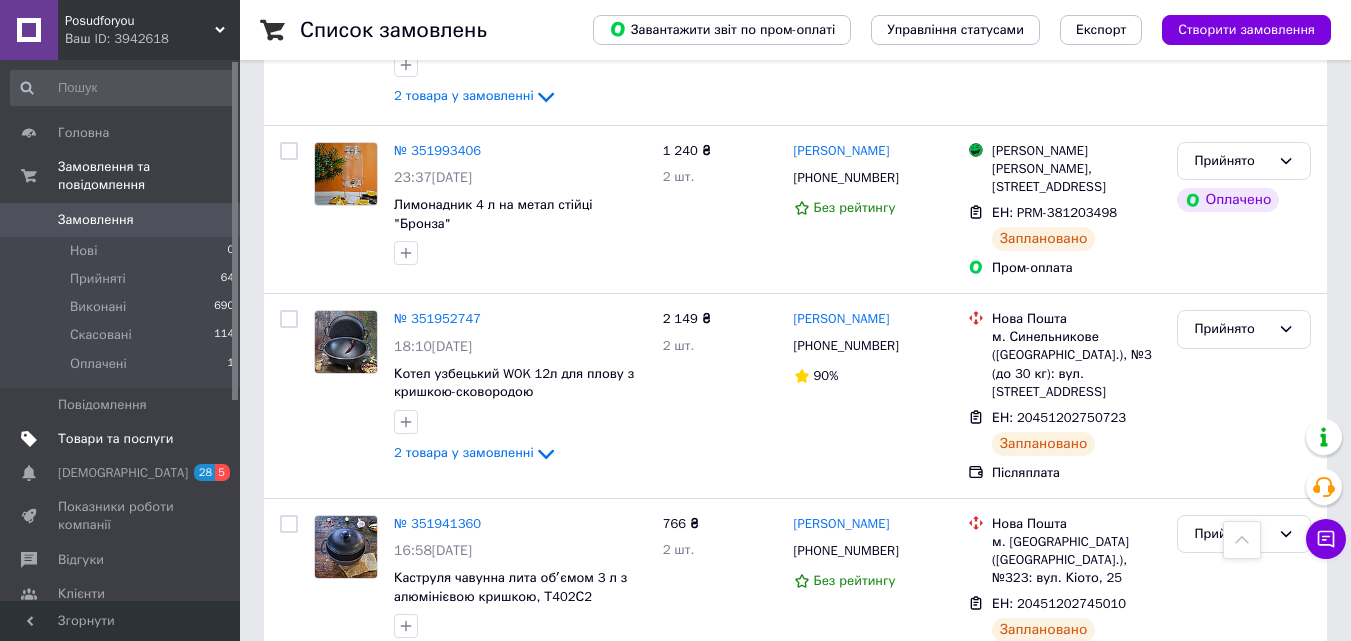 click on "Товари та послуги" at bounding box center (115, 439) 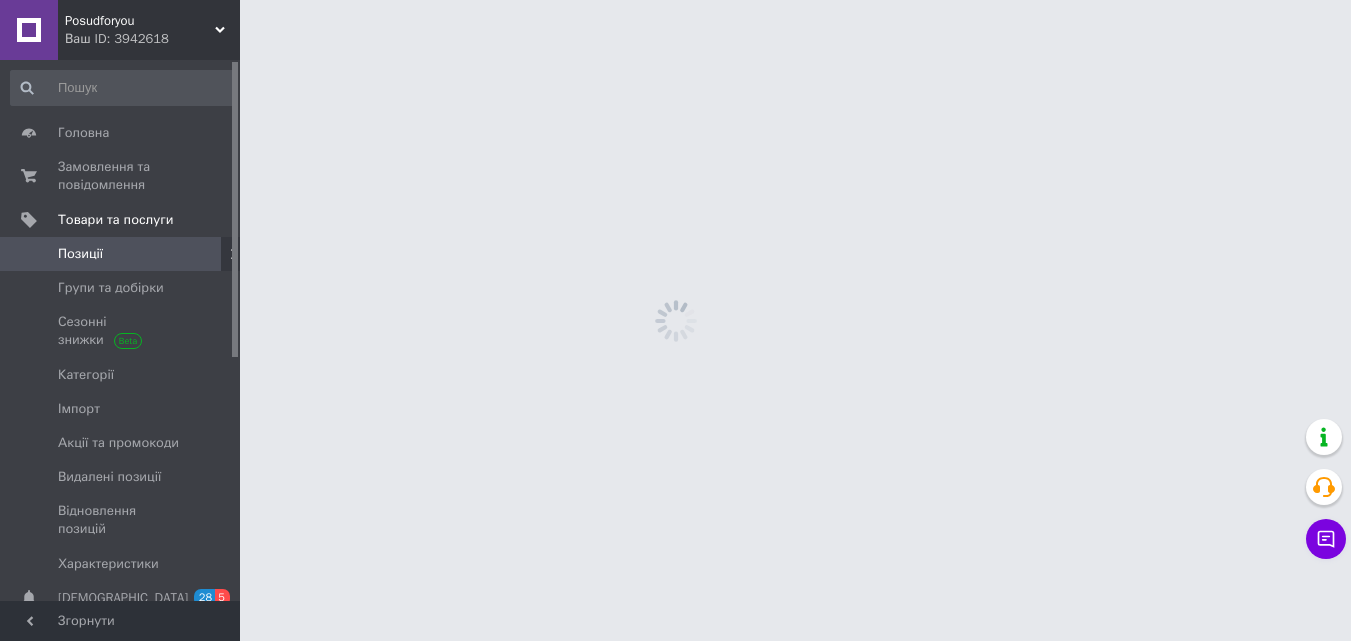 scroll, scrollTop: 0, scrollLeft: 0, axis: both 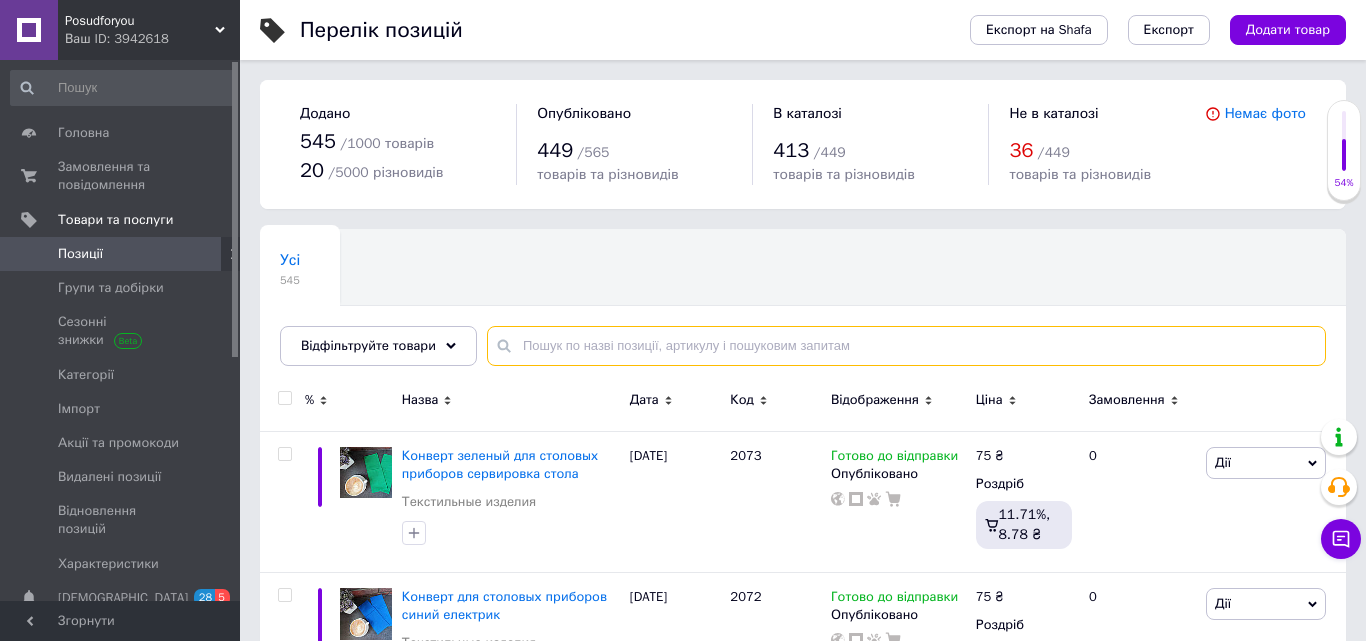 click at bounding box center (906, 346) 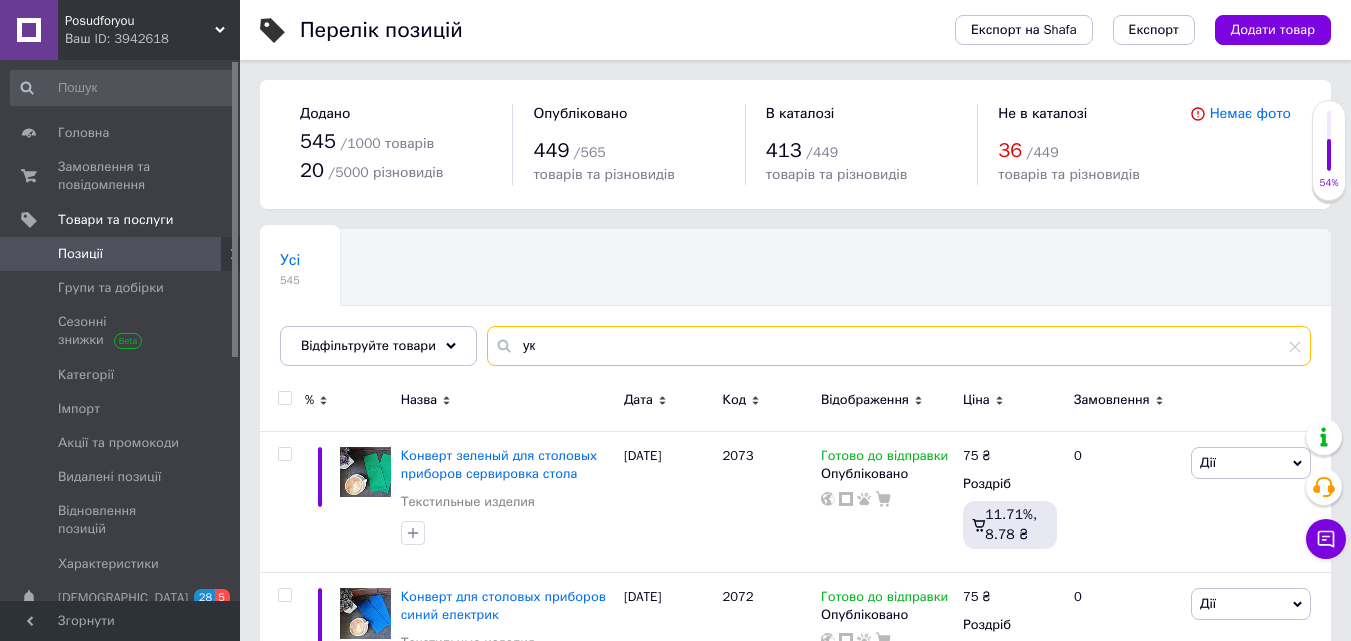 type on "у" 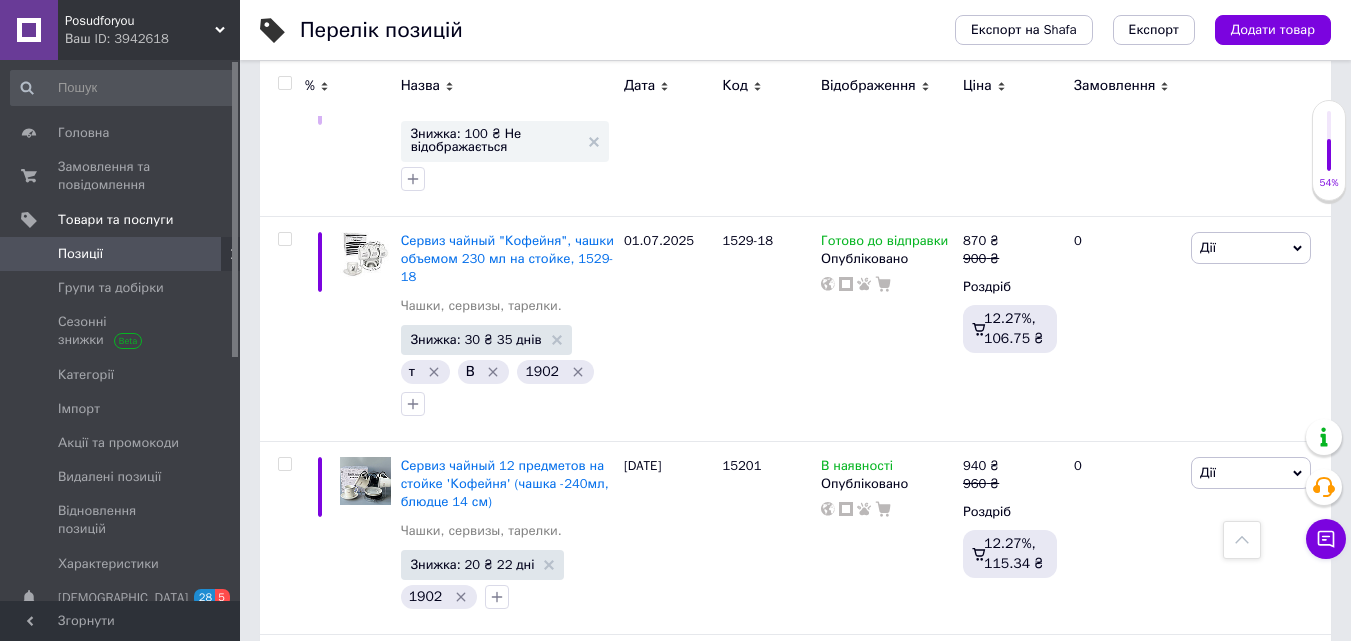 scroll, scrollTop: 867, scrollLeft: 0, axis: vertical 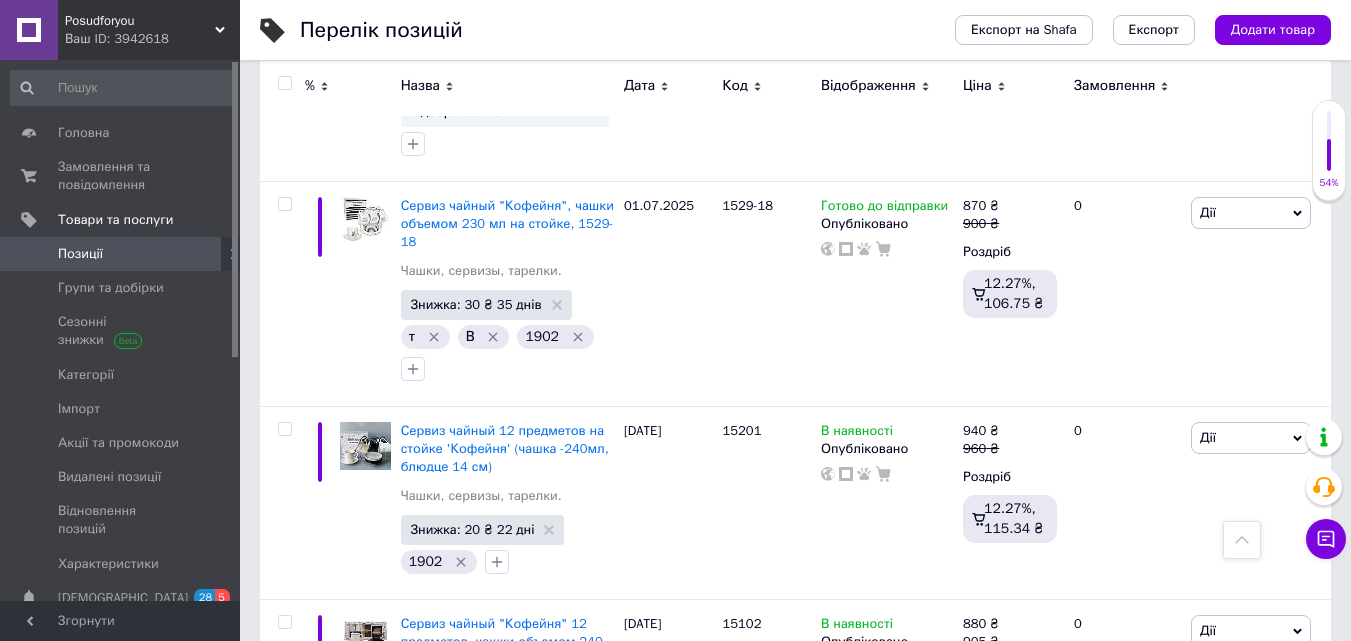 type on "[GEOGRAPHIC_DATA]" 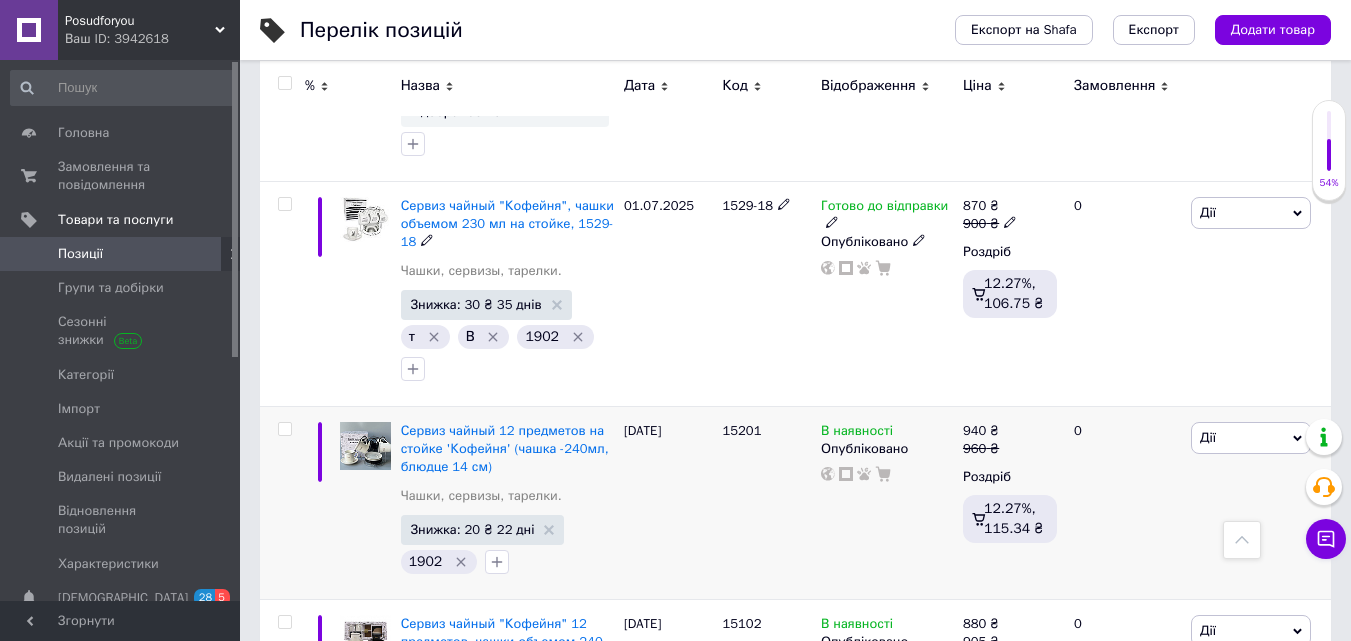 scroll, scrollTop: 1067, scrollLeft: 0, axis: vertical 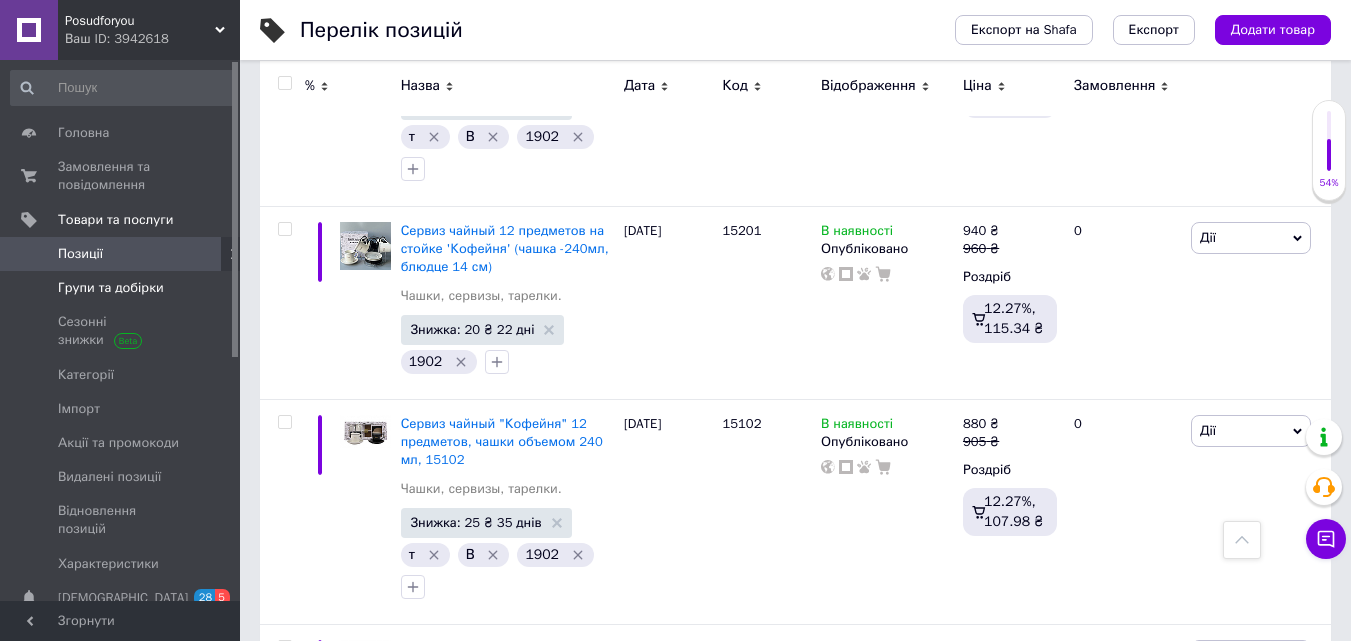 click on "Групи та добірки" at bounding box center (123, 288) 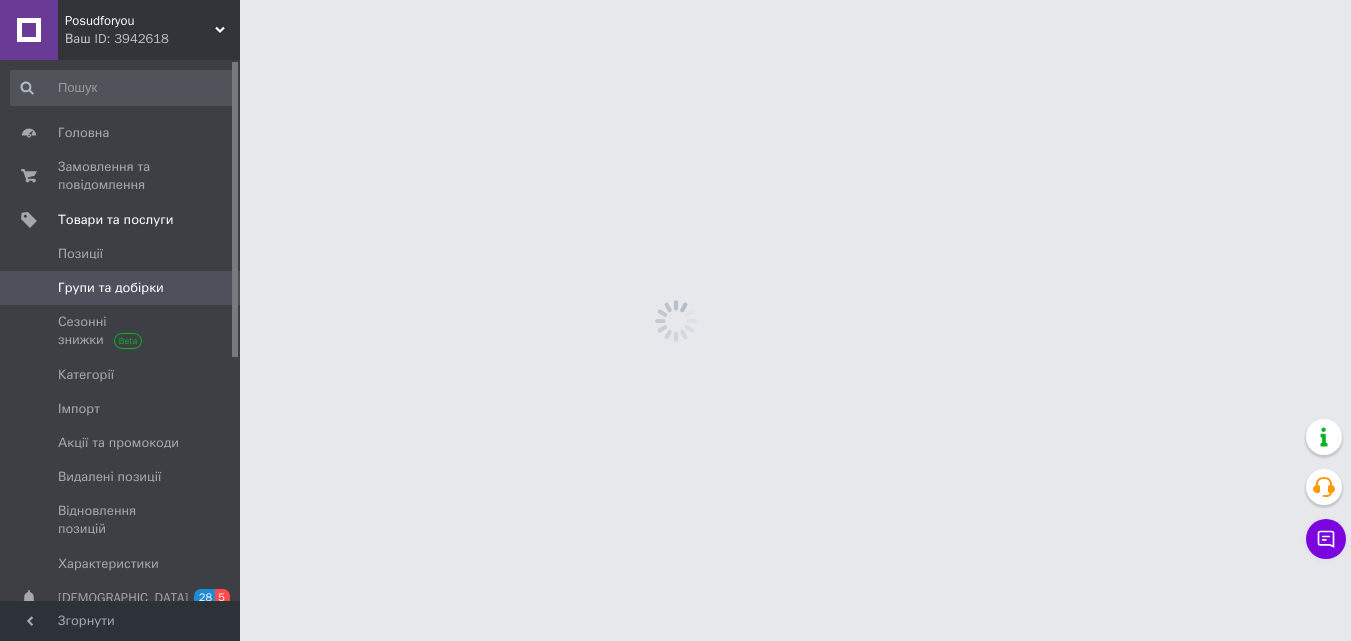 scroll, scrollTop: 0, scrollLeft: 0, axis: both 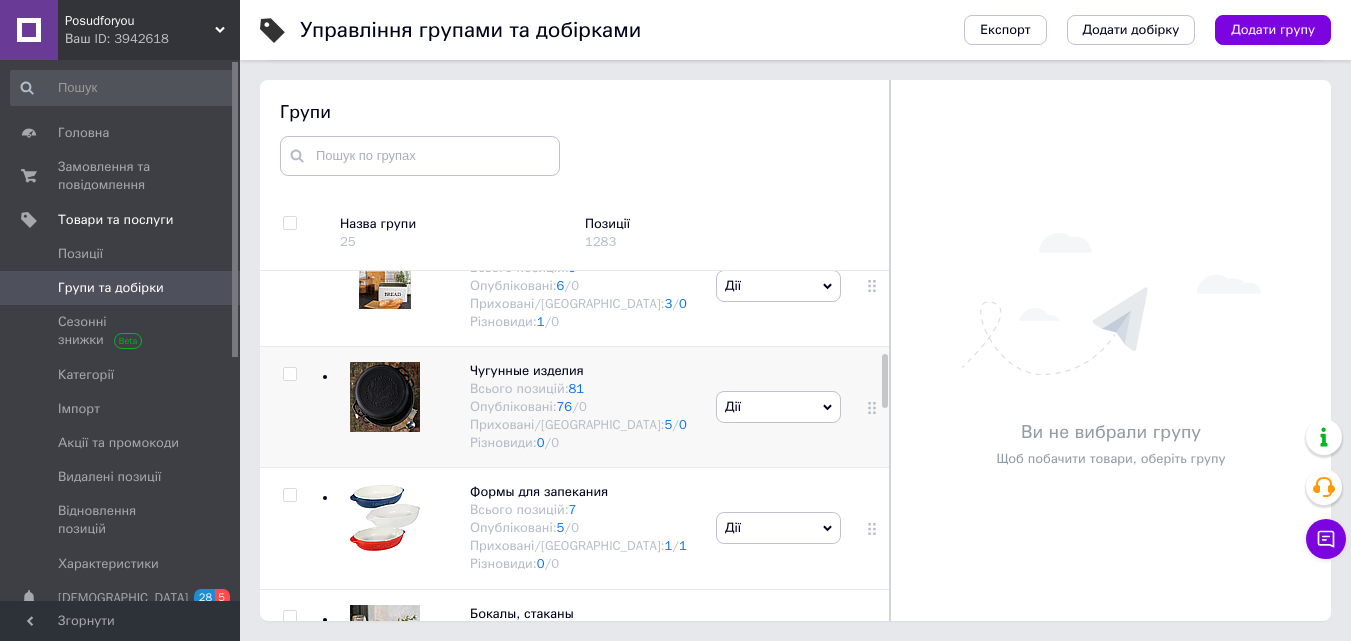 drag, startPoint x: 884, startPoint y: 306, endPoint x: 769, endPoint y: 418, distance: 160.52725 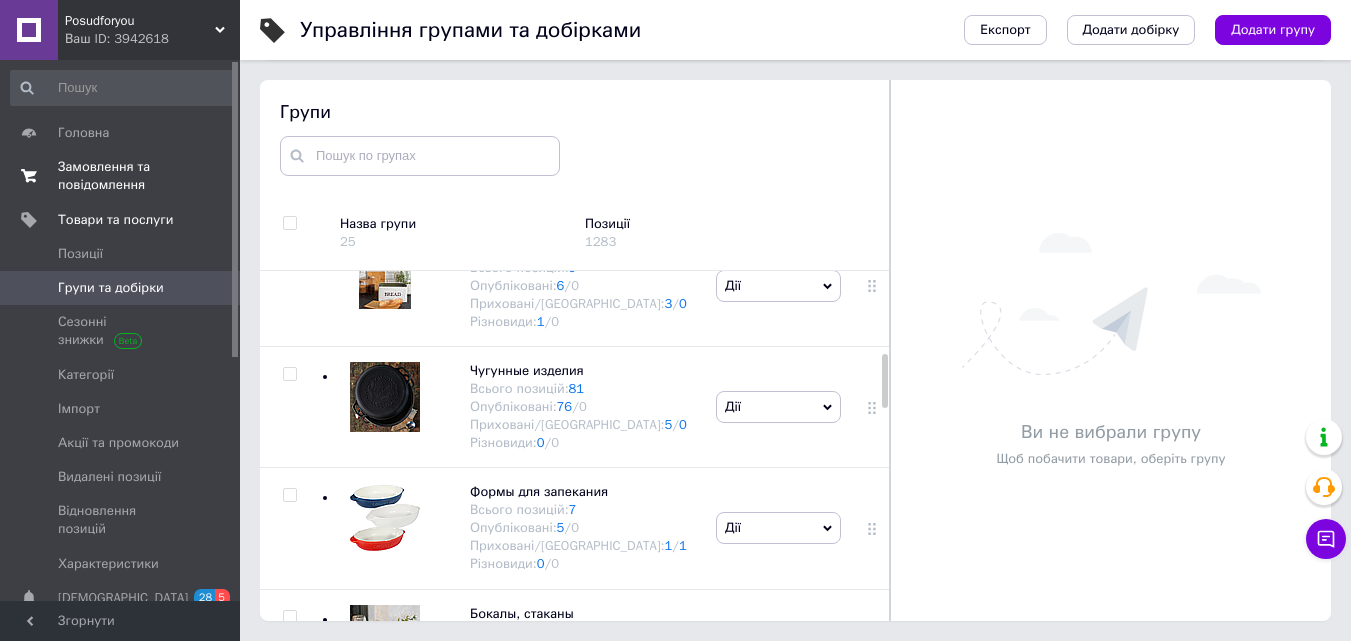 click on "Замовлення та повідомлення" at bounding box center (121, 176) 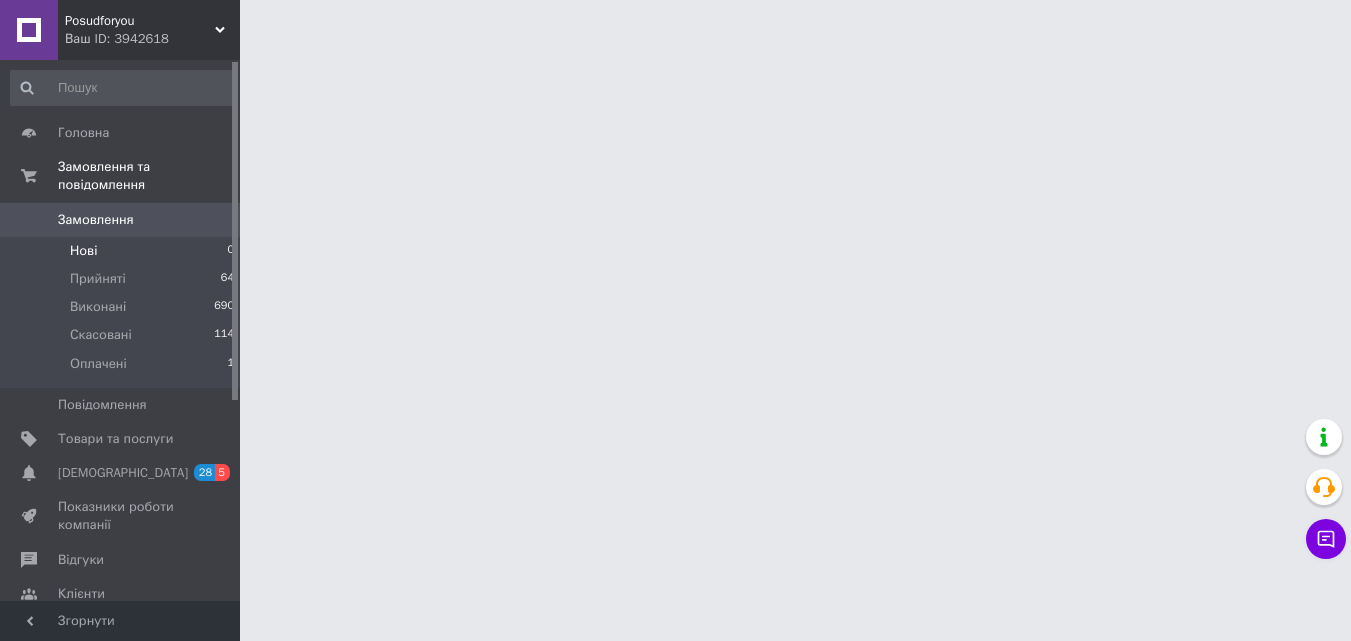 scroll, scrollTop: 0, scrollLeft: 0, axis: both 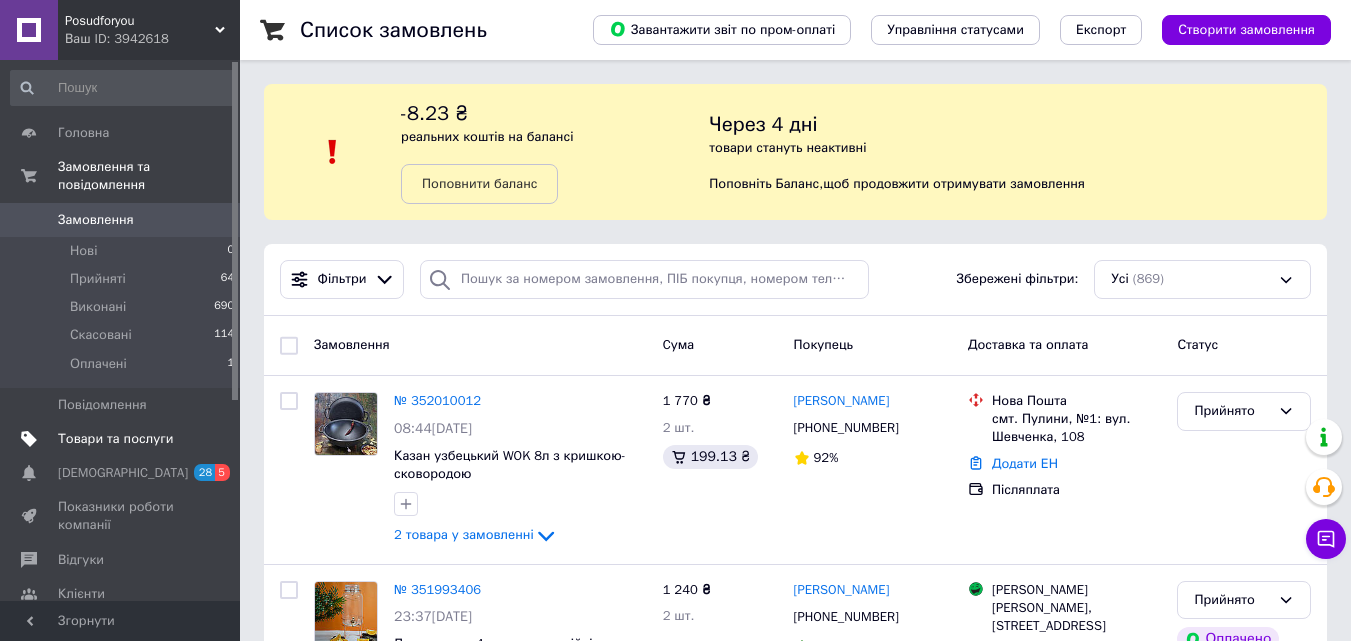 click on "Товари та послуги" at bounding box center (123, 439) 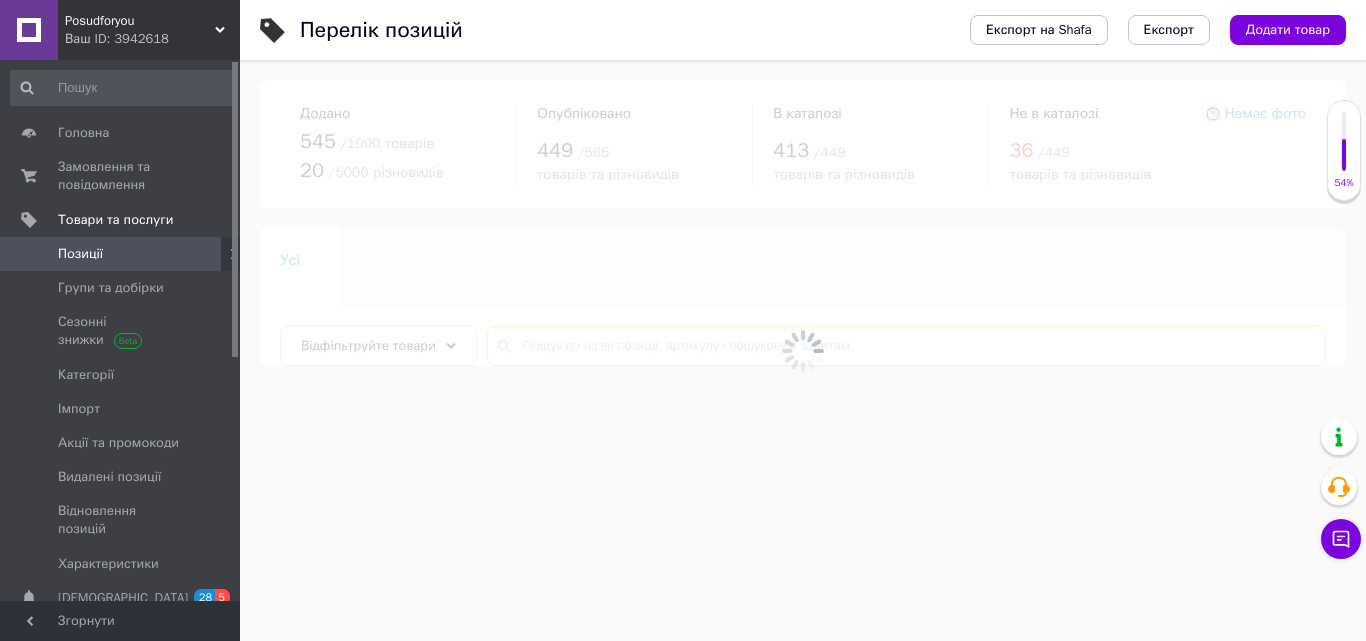 click at bounding box center [906, 346] 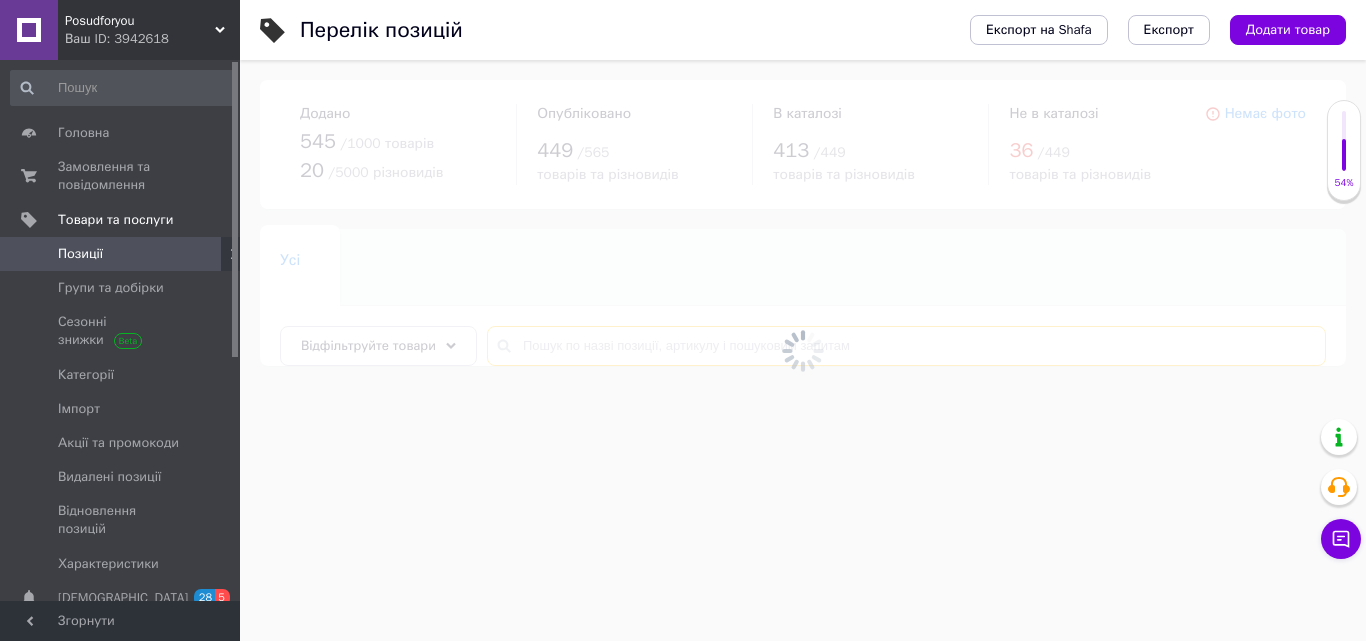 click at bounding box center [906, 346] 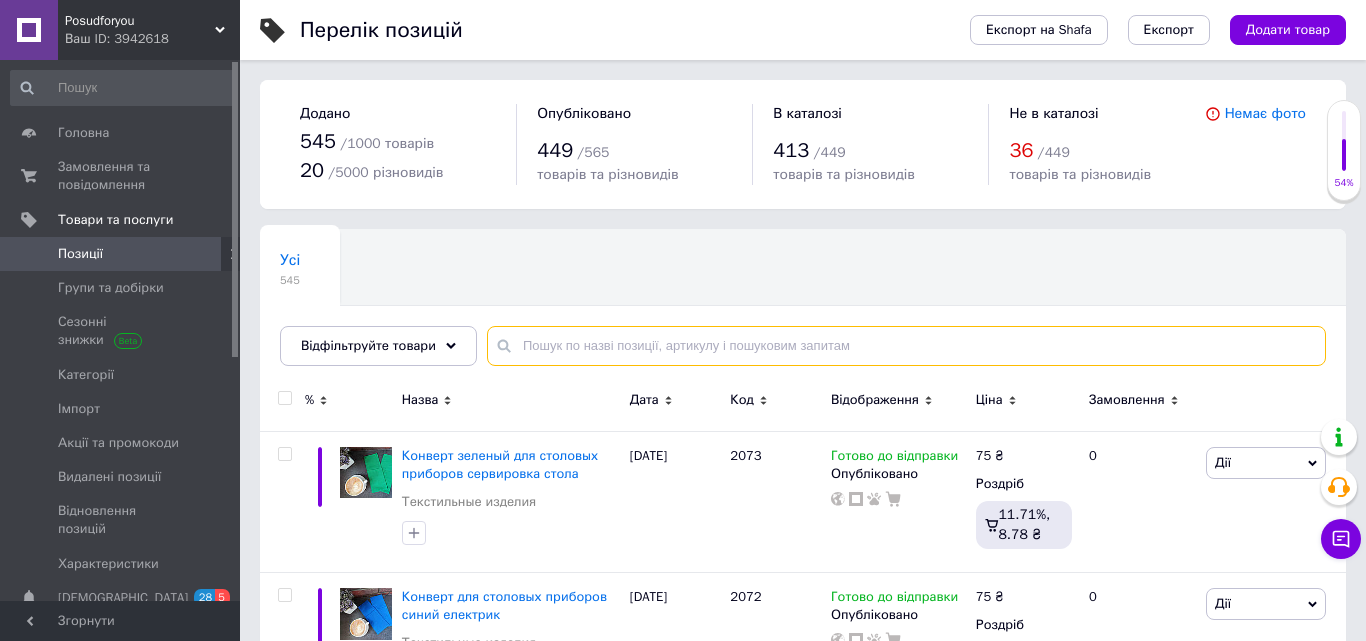 click at bounding box center (906, 346) 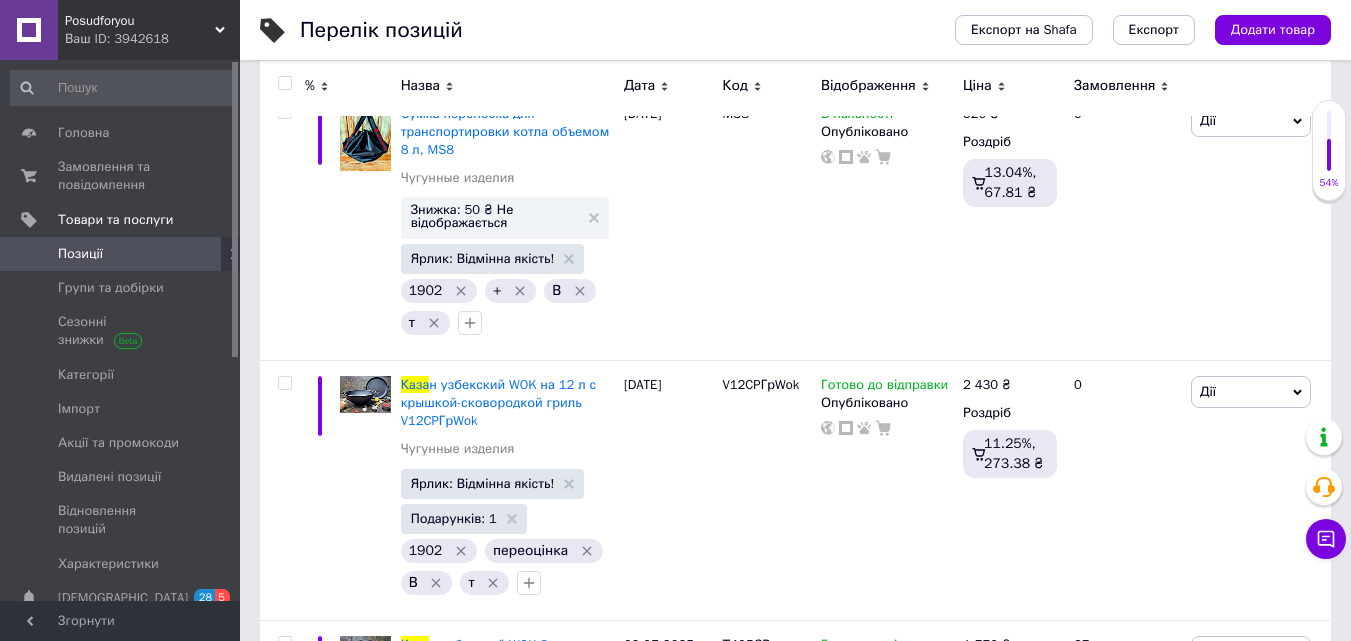 scroll, scrollTop: 360, scrollLeft: 0, axis: vertical 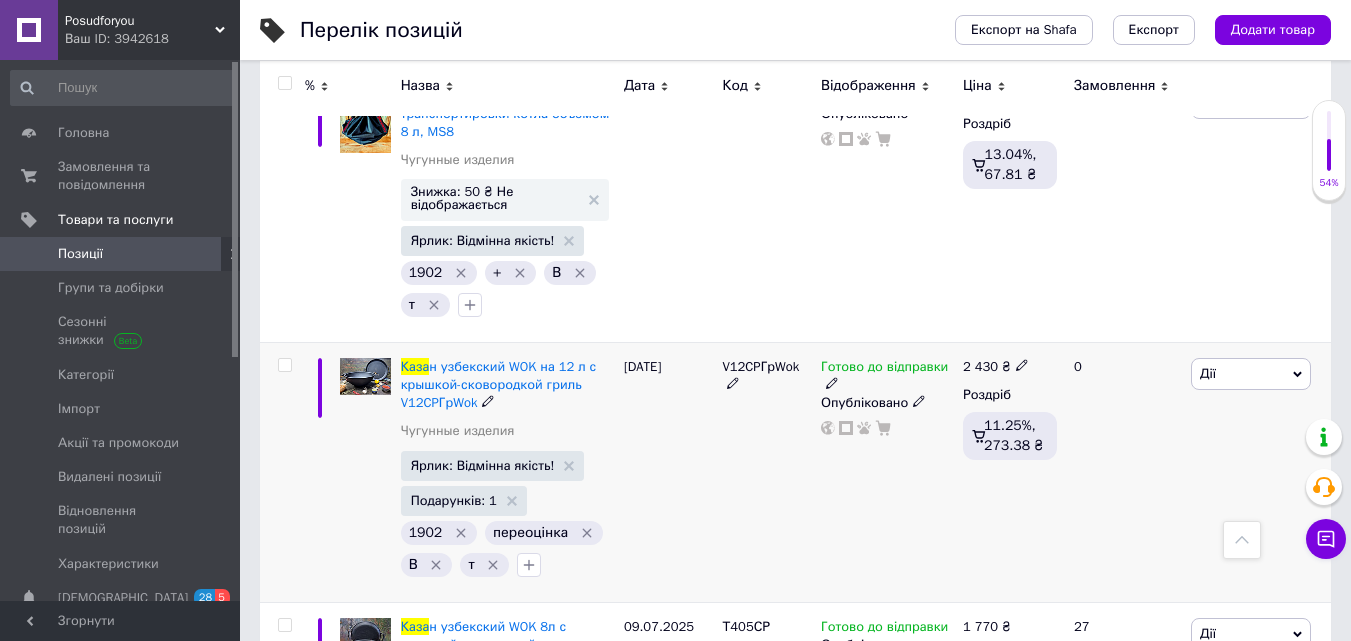 type on "каза" 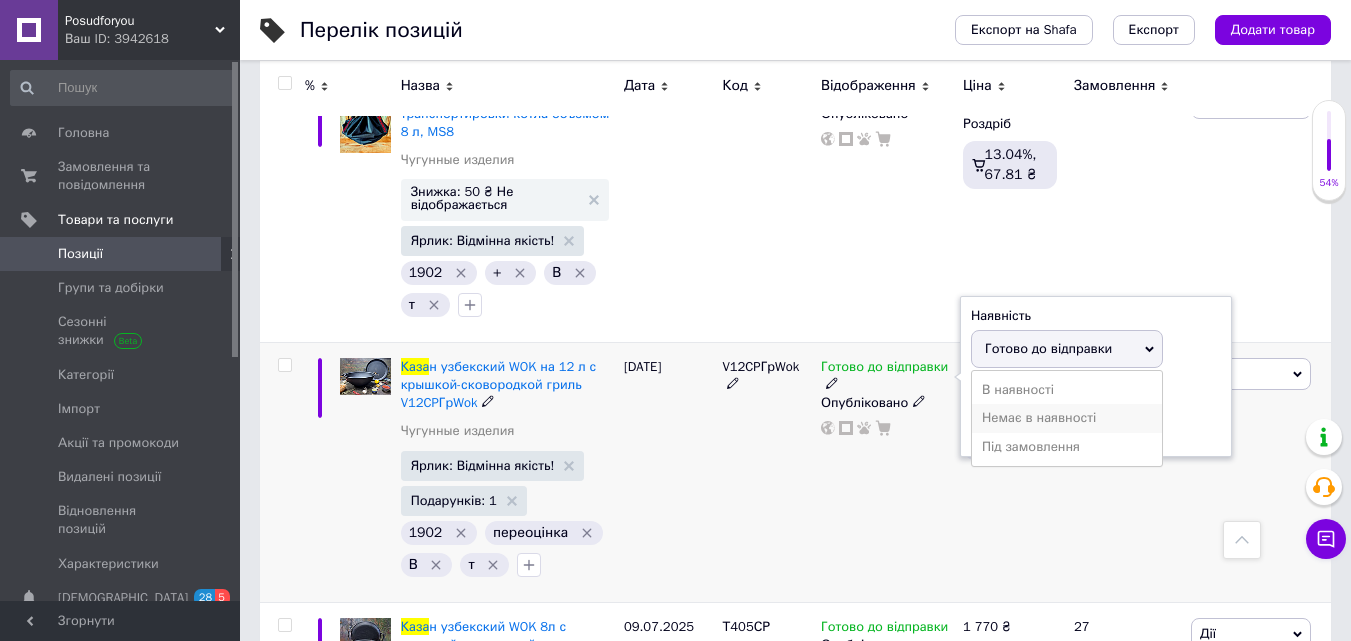 click on "Немає в наявності" at bounding box center [1067, 418] 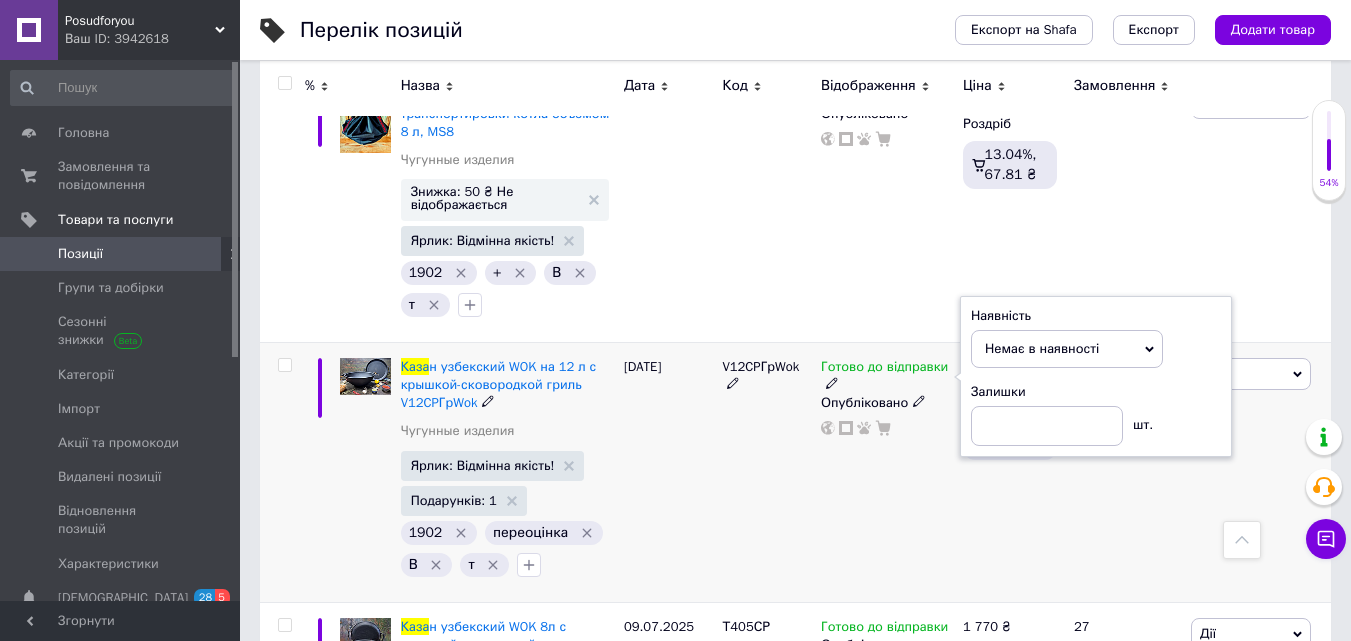 click on "Готово до відправки Наявність Немає в наявності В наявності Під замовлення Готово до відправки Залишки шт. Опубліковано" at bounding box center (887, 472) 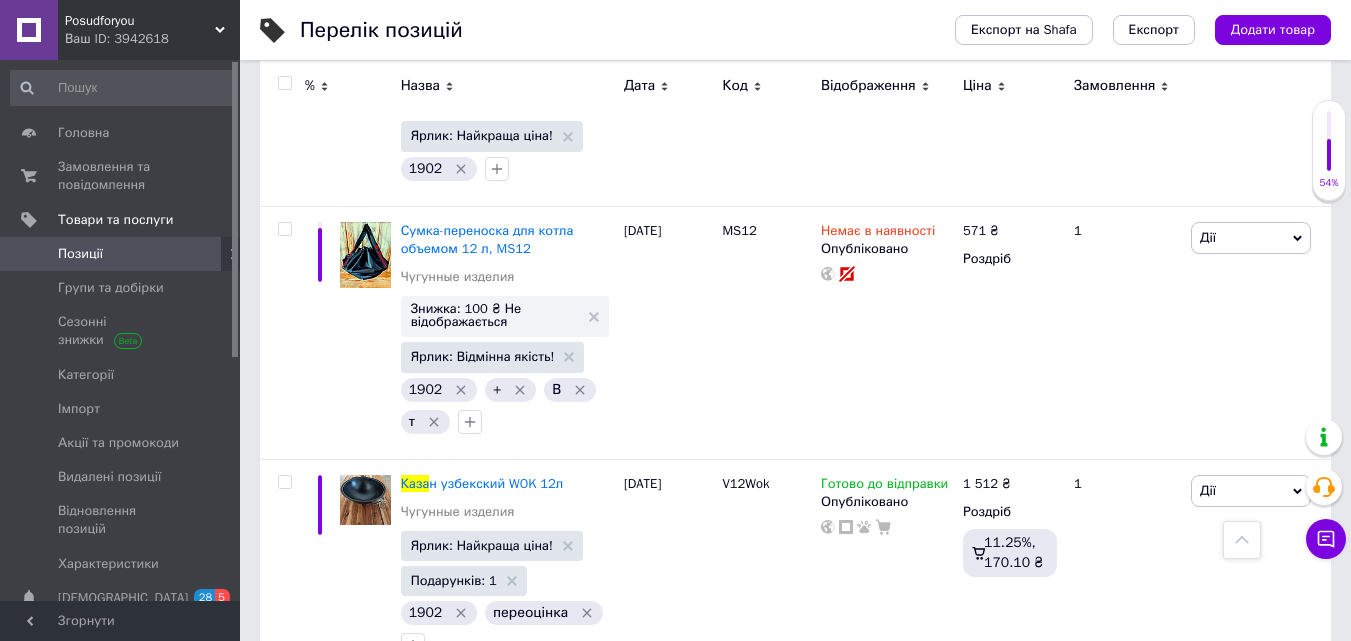 scroll, scrollTop: 2471, scrollLeft: 0, axis: vertical 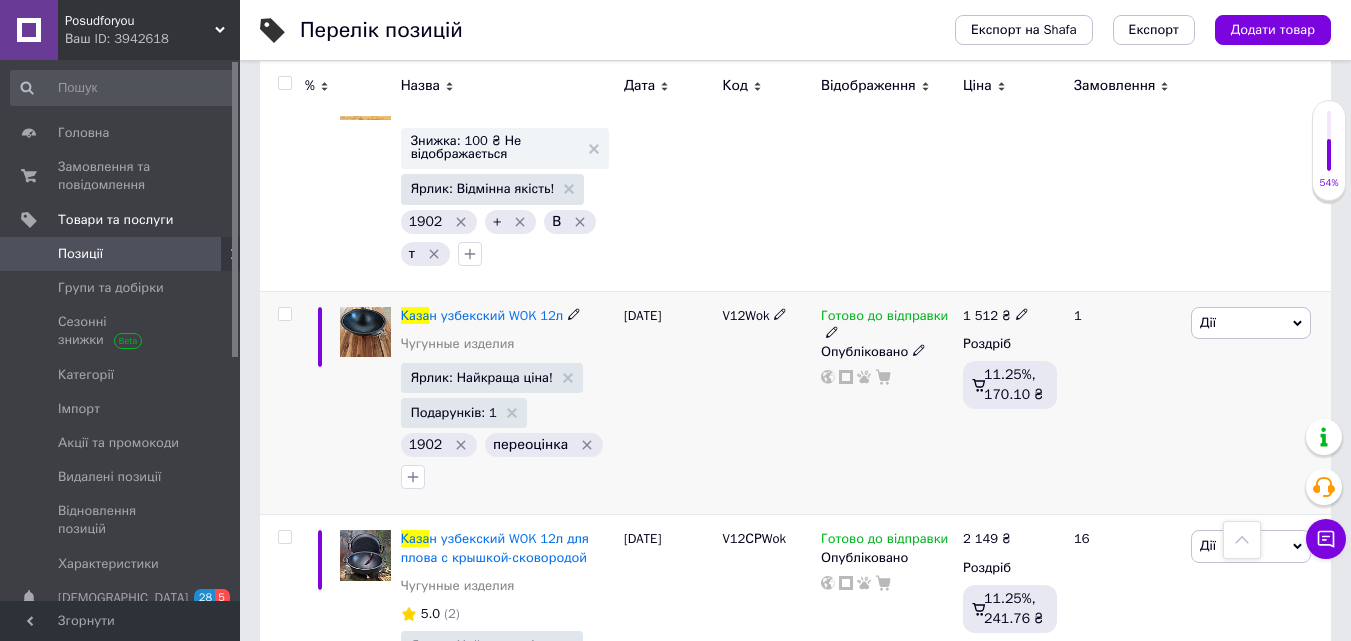 click 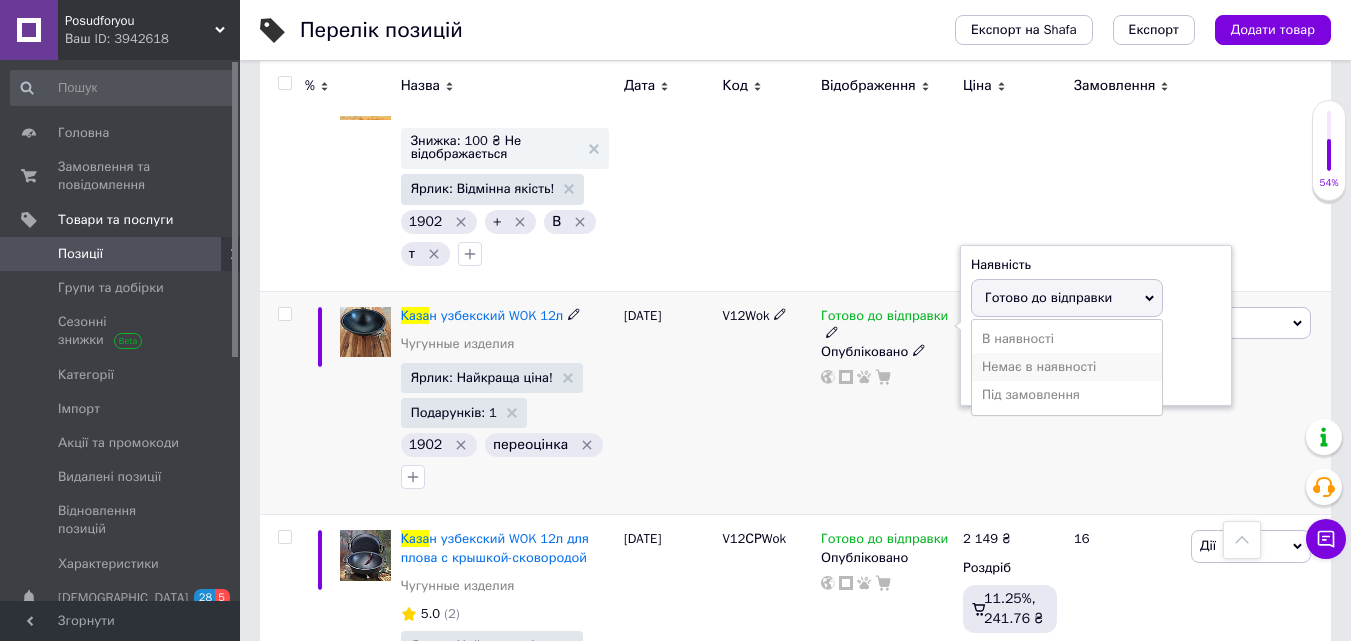 click on "Немає в наявності" at bounding box center (1067, 367) 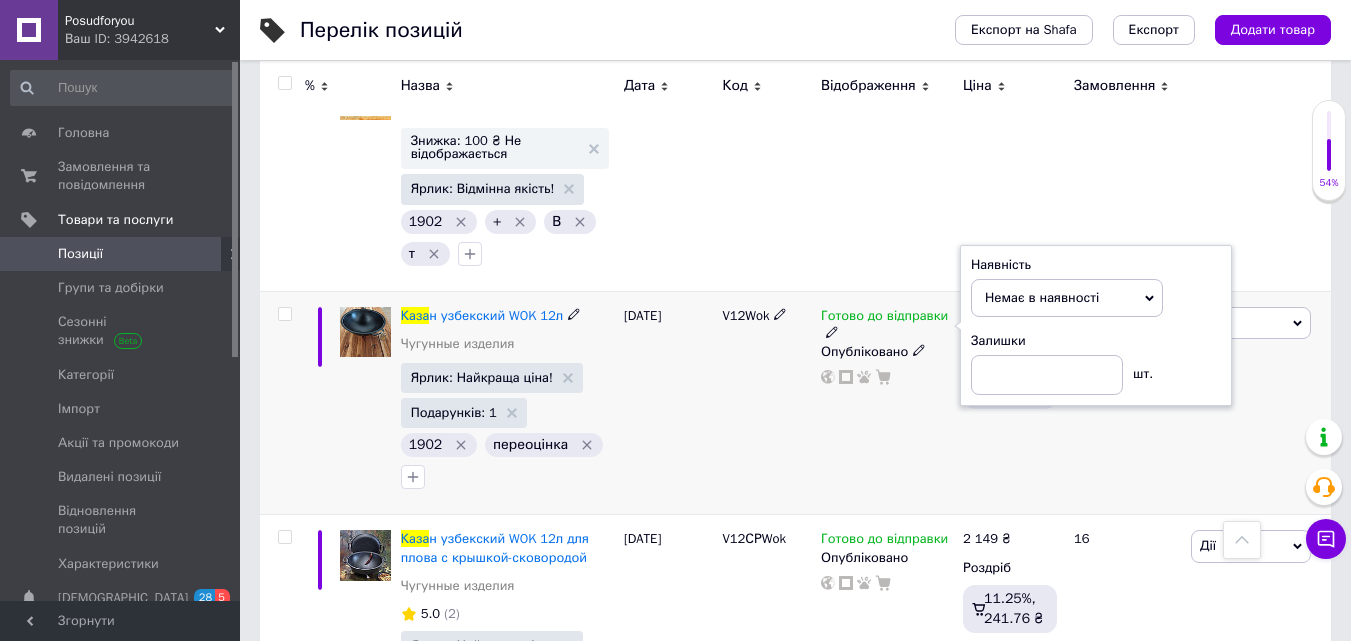 click on "Готово до відправки Наявність Немає в наявності В наявності Під замовлення Готово до відправки Залишки шт. Опубліковано" at bounding box center (887, 403) 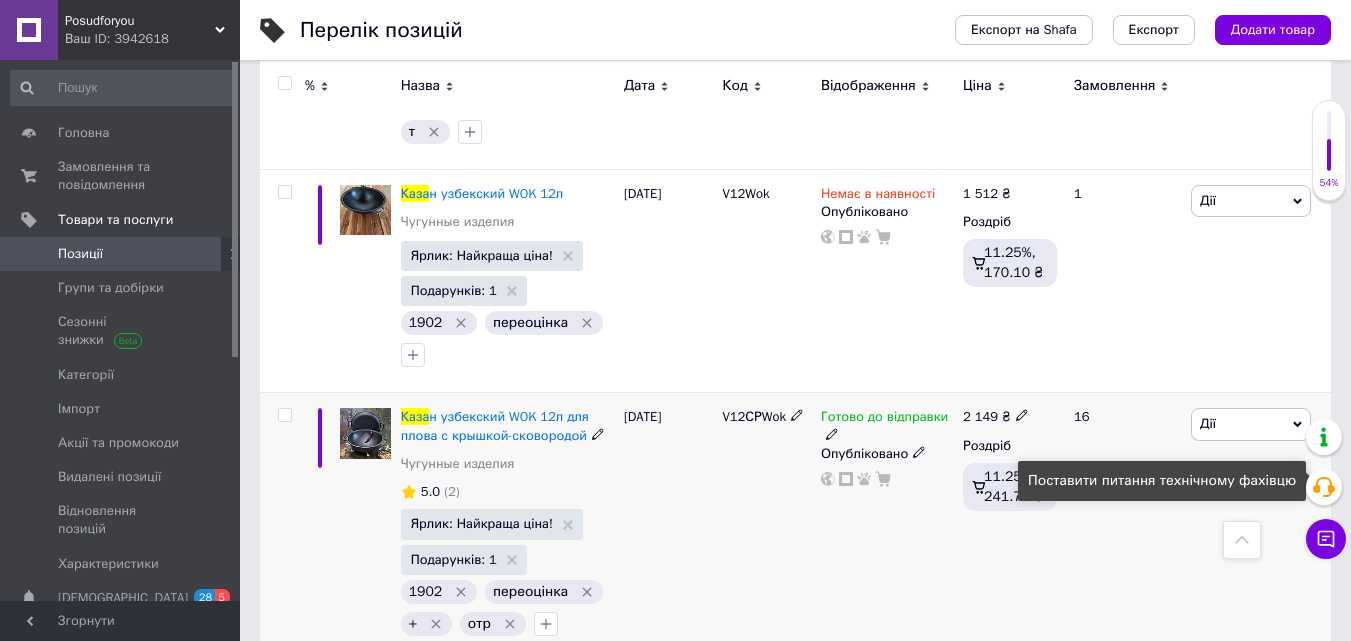 scroll, scrollTop: 2587, scrollLeft: 0, axis: vertical 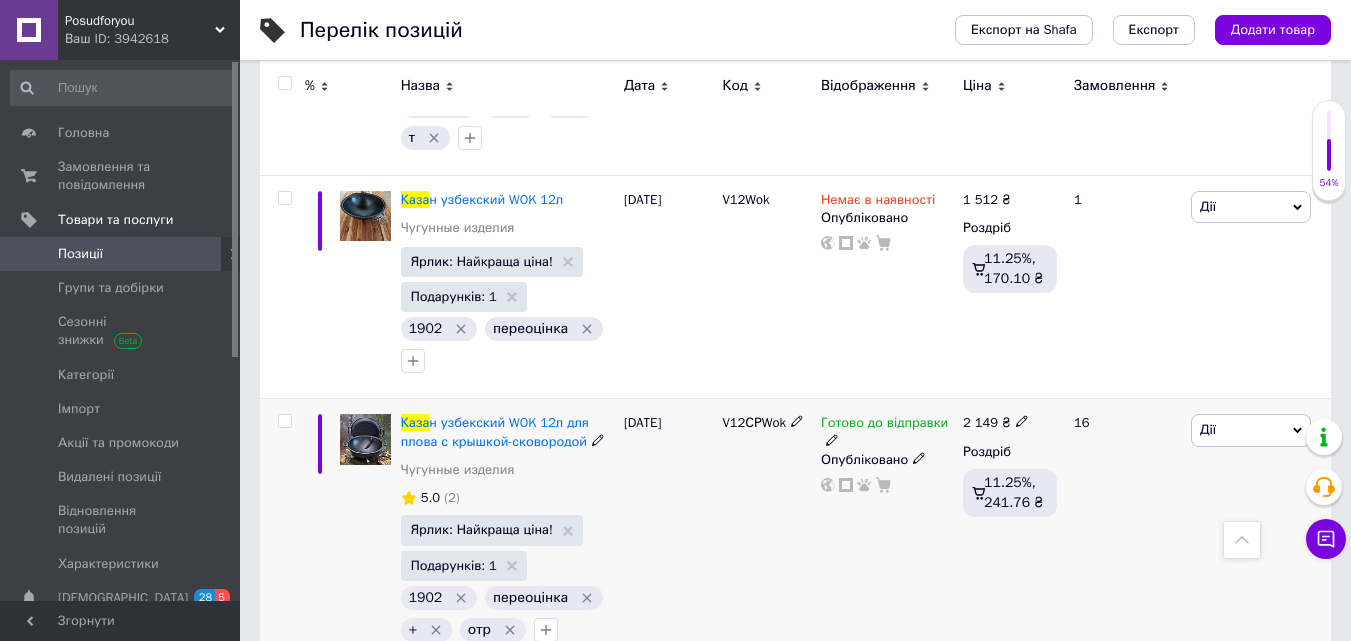 click at bounding box center [832, 439] 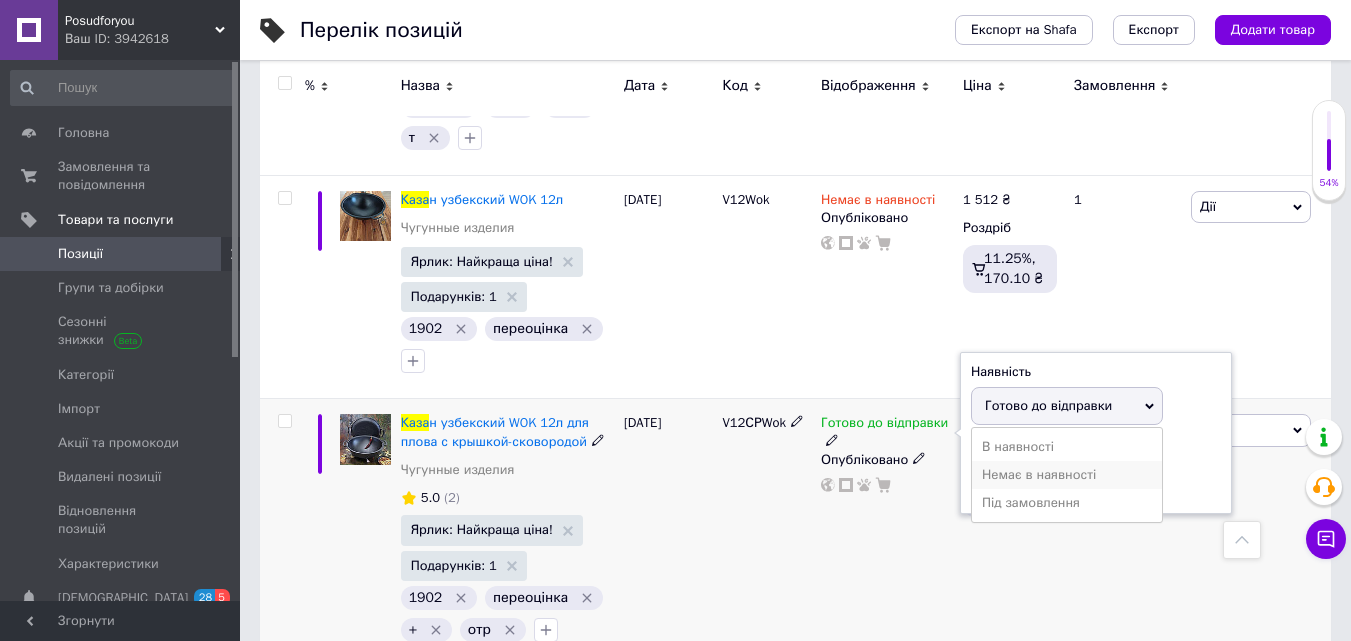click on "Немає в наявності" at bounding box center (1067, 475) 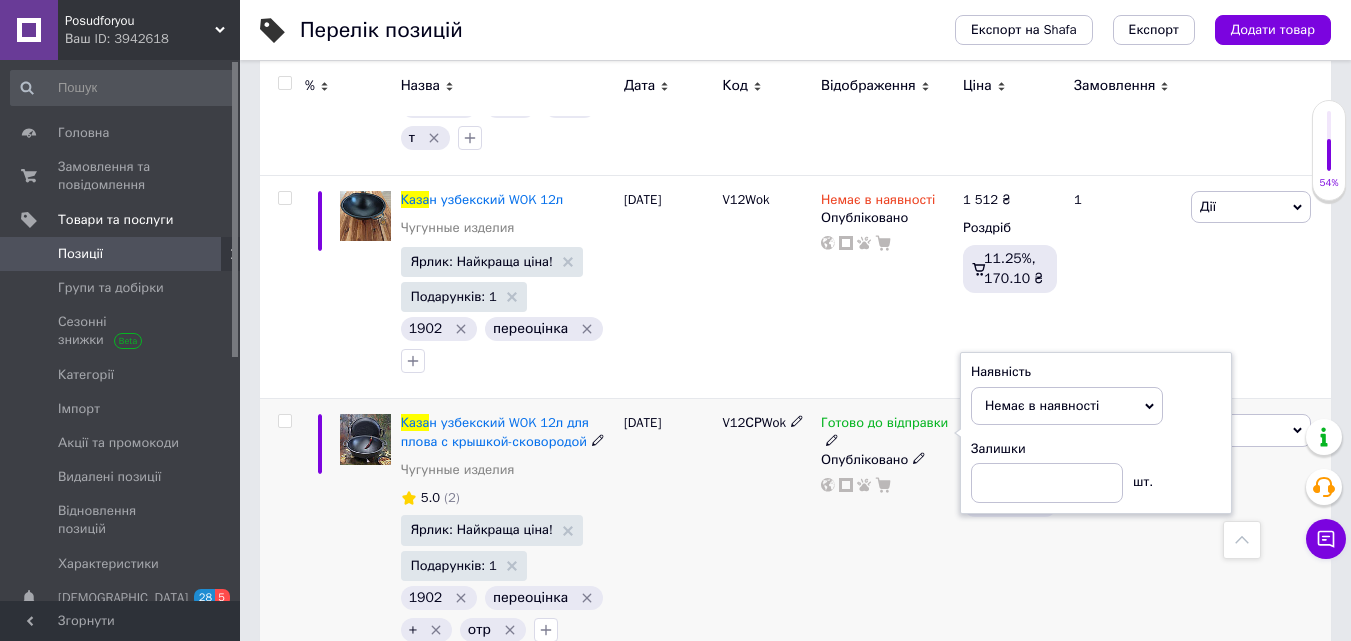 drag, startPoint x: 873, startPoint y: 507, endPoint x: 1365, endPoint y: 601, distance: 500.8992 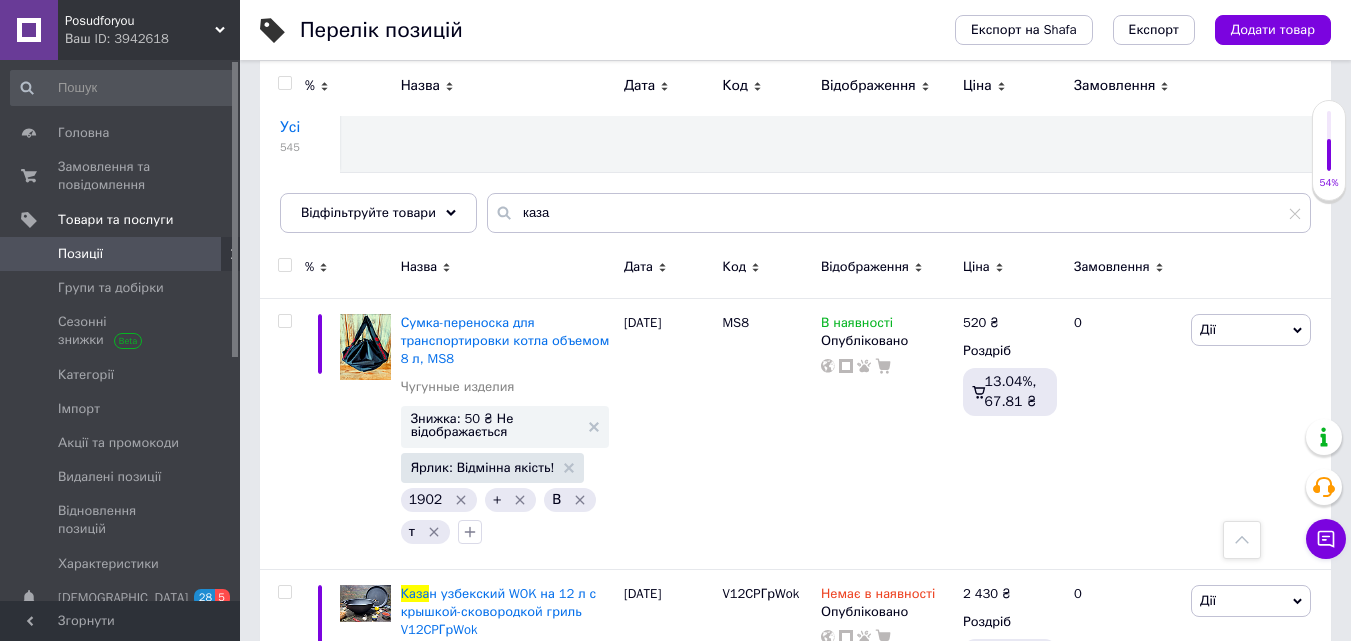 scroll, scrollTop: 0, scrollLeft: 0, axis: both 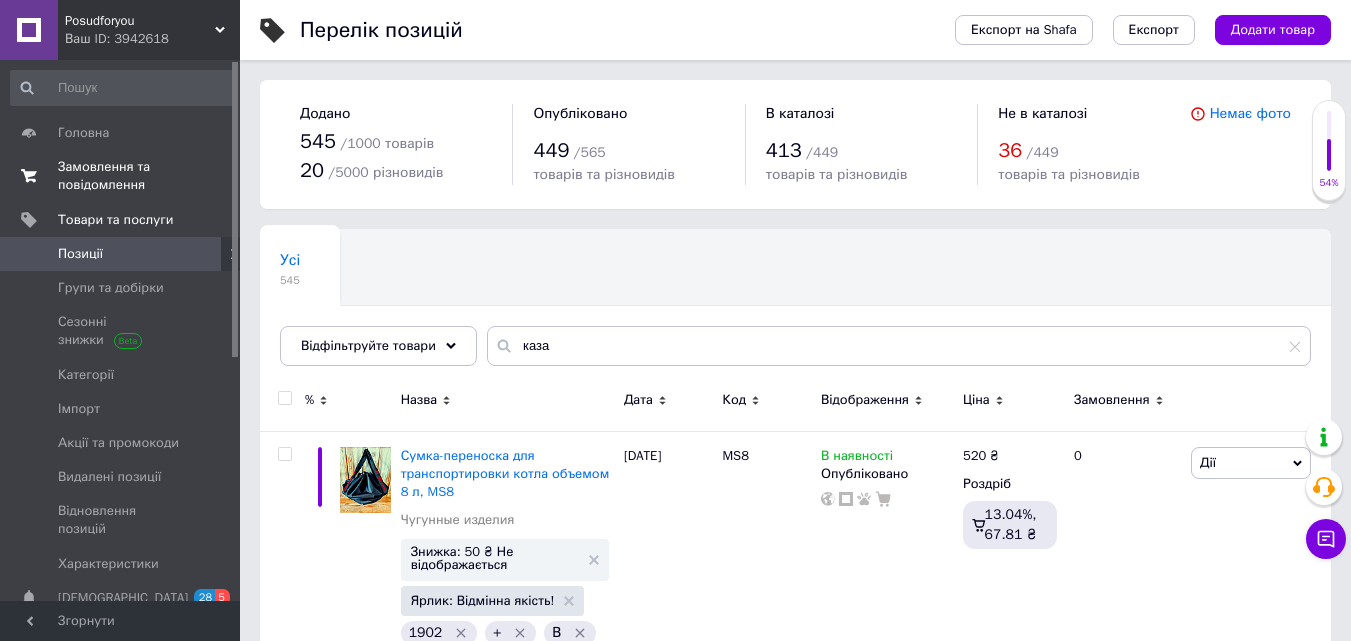 click on "Замовлення та повідомлення" at bounding box center (121, 176) 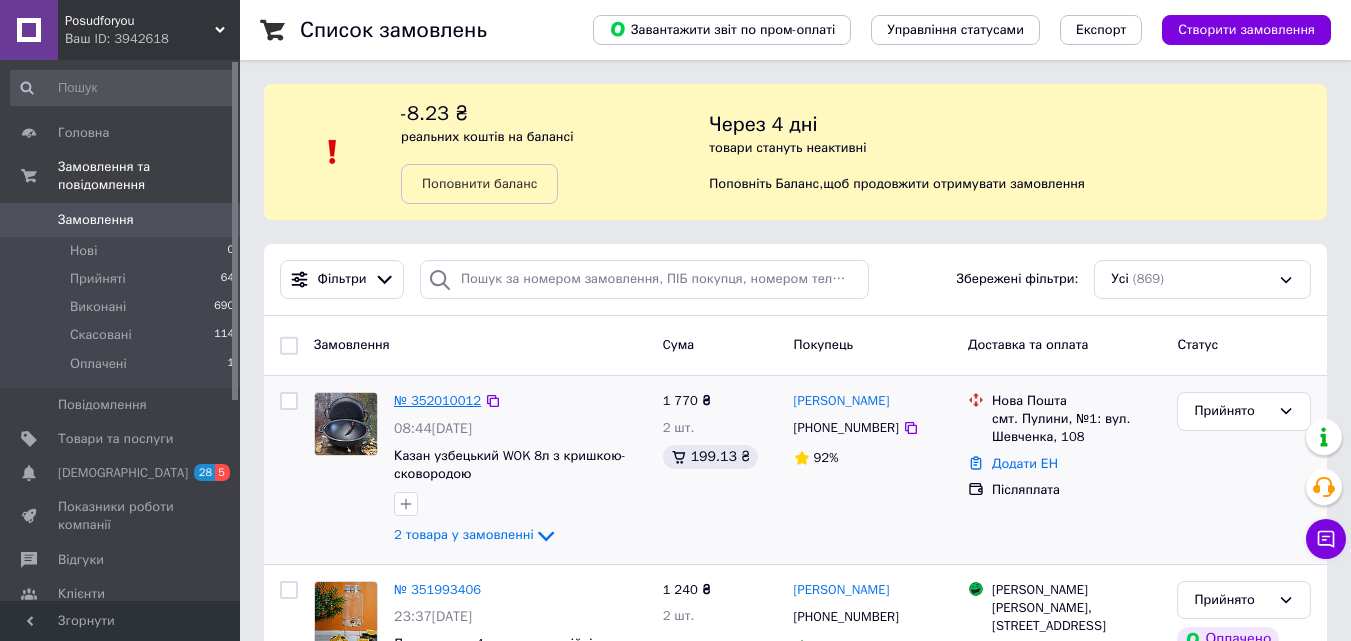 click on "№ 352010012" at bounding box center (437, 400) 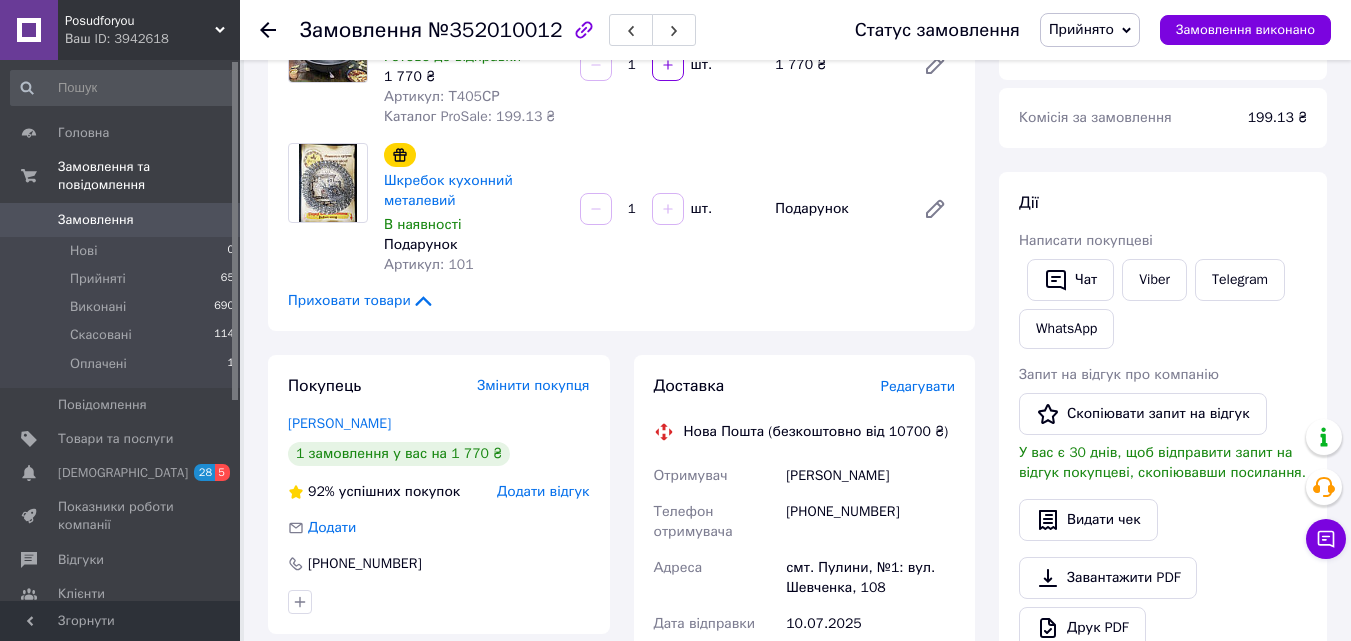 scroll, scrollTop: 243, scrollLeft: 0, axis: vertical 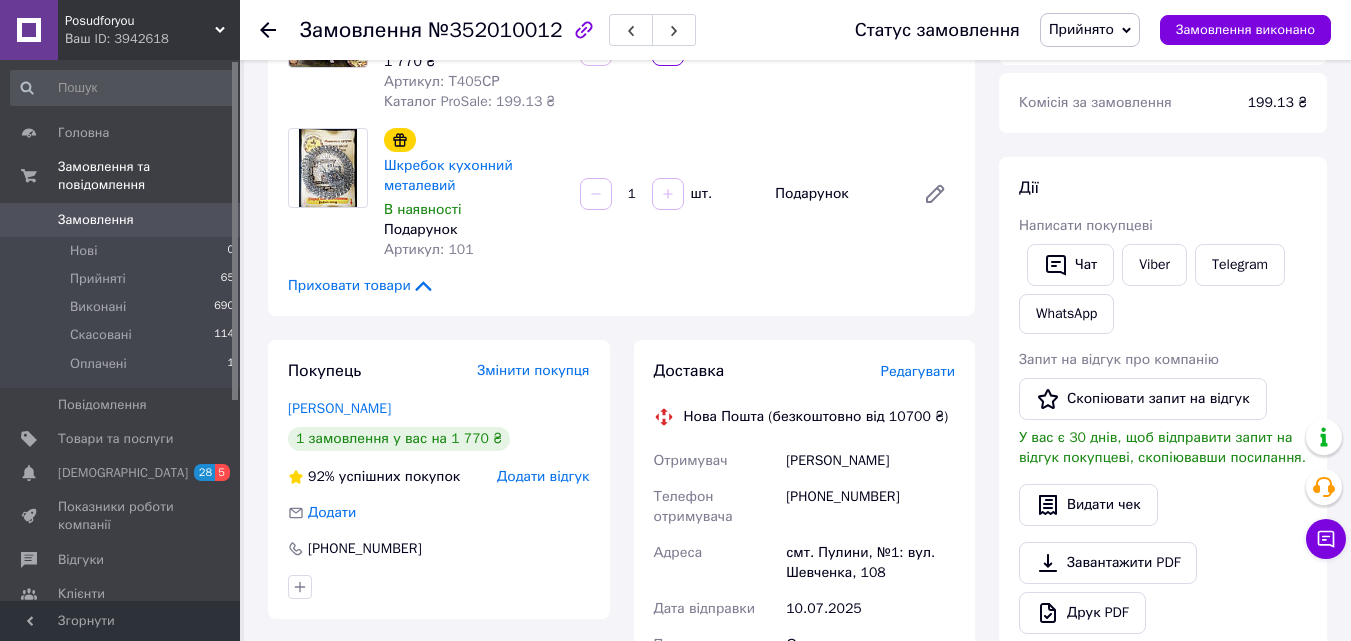 click on "[PHONE_NUMBER]" at bounding box center [870, 507] 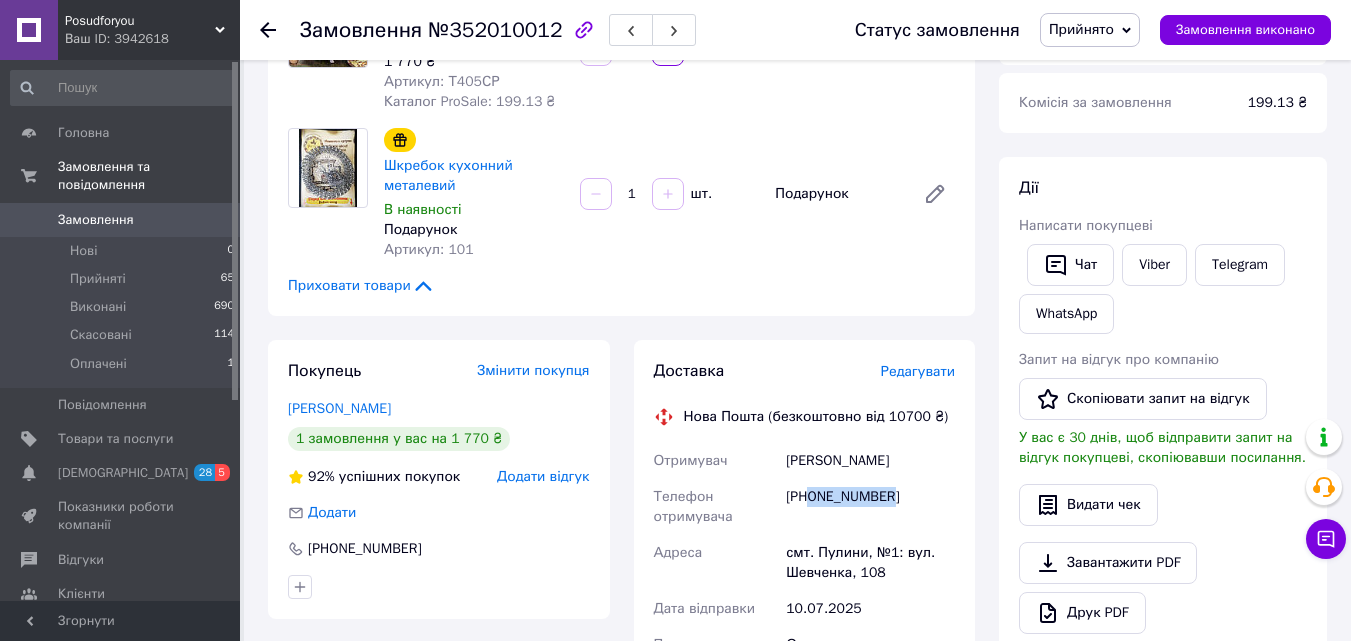 drag, startPoint x: 813, startPoint y: 497, endPoint x: 889, endPoint y: 510, distance: 77.10383 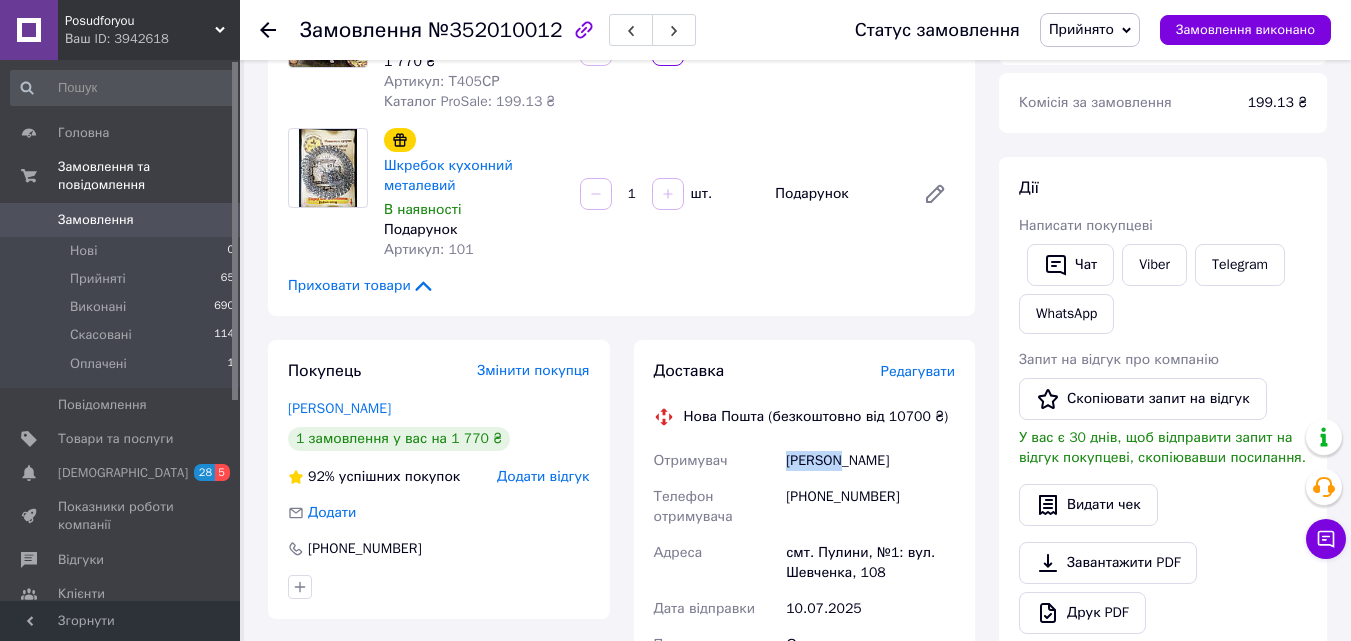 drag, startPoint x: 777, startPoint y: 476, endPoint x: 829, endPoint y: 465, distance: 53.15073 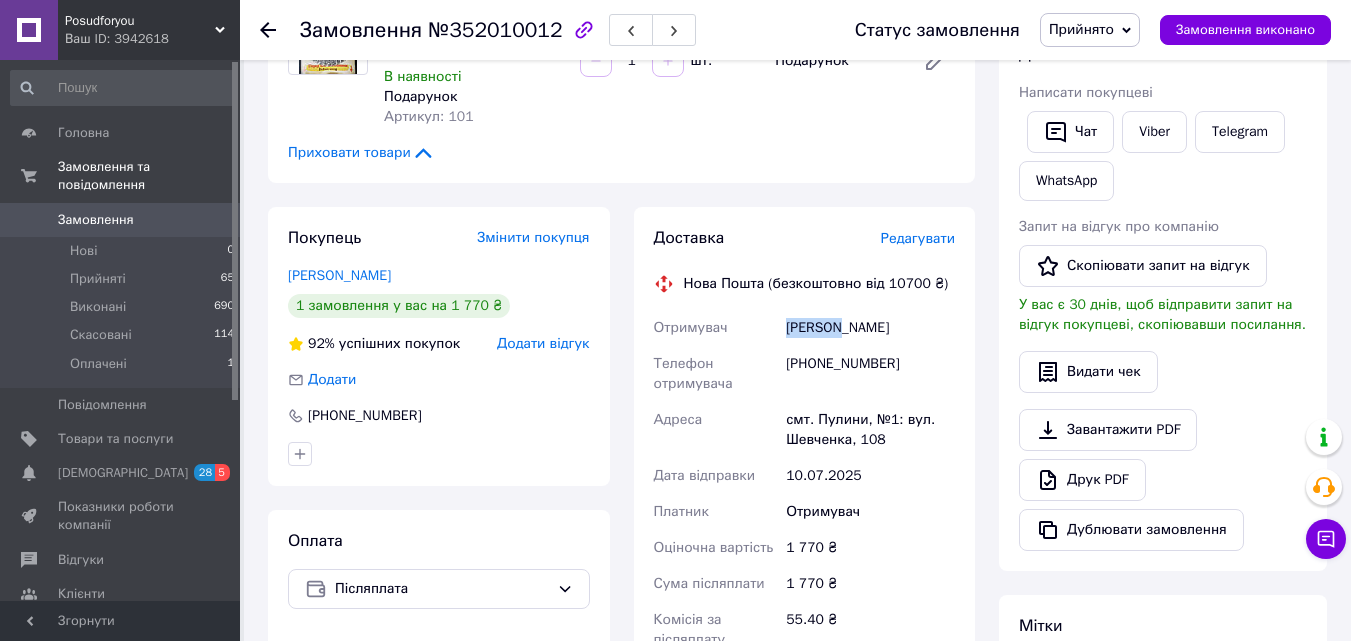 scroll, scrollTop: 504, scrollLeft: 0, axis: vertical 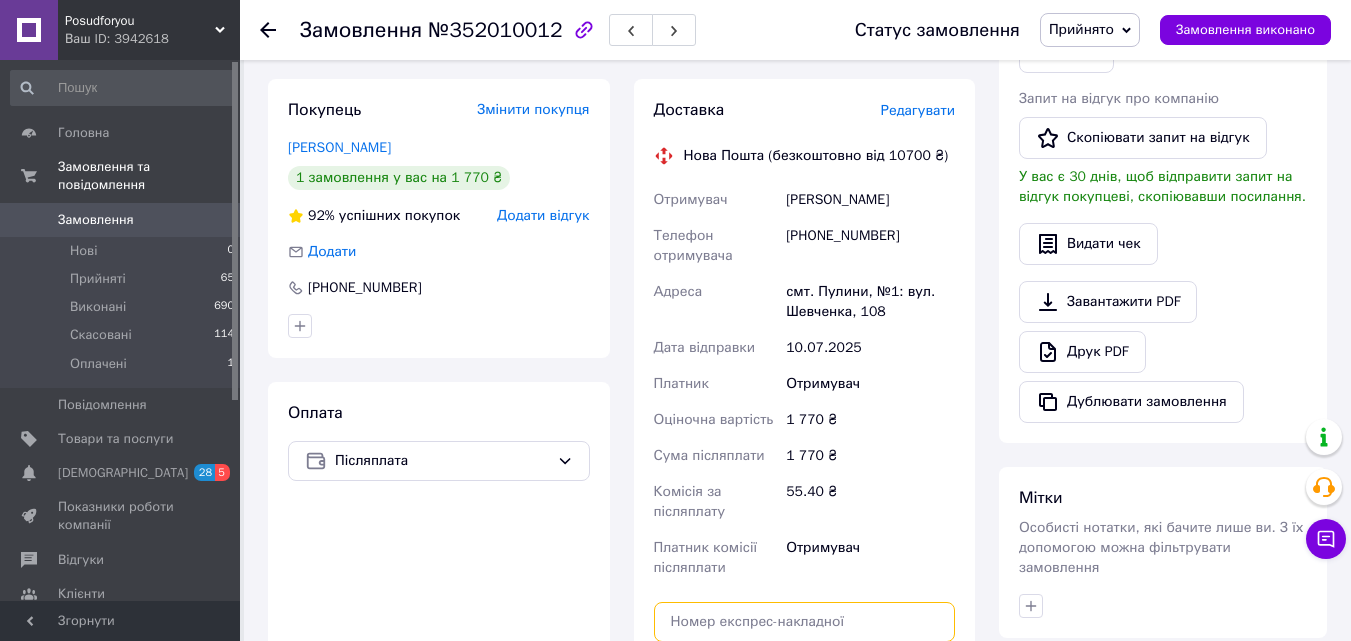 click at bounding box center [805, 622] 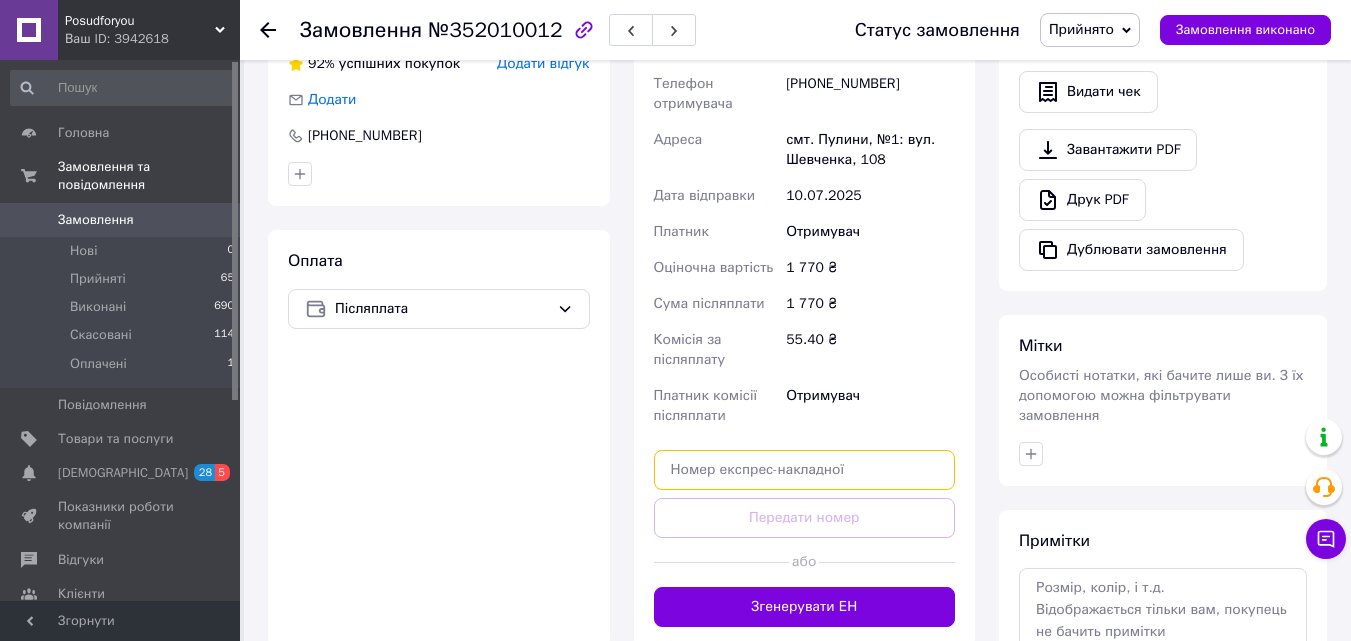 scroll, scrollTop: 667, scrollLeft: 0, axis: vertical 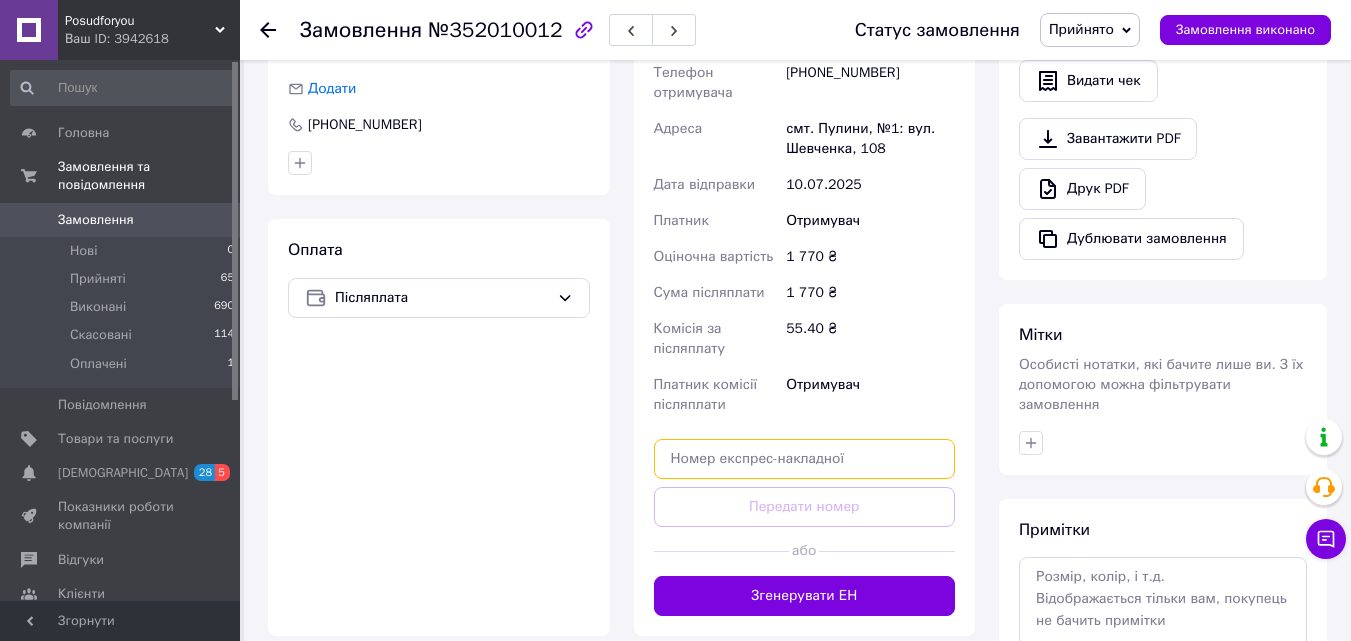 paste on "20451202909147" 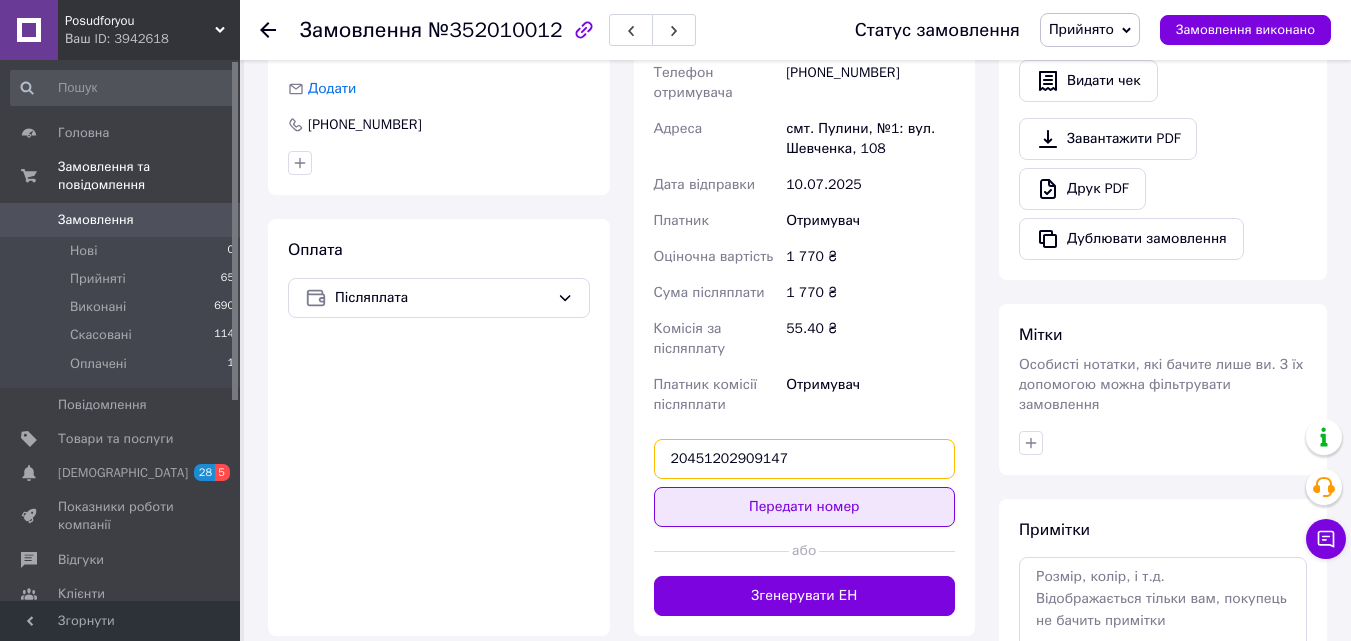 type on "20451202909147" 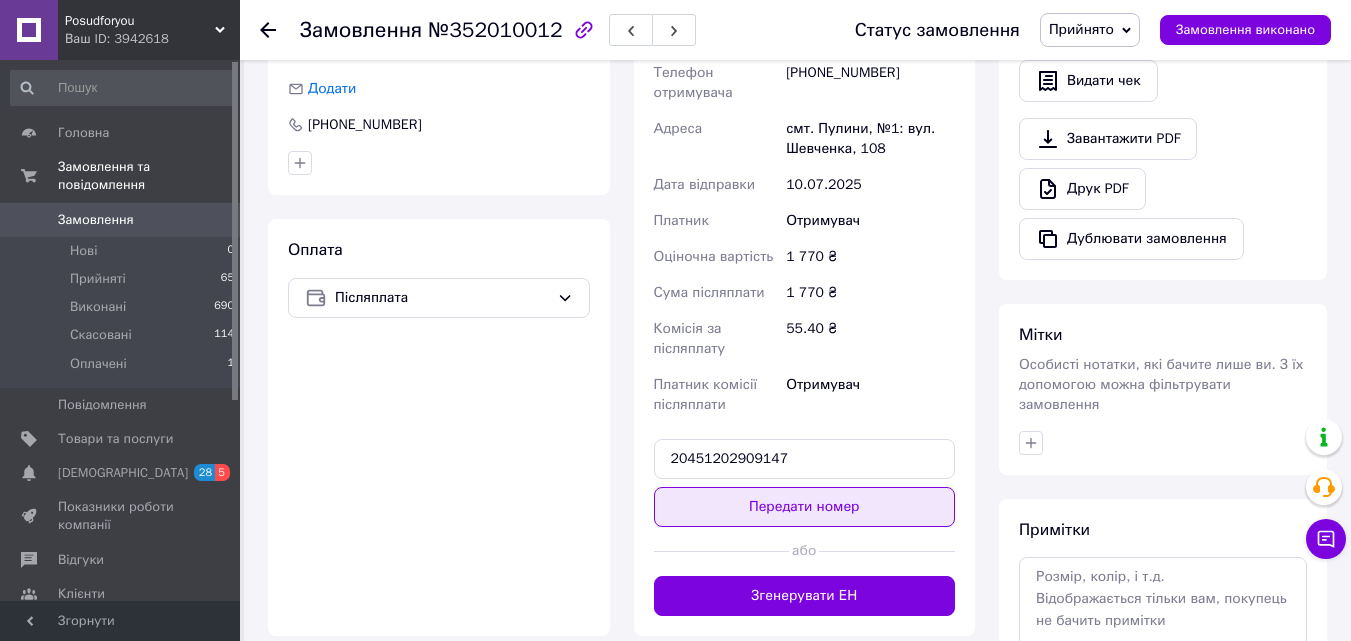 click on "Передати номер" at bounding box center (805, 507) 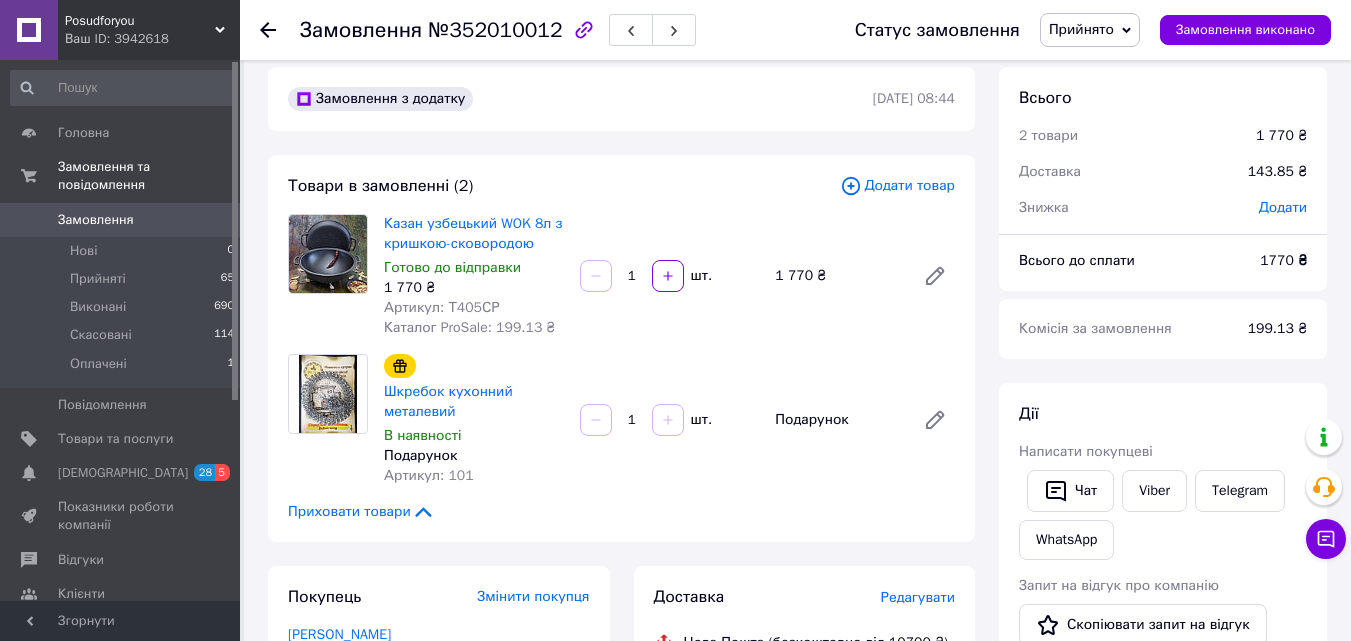 scroll, scrollTop: 3, scrollLeft: 0, axis: vertical 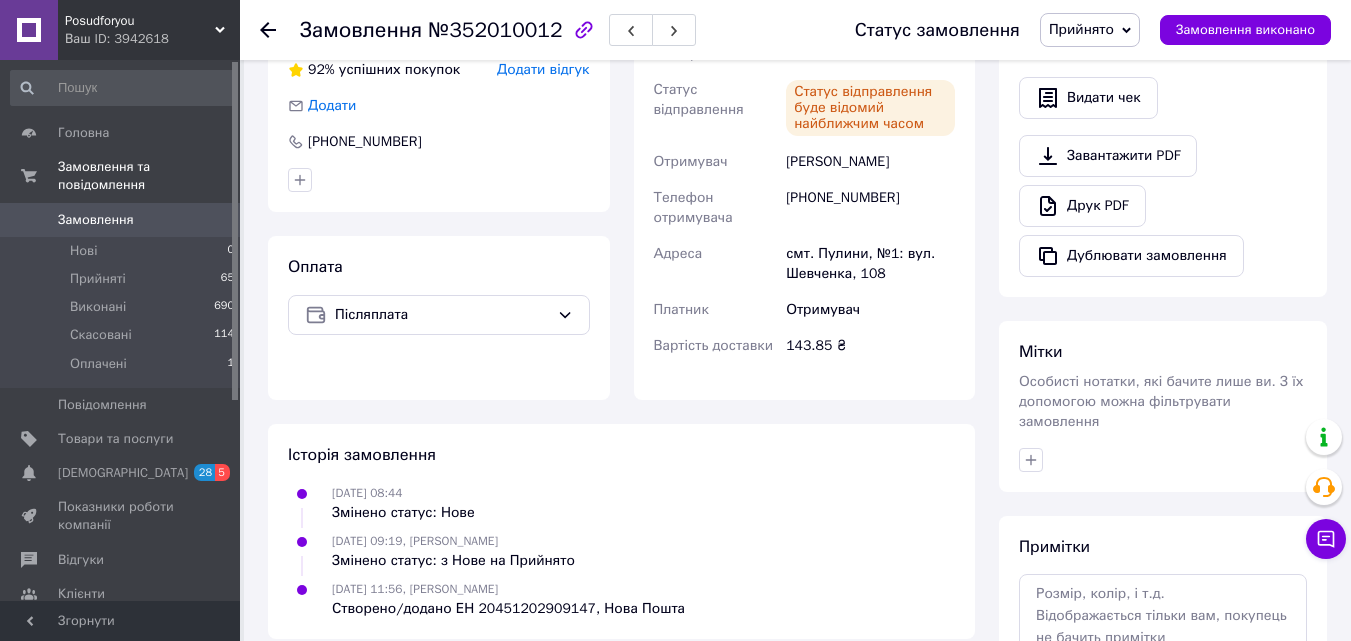 drag, startPoint x: 1350, startPoint y: 223, endPoint x: 1355, endPoint y: 256, distance: 33.37664 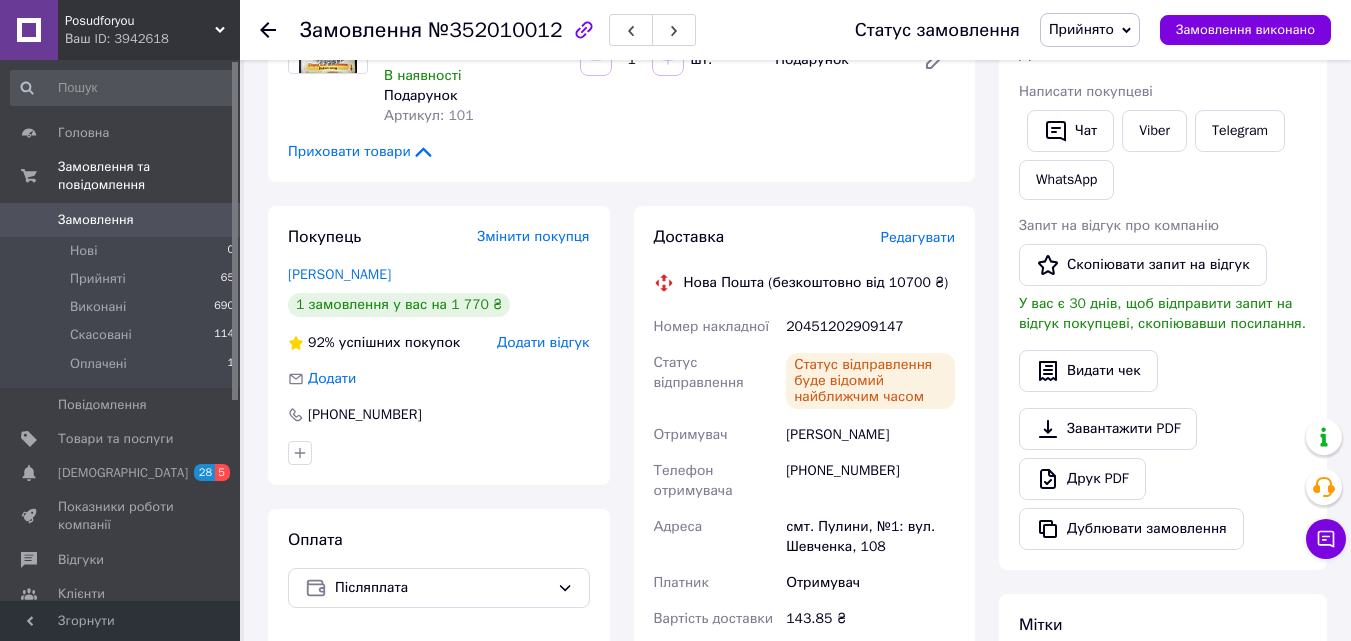 scroll, scrollTop: 249, scrollLeft: 0, axis: vertical 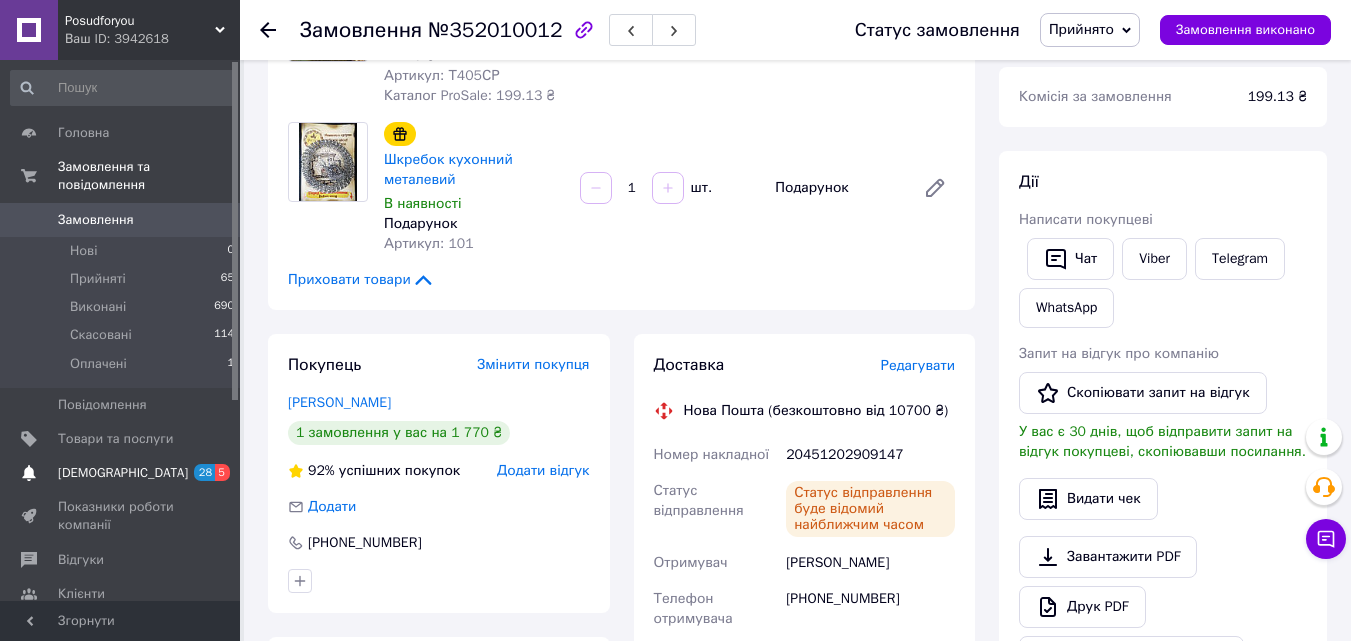 click on "[DEMOGRAPHIC_DATA]" at bounding box center [121, 473] 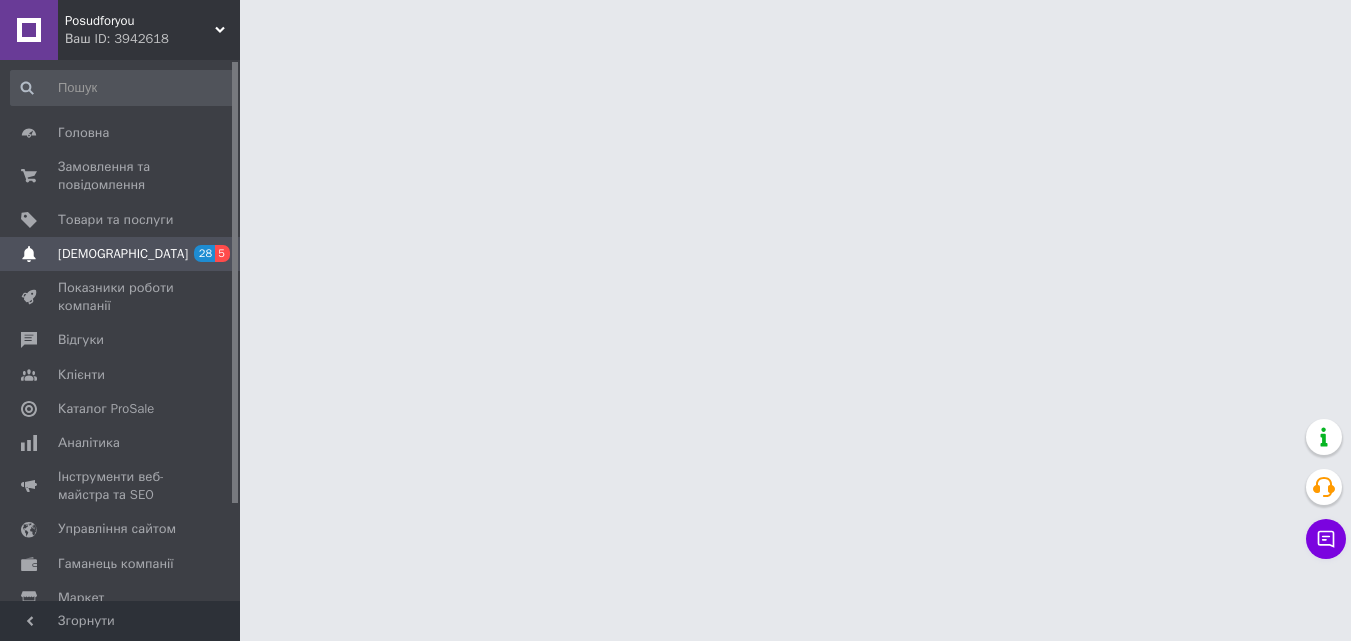 scroll, scrollTop: 0, scrollLeft: 0, axis: both 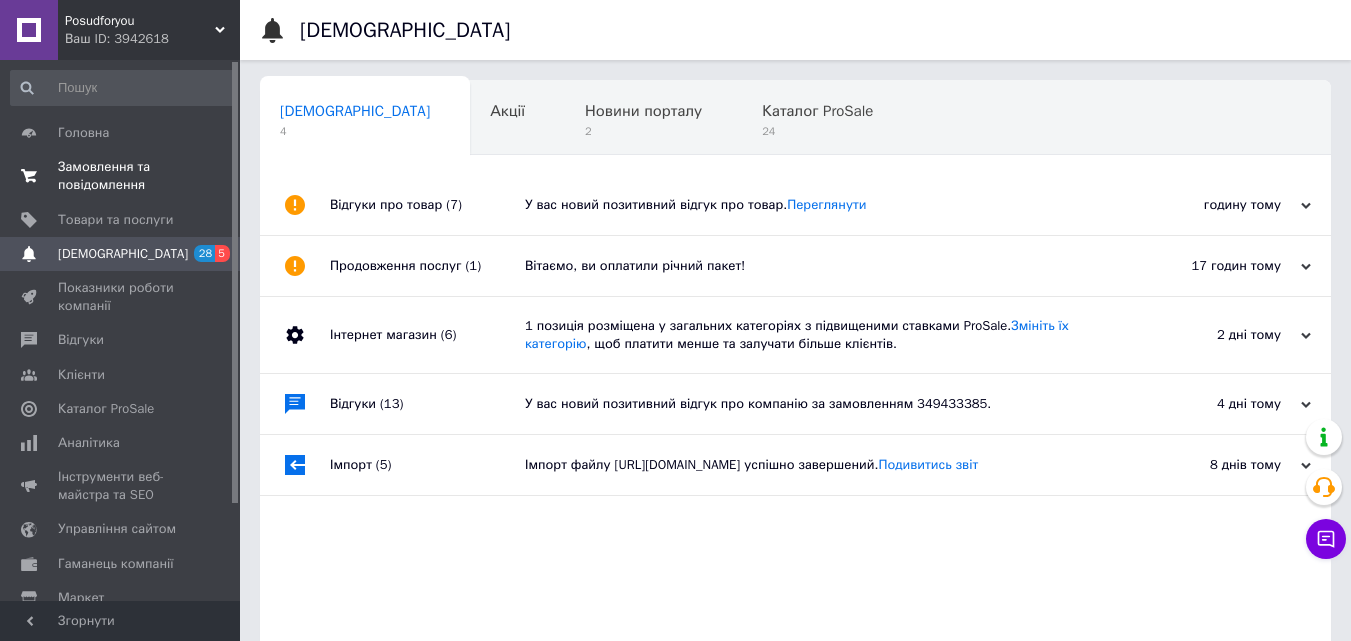 click on "Замовлення та повідомлення" at bounding box center [121, 176] 